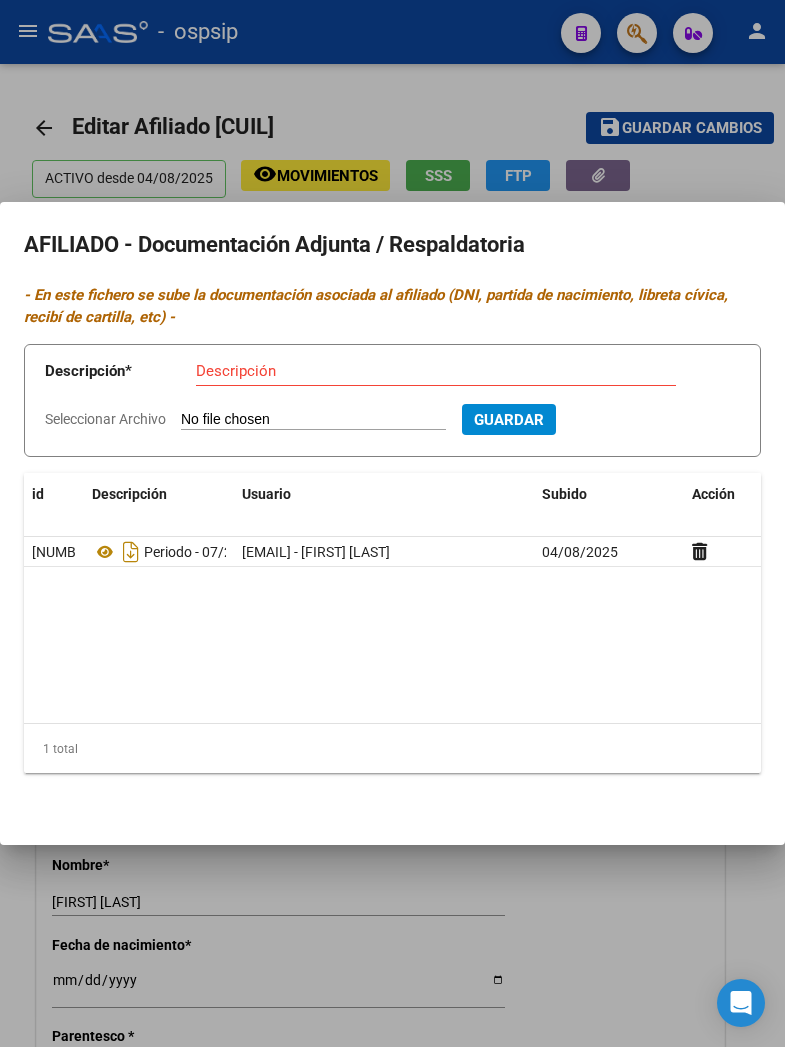 scroll, scrollTop: 0, scrollLeft: 0, axis: both 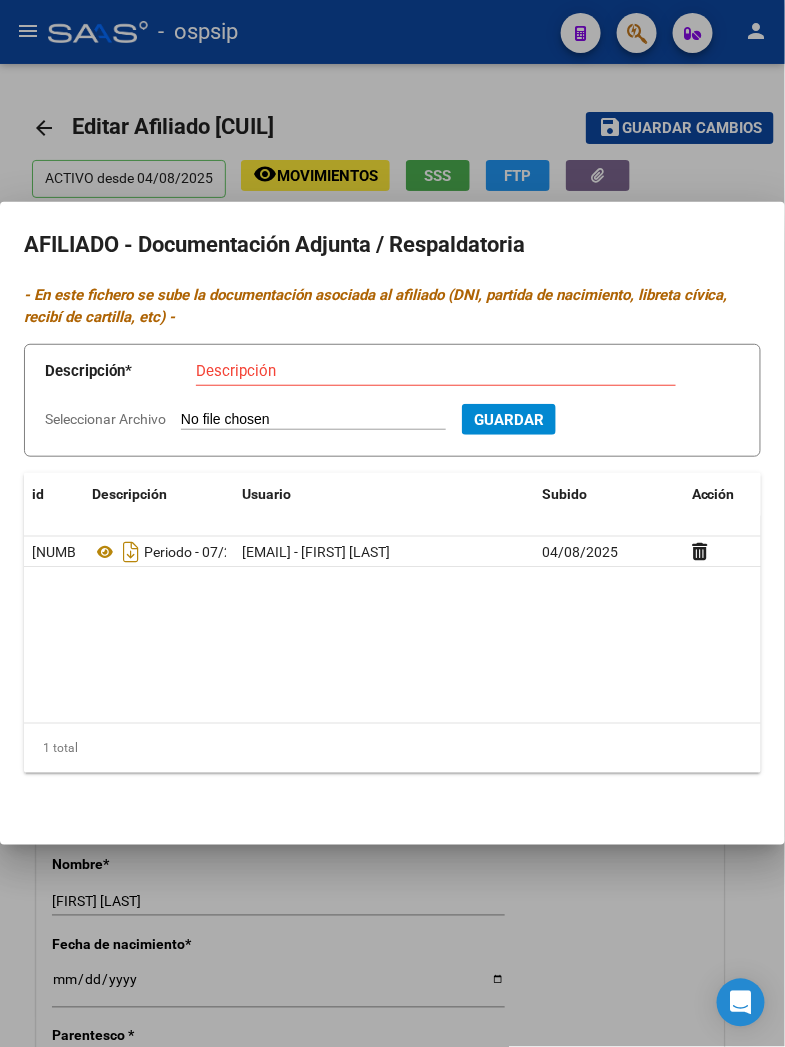 click at bounding box center (392, 523) 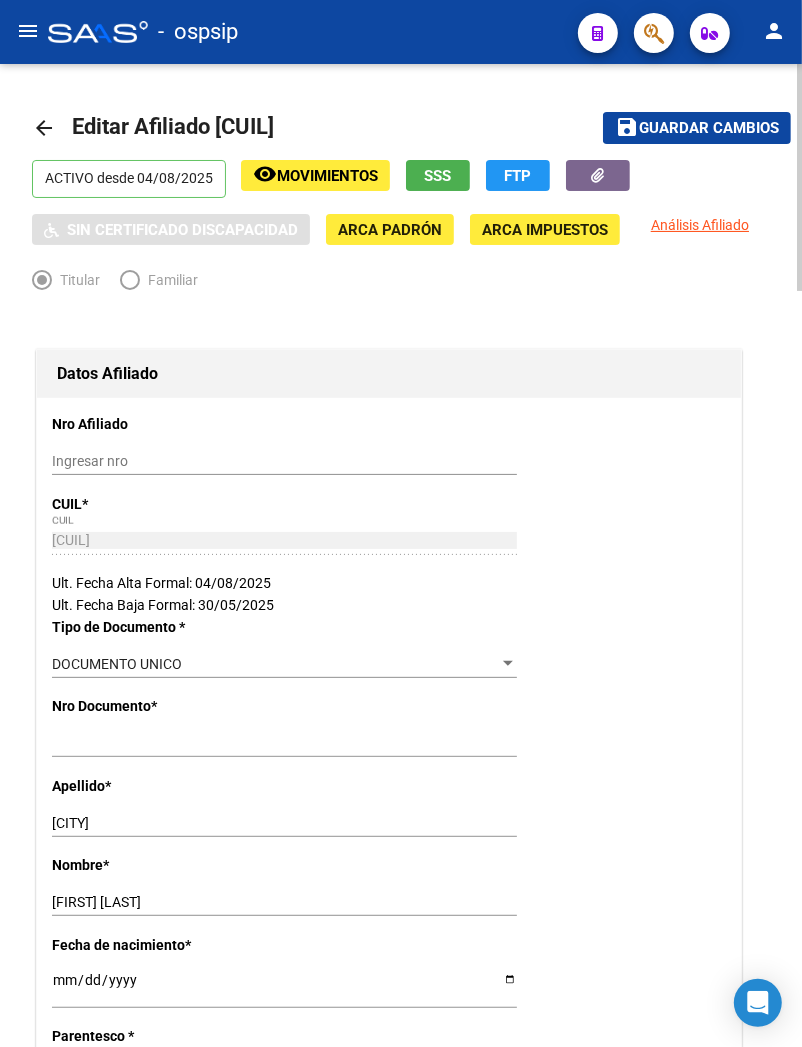 type 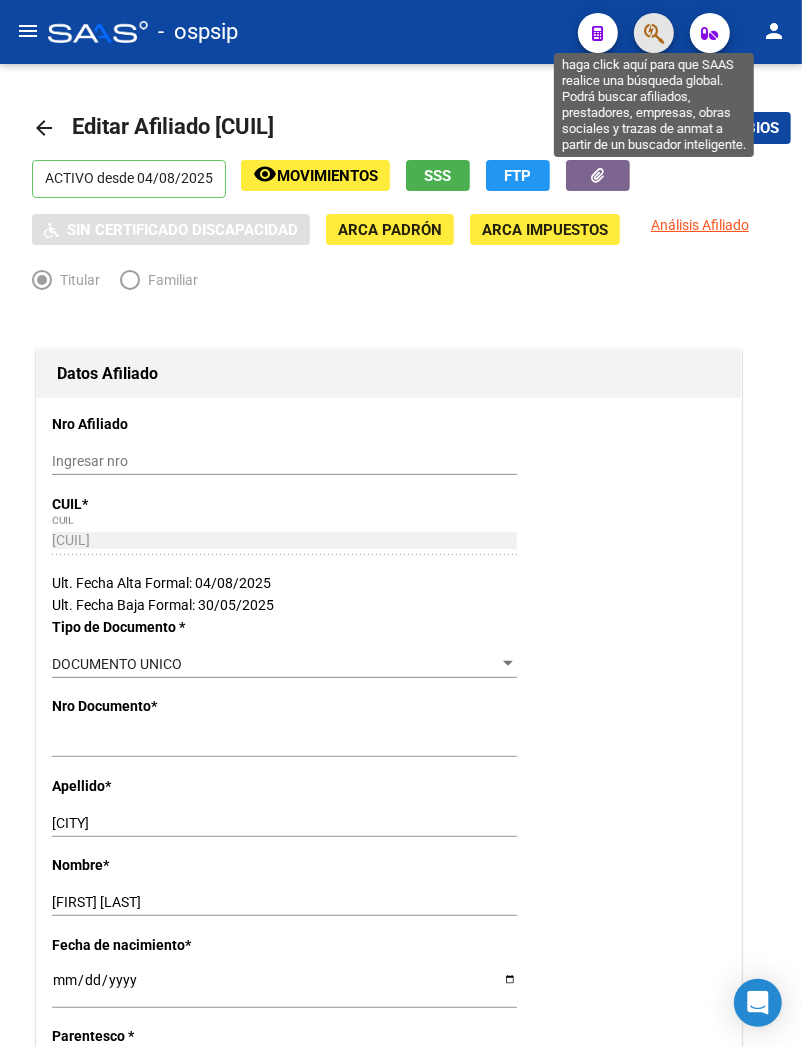 click 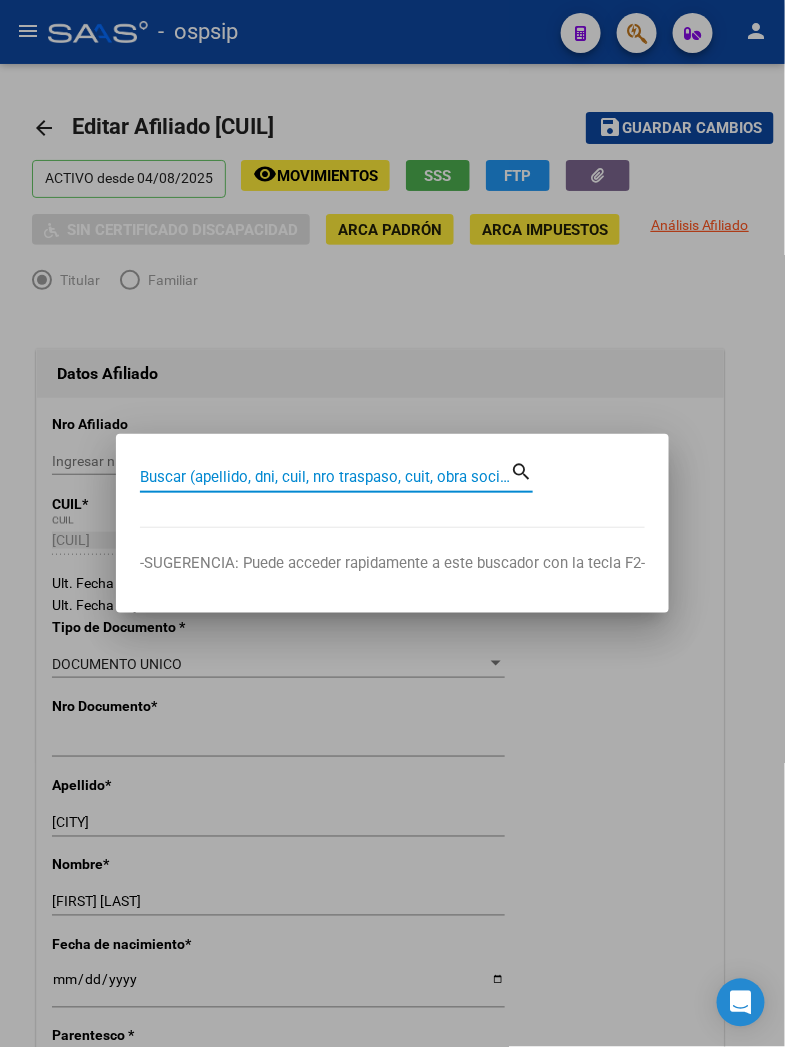 click on "Buscar (apellido, dni, cuil, nro traspaso, cuit, obra social)" at bounding box center (325, 477) 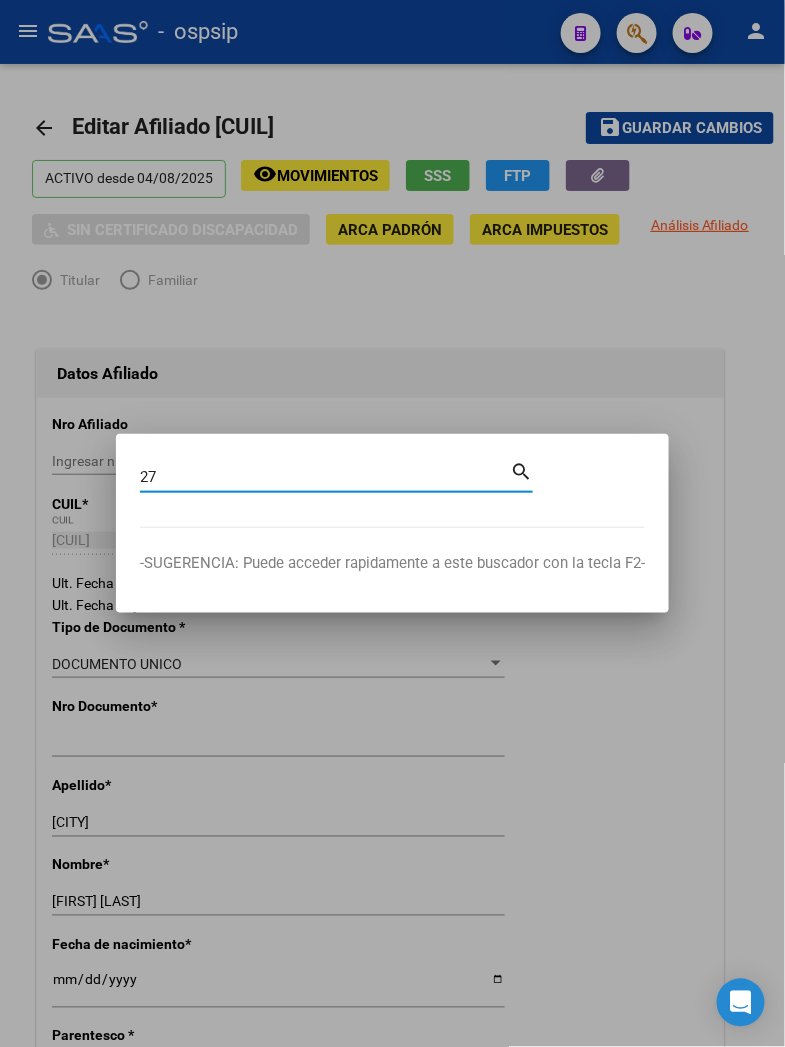 type on "2" 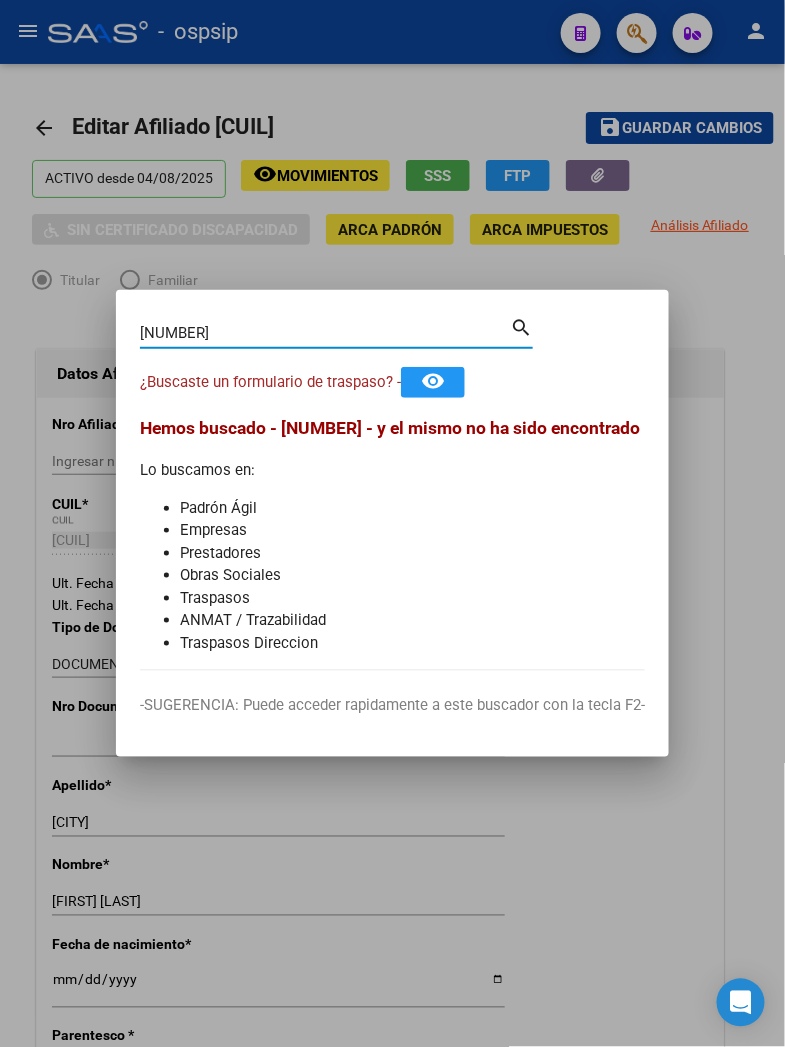 click on "search" at bounding box center [521, 326] 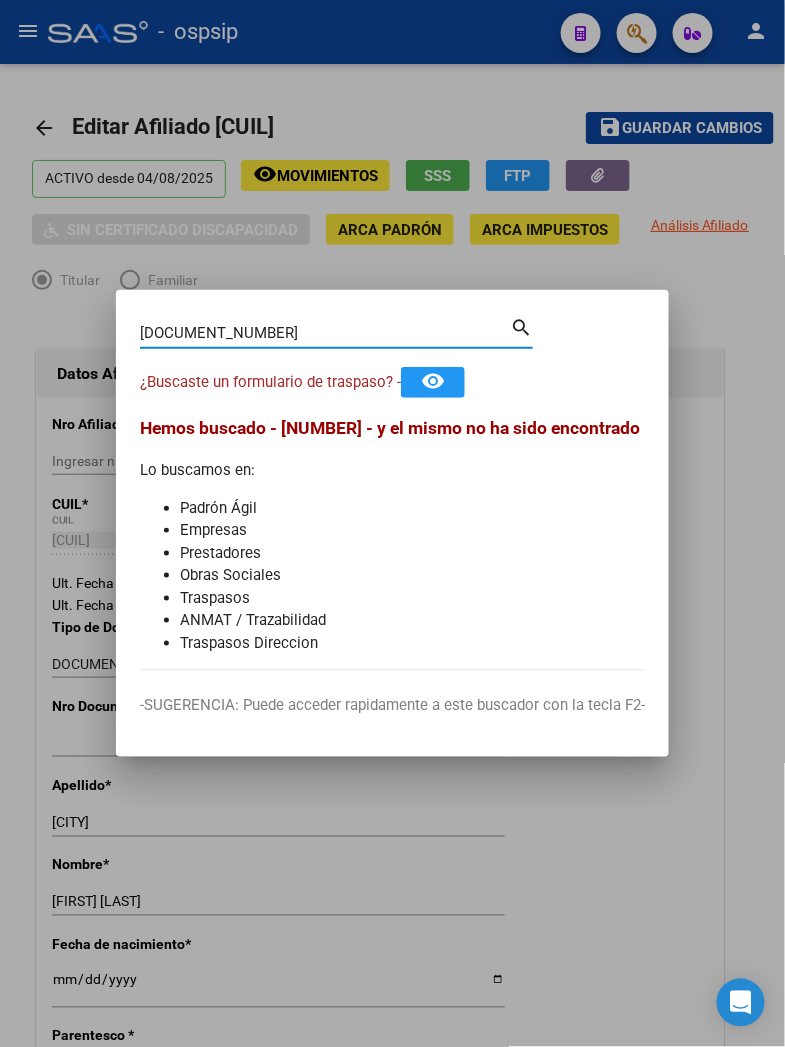type on "[DOCUMENT_NUMBER]" 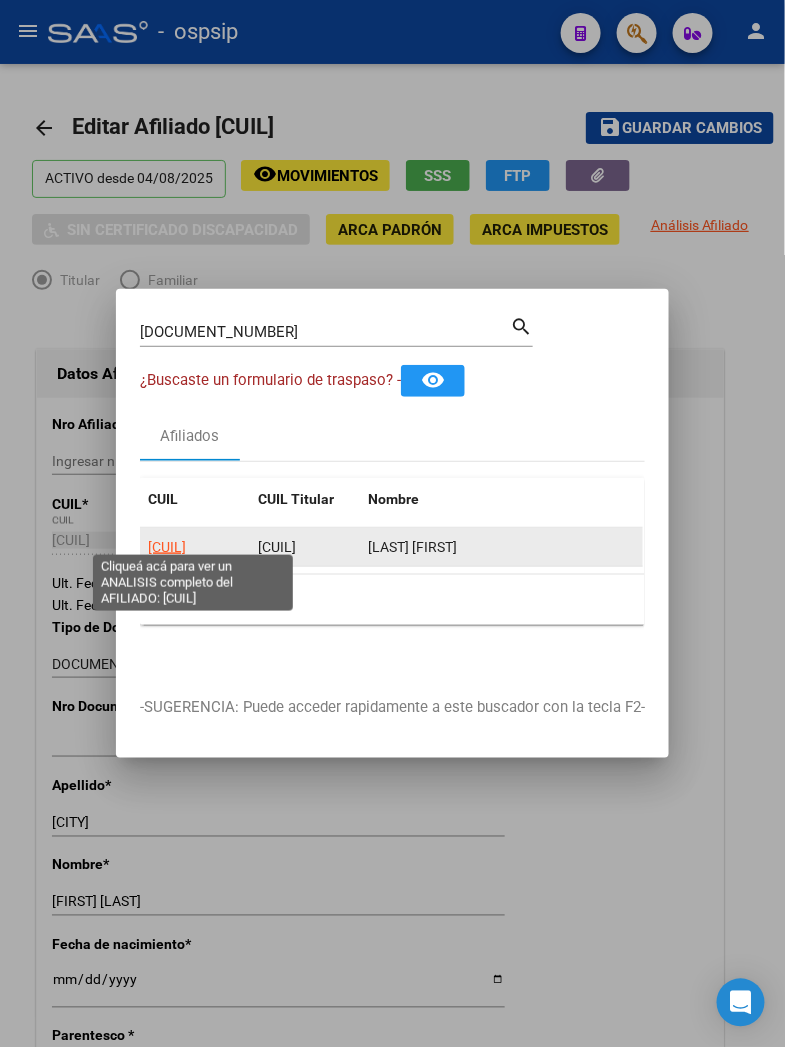 click on "[CUIL]" 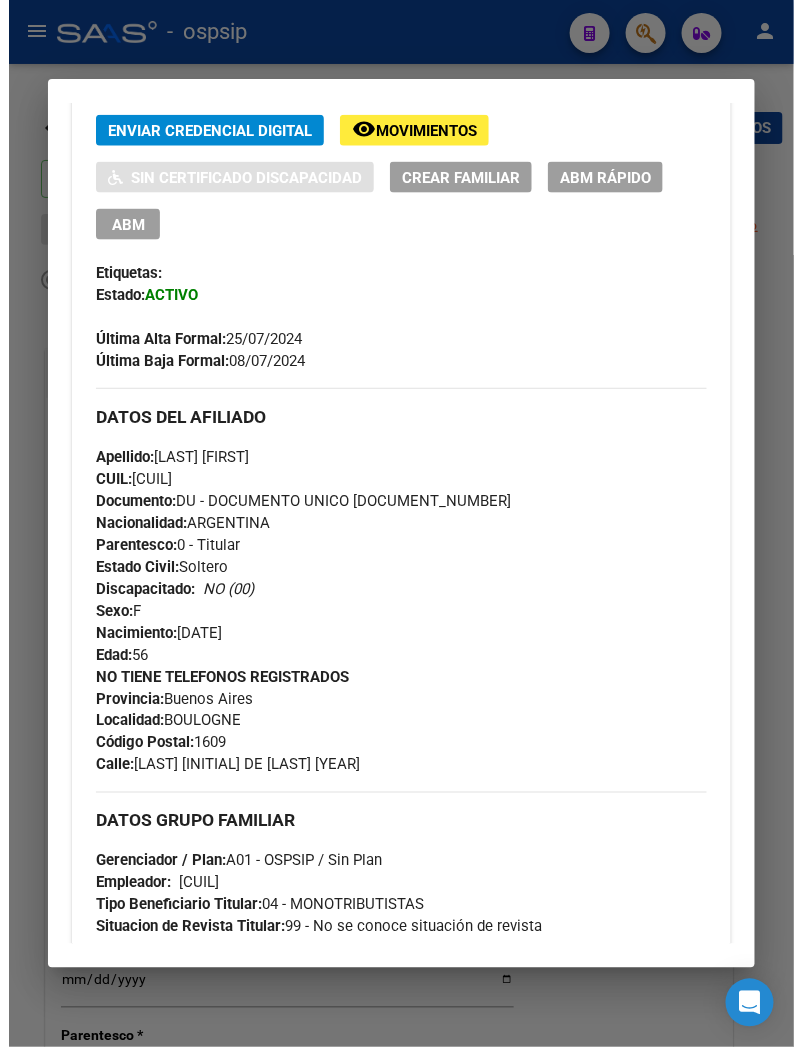 scroll, scrollTop: 368, scrollLeft: 0, axis: vertical 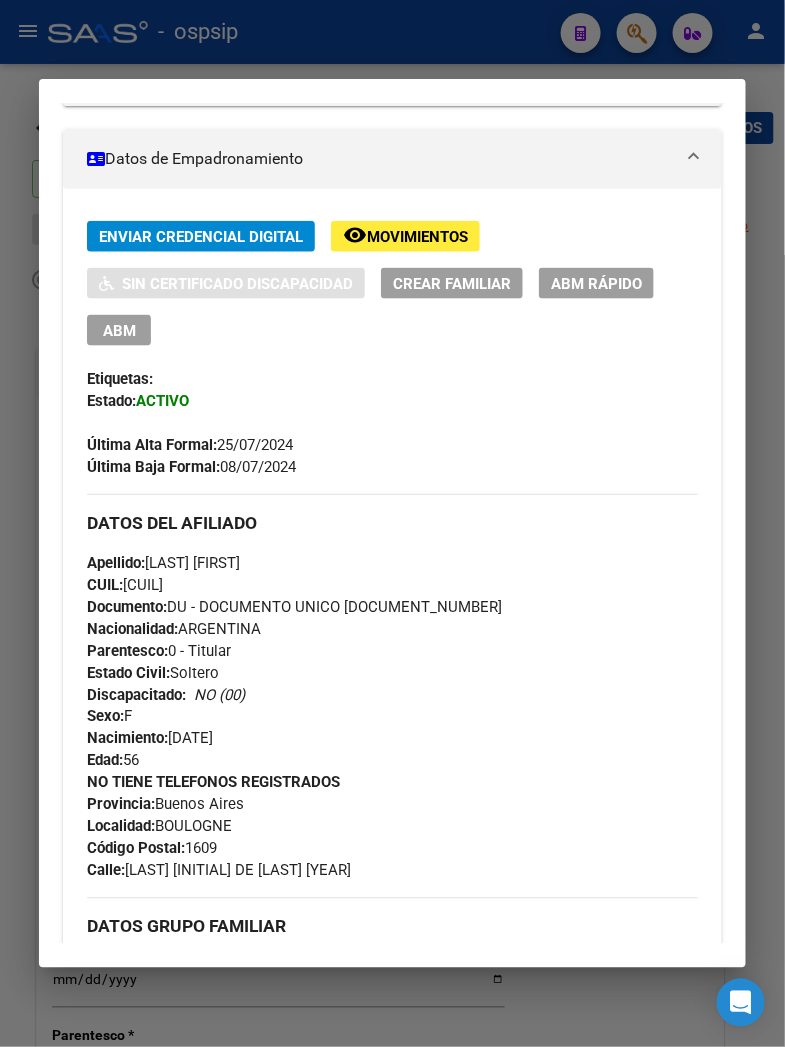 click on "ABM" at bounding box center (119, 331) 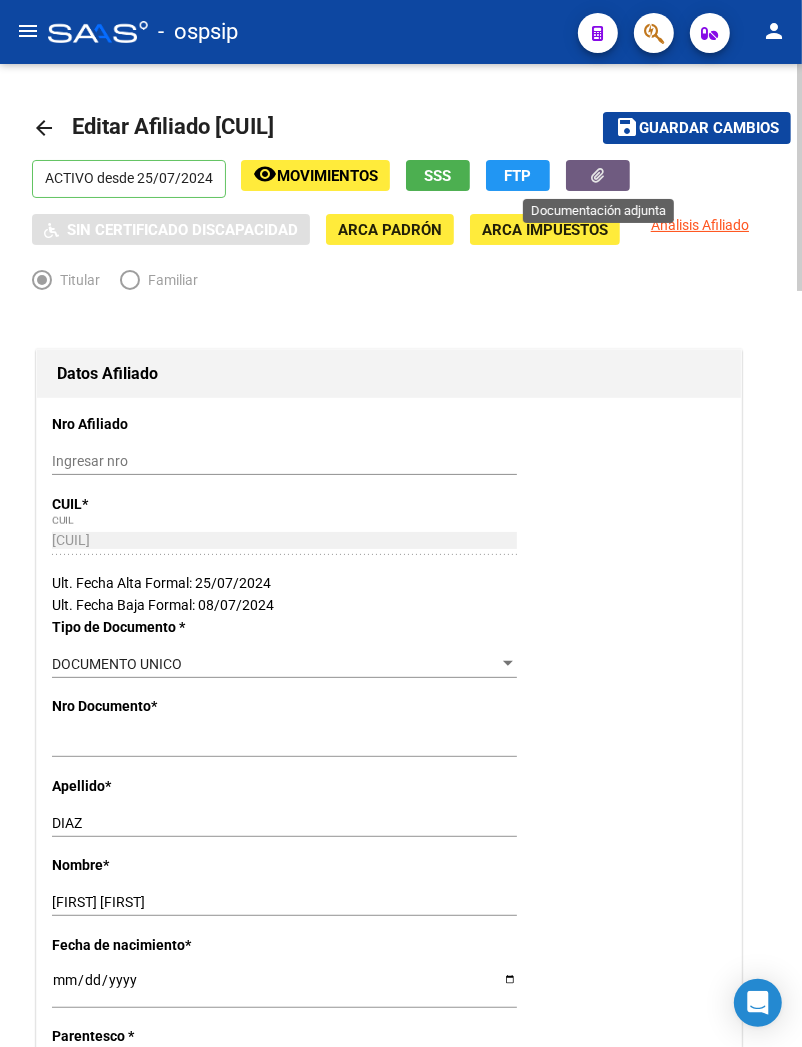 click 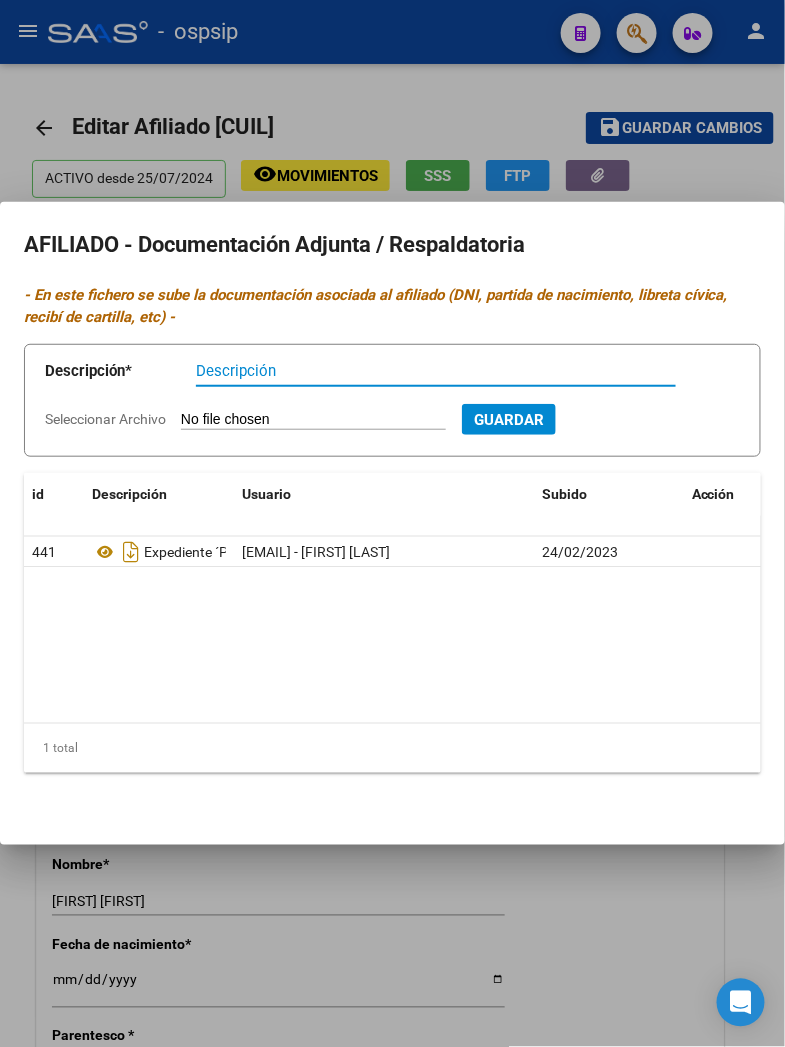 click on "Seleccionar Archivo" at bounding box center [313, 420] 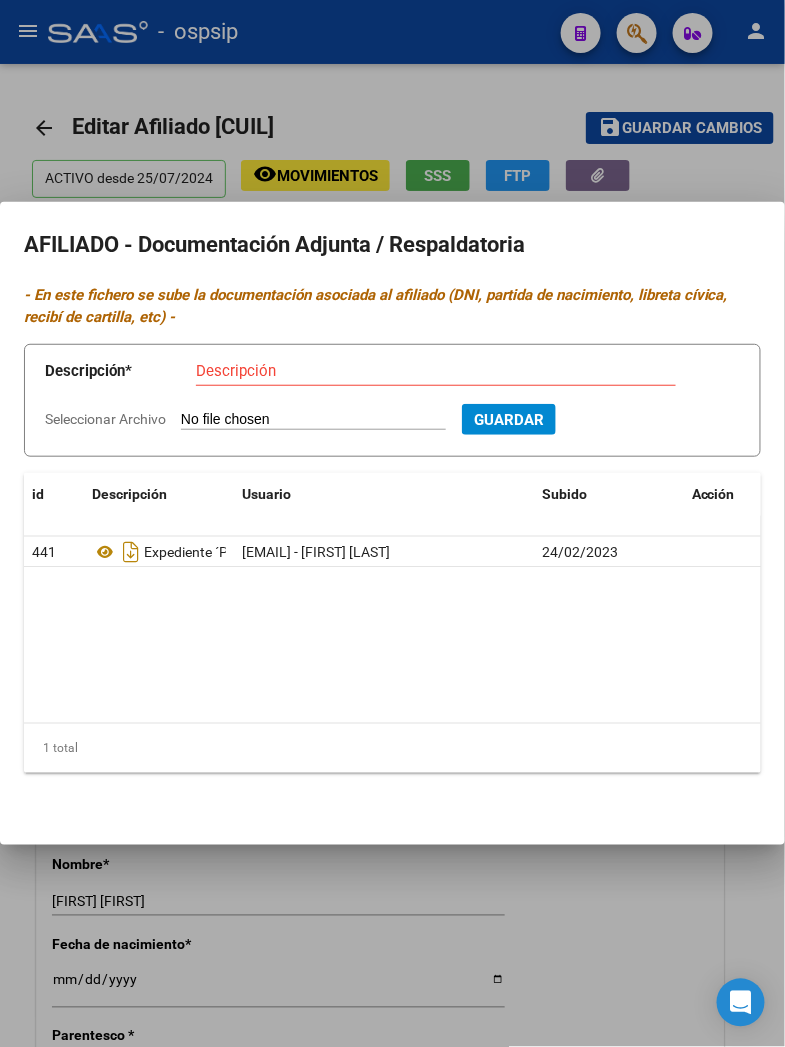 type on "C:\fakepath\[FILENAME].jpg" 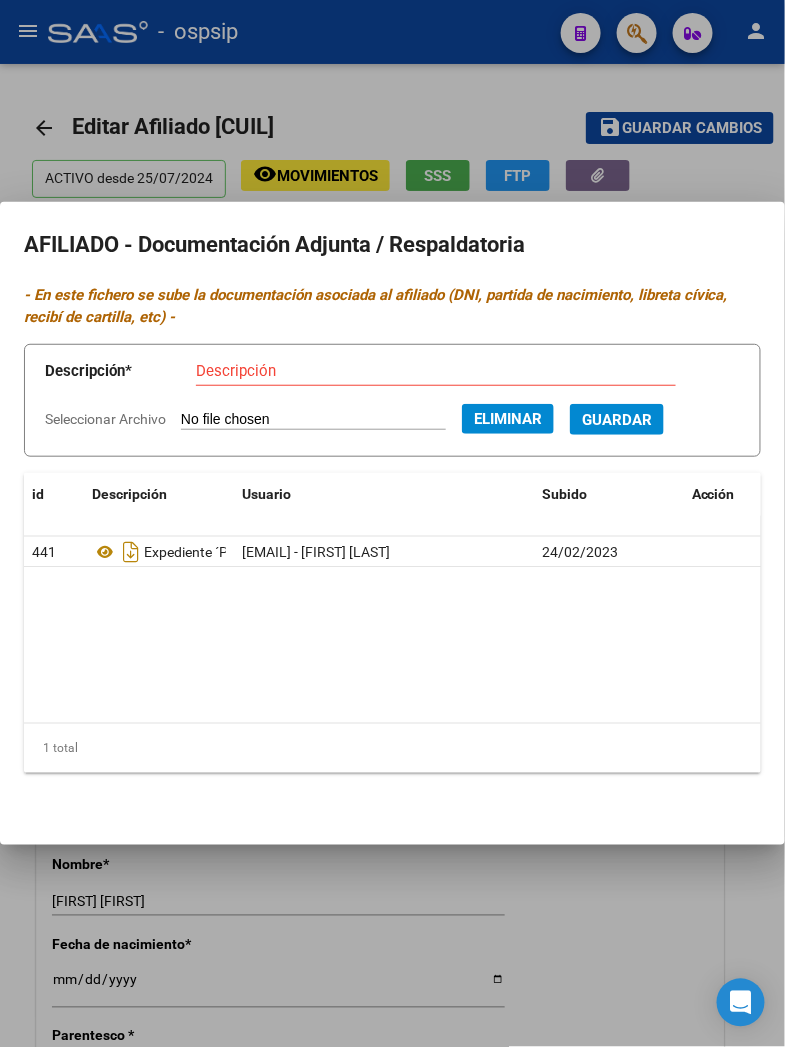 click on "Guardar" at bounding box center (617, 419) 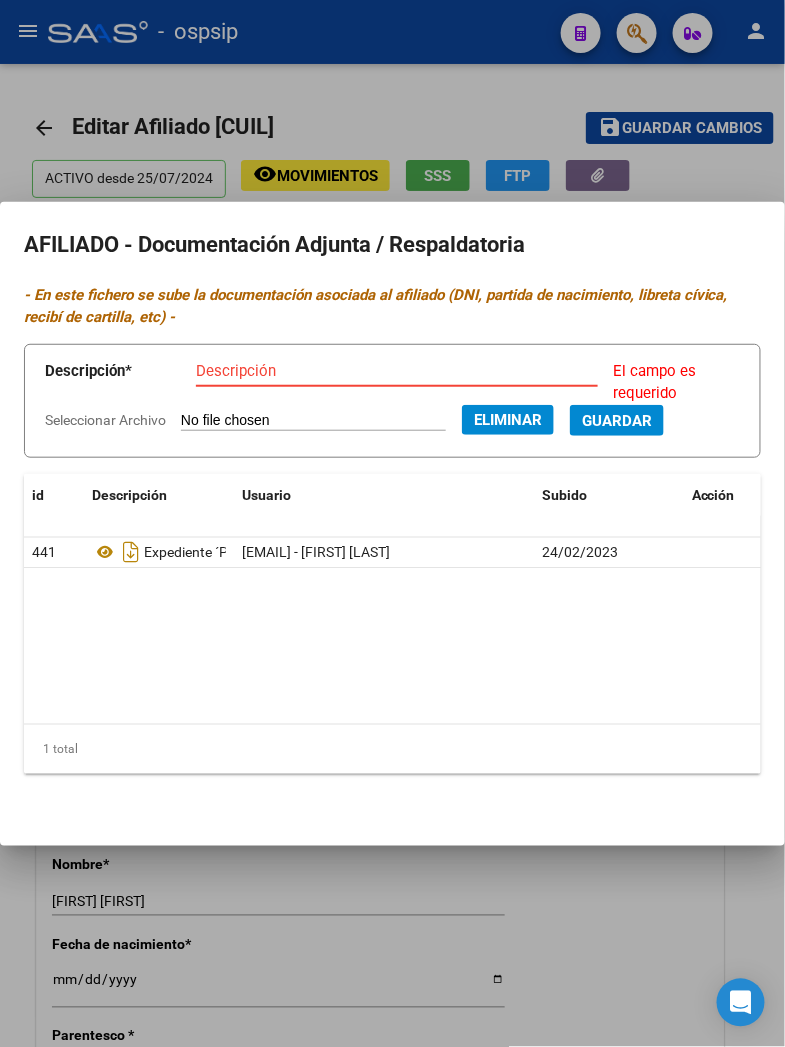 click on "Descripción" at bounding box center [397, 371] 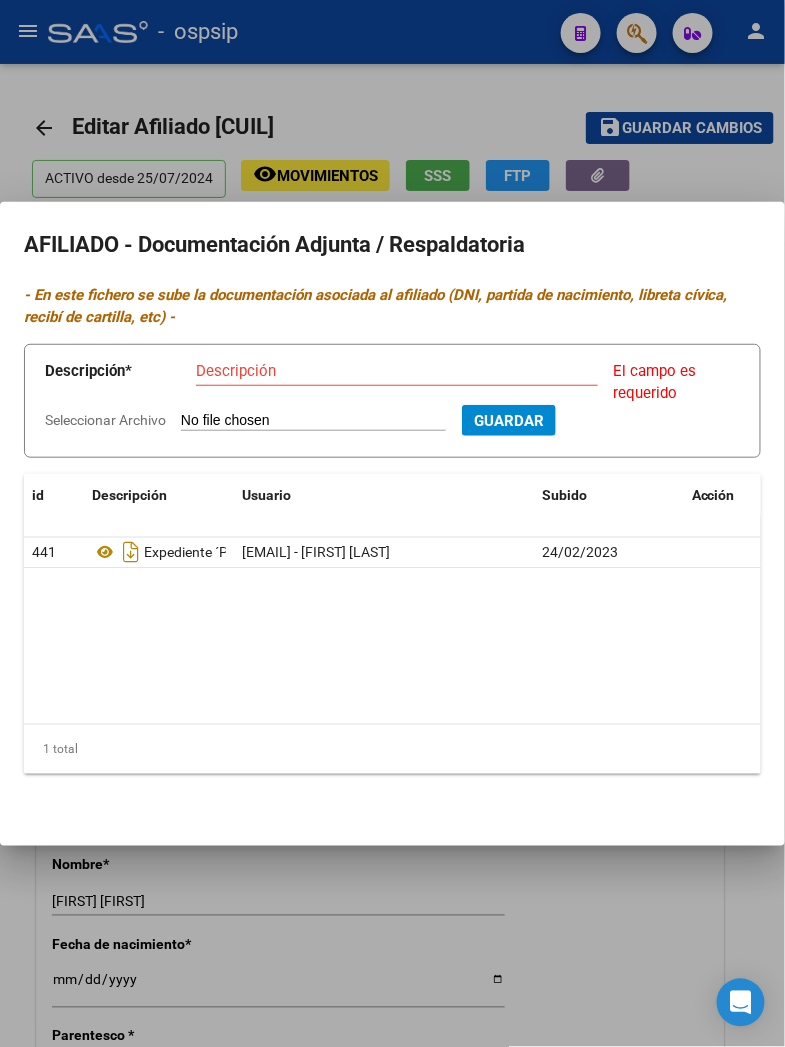 click at bounding box center (392, 523) 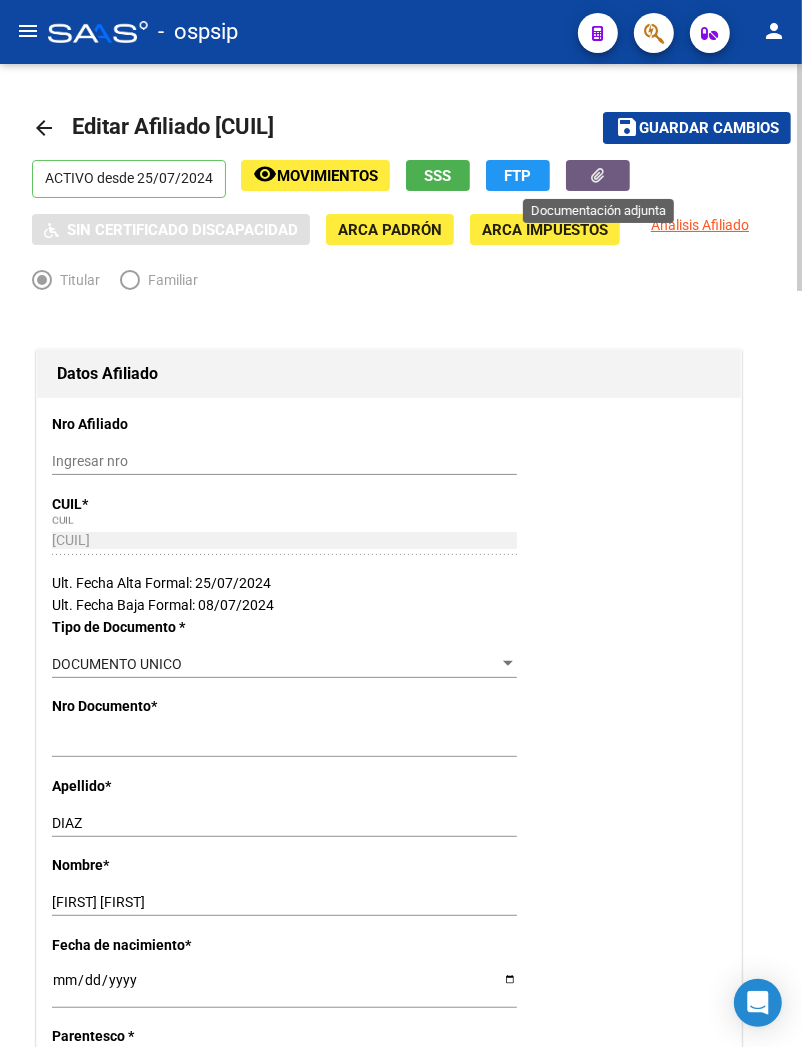 click 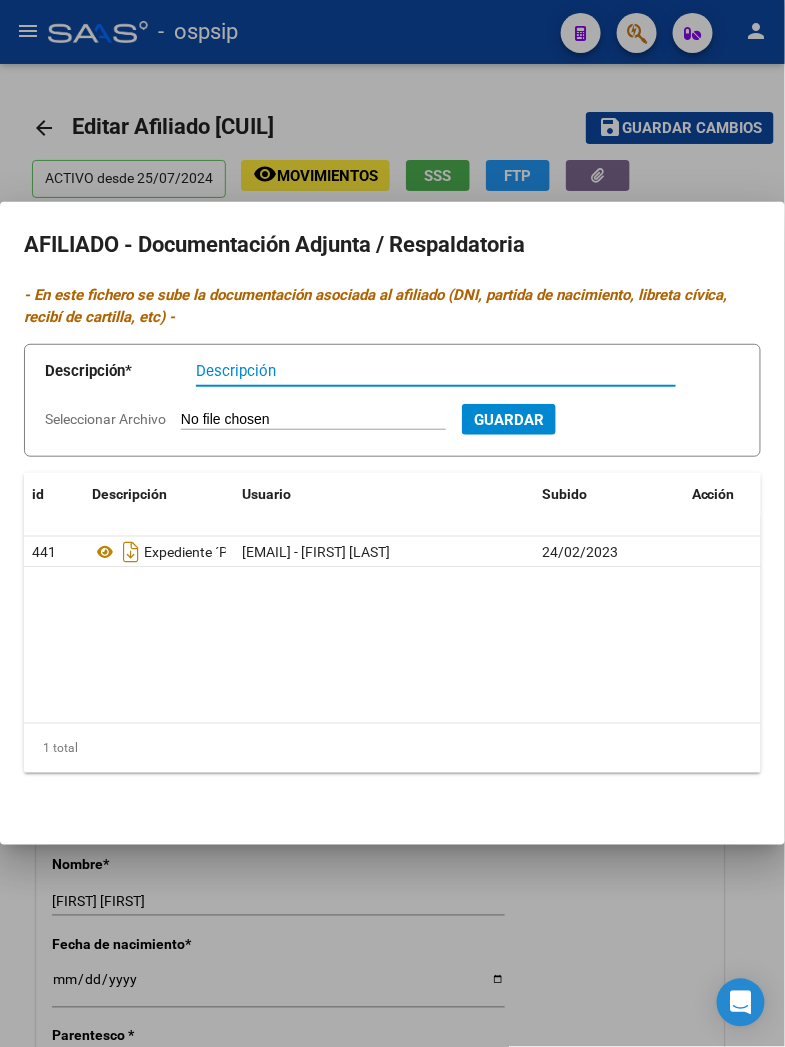 click on "Seleccionar Archivo" at bounding box center [313, 420] 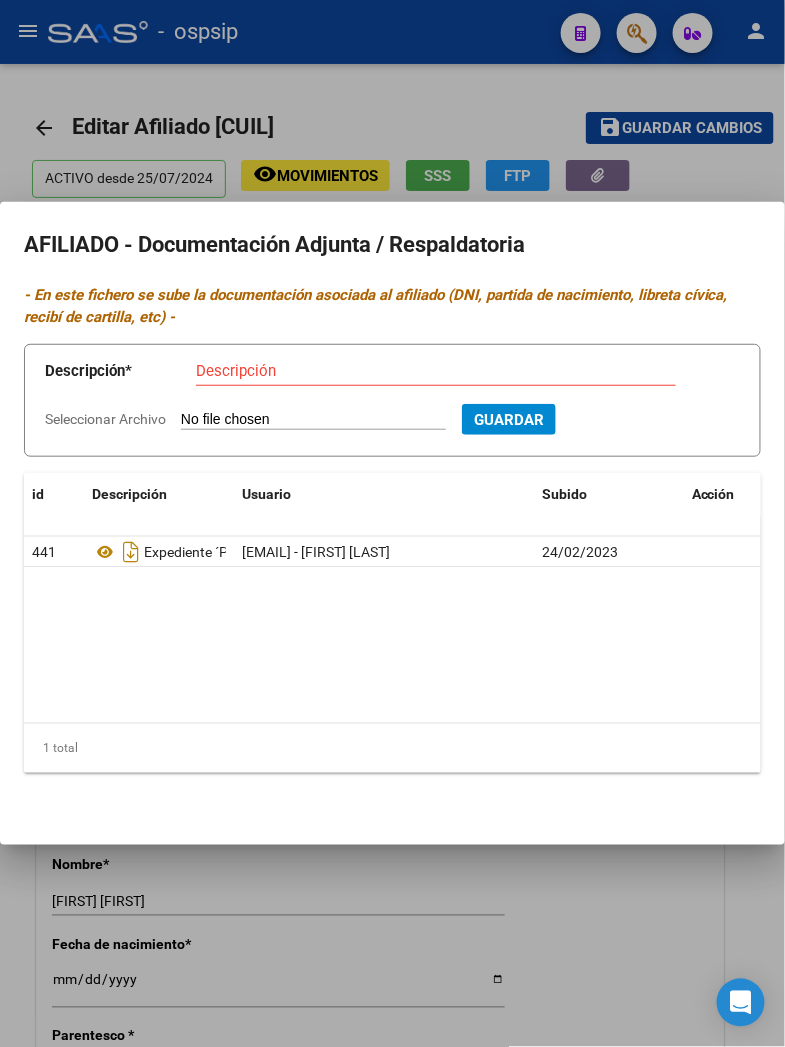 type on "C:\fakepath\[NUMBER].pdf" 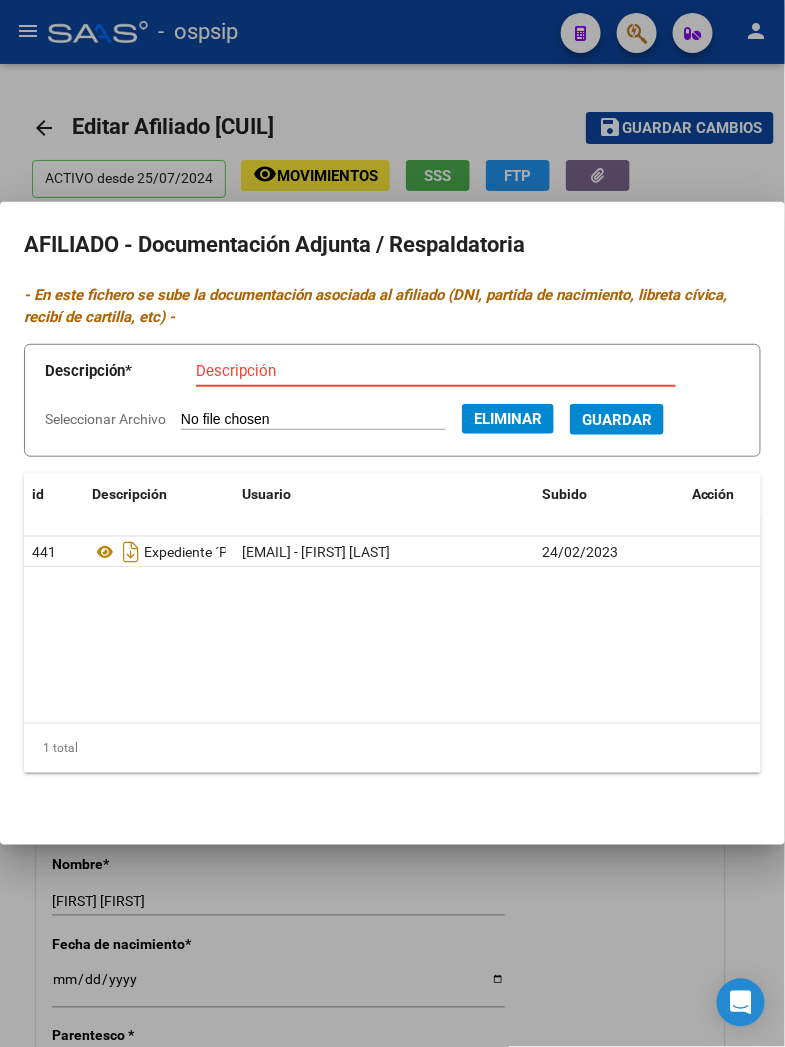 click on "Descripción" at bounding box center (436, 371) 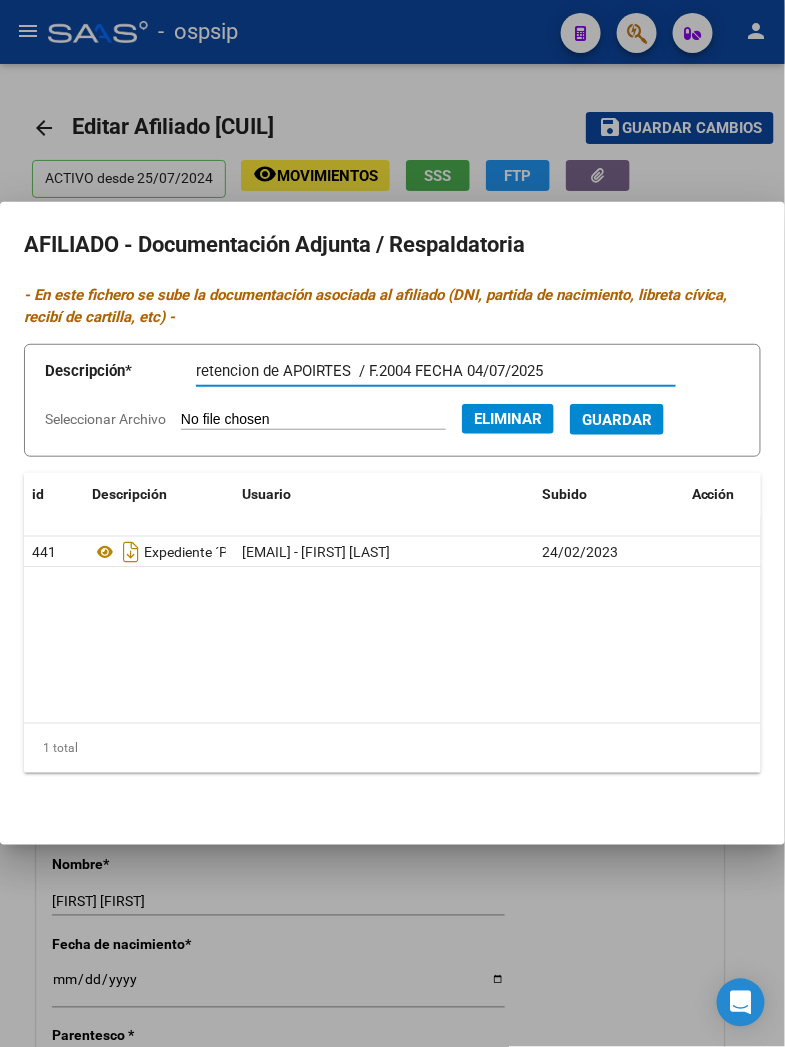 type on "retencion de APOIRTES  / F.2004 FECHA 04/07/2025" 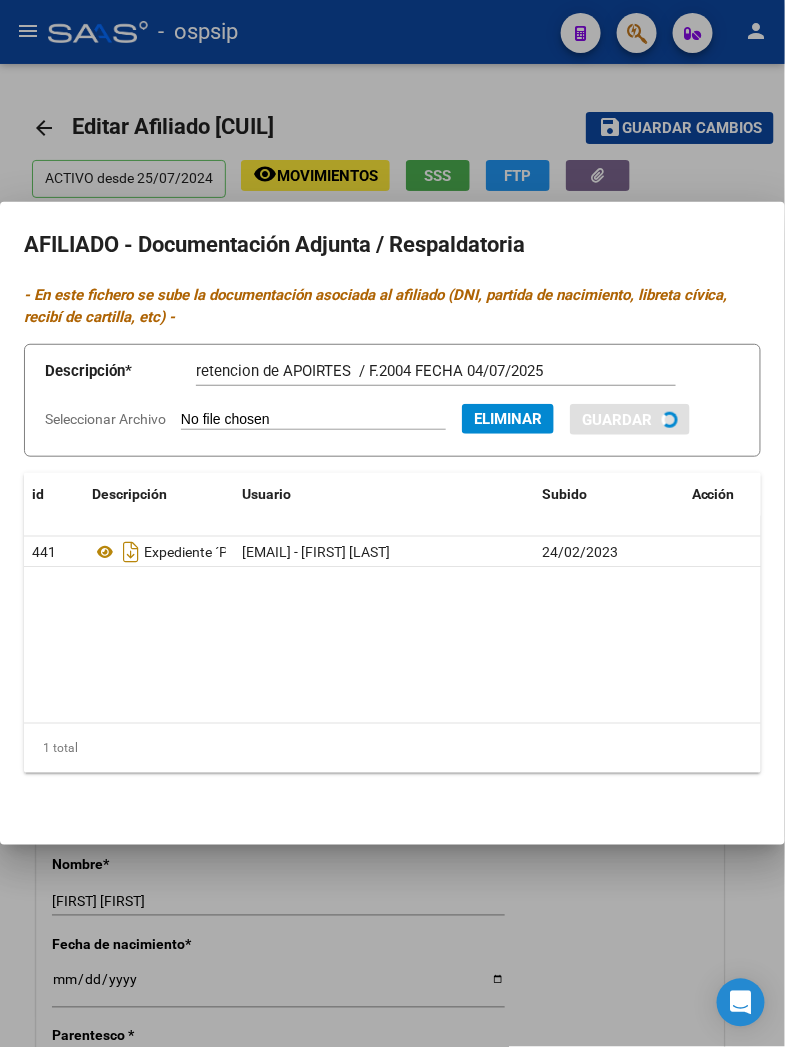 type 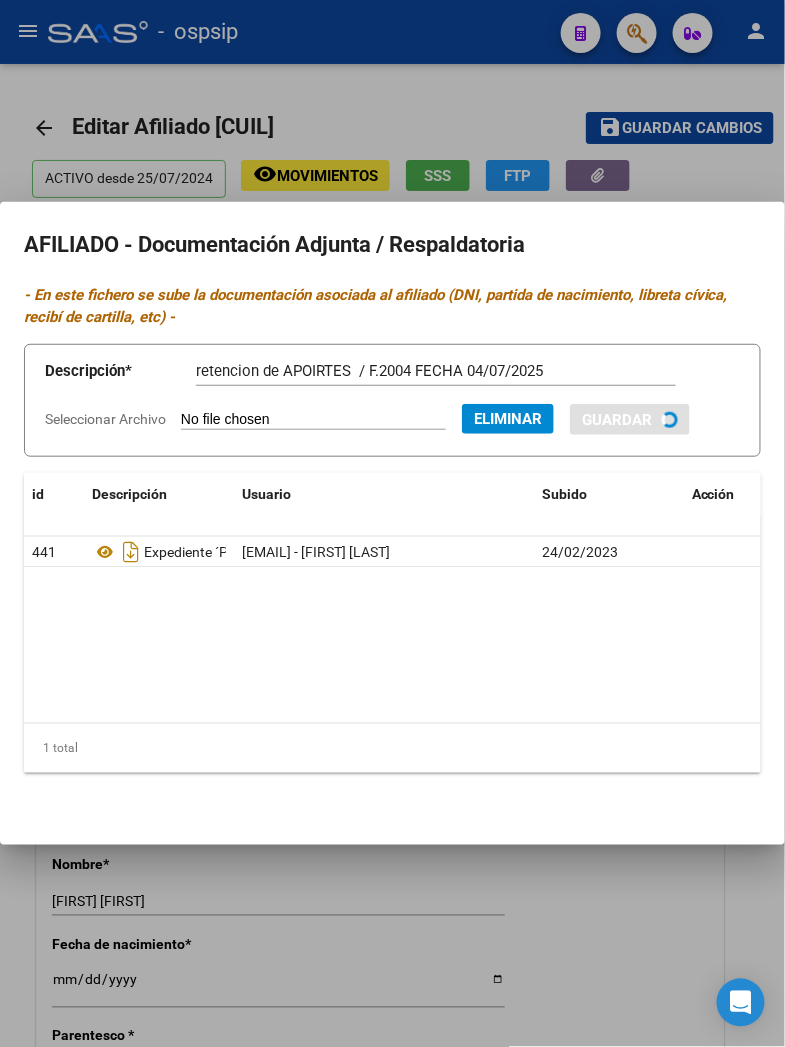 type 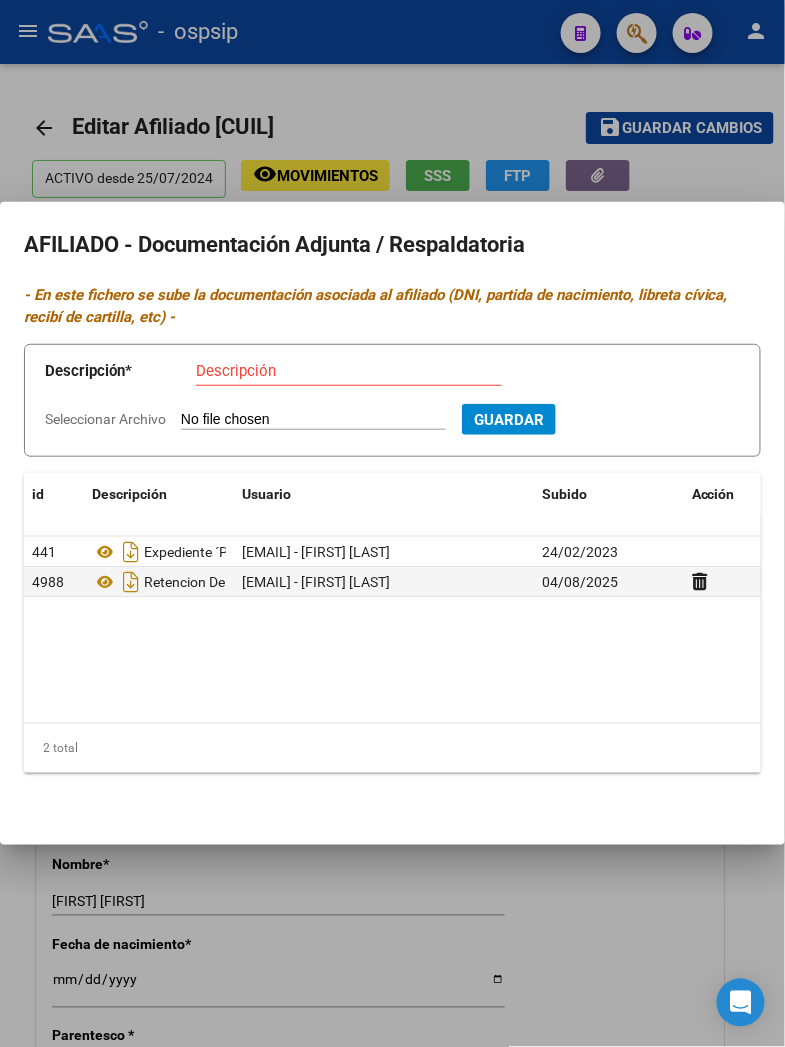 click at bounding box center (392, 523) 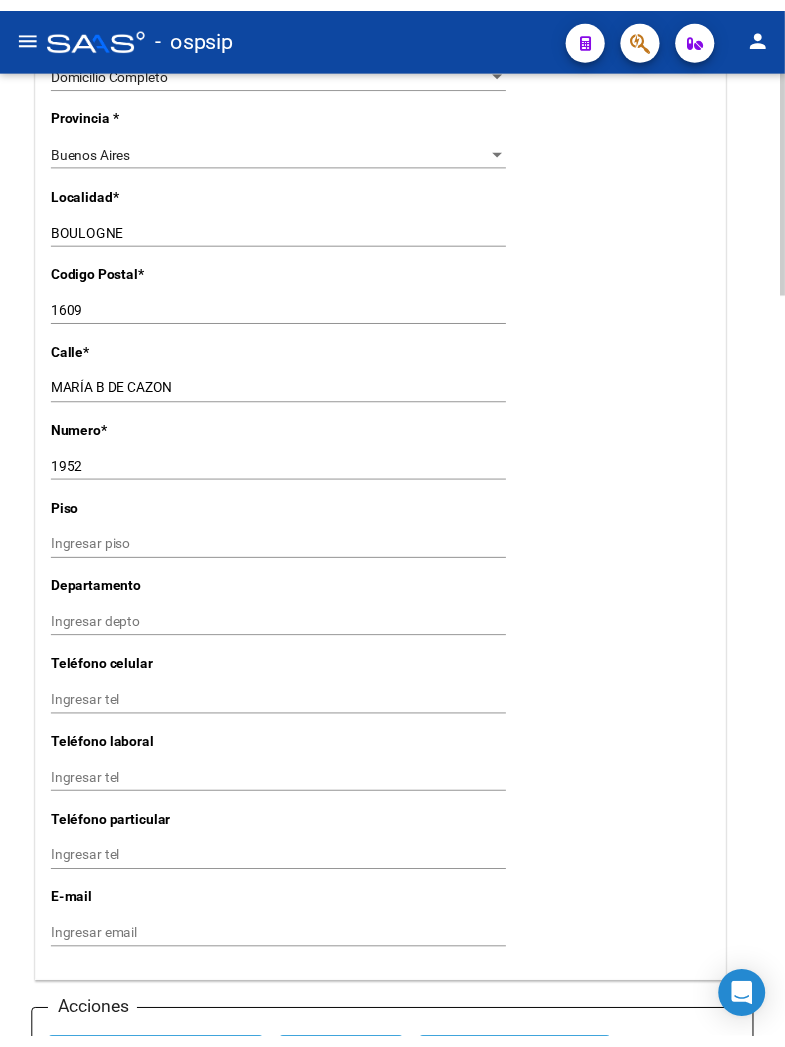 scroll, scrollTop: 1555, scrollLeft: 0, axis: vertical 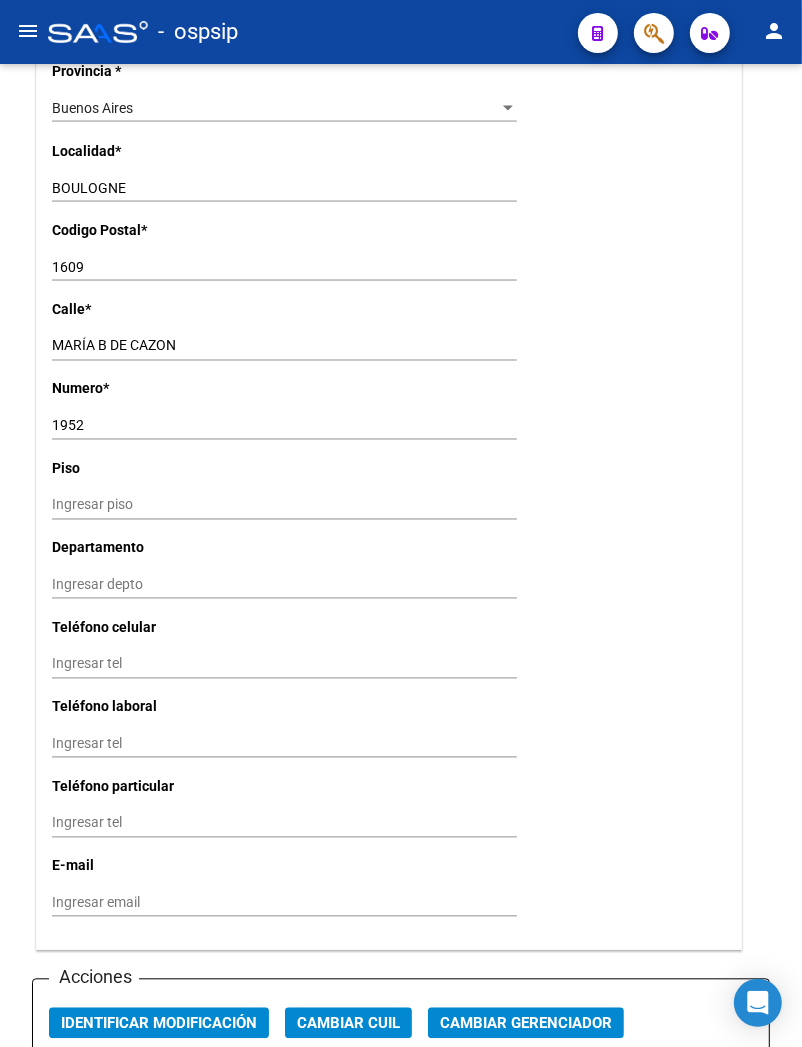 click 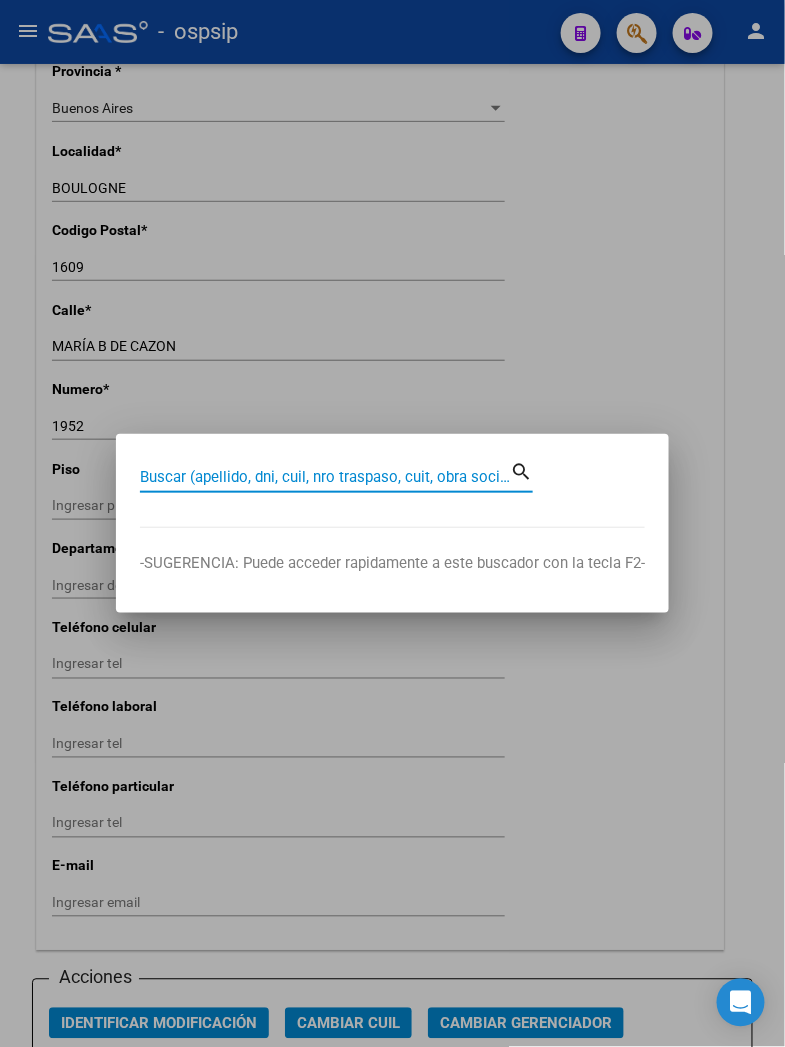 click on "Buscar (apellido, dni, cuil, nro traspaso, cuit, obra social)" at bounding box center (325, 477) 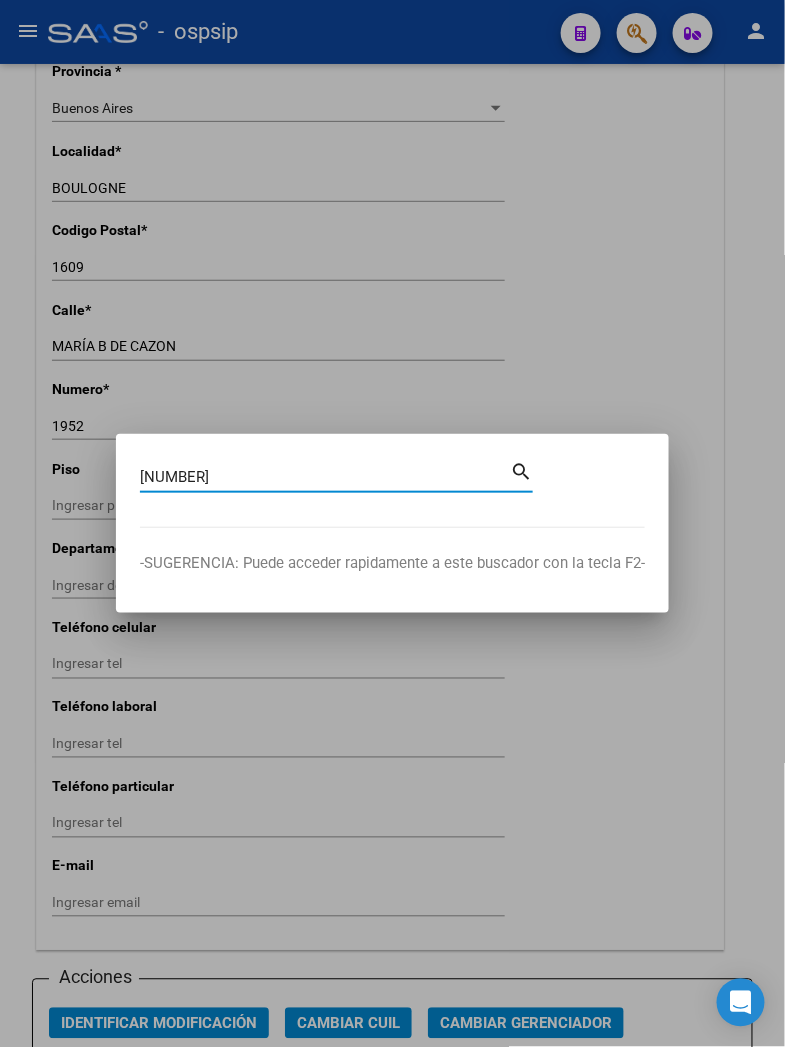 type on "[NUMBER]" 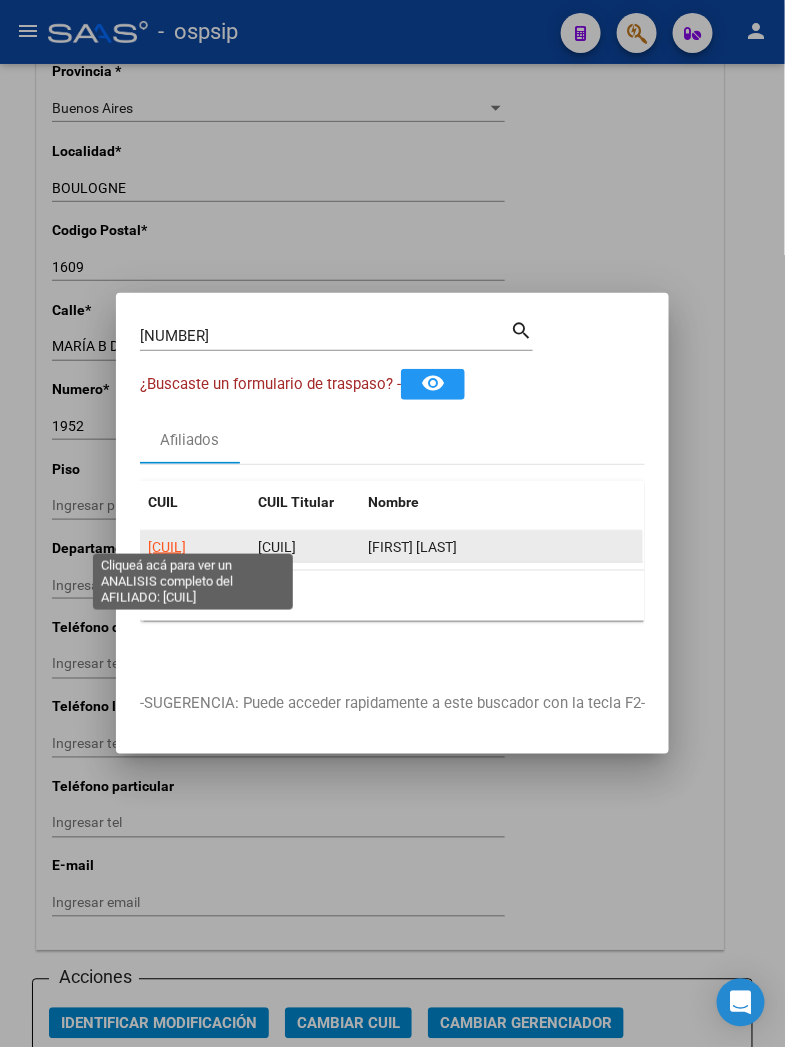 click on "[CUIL]" 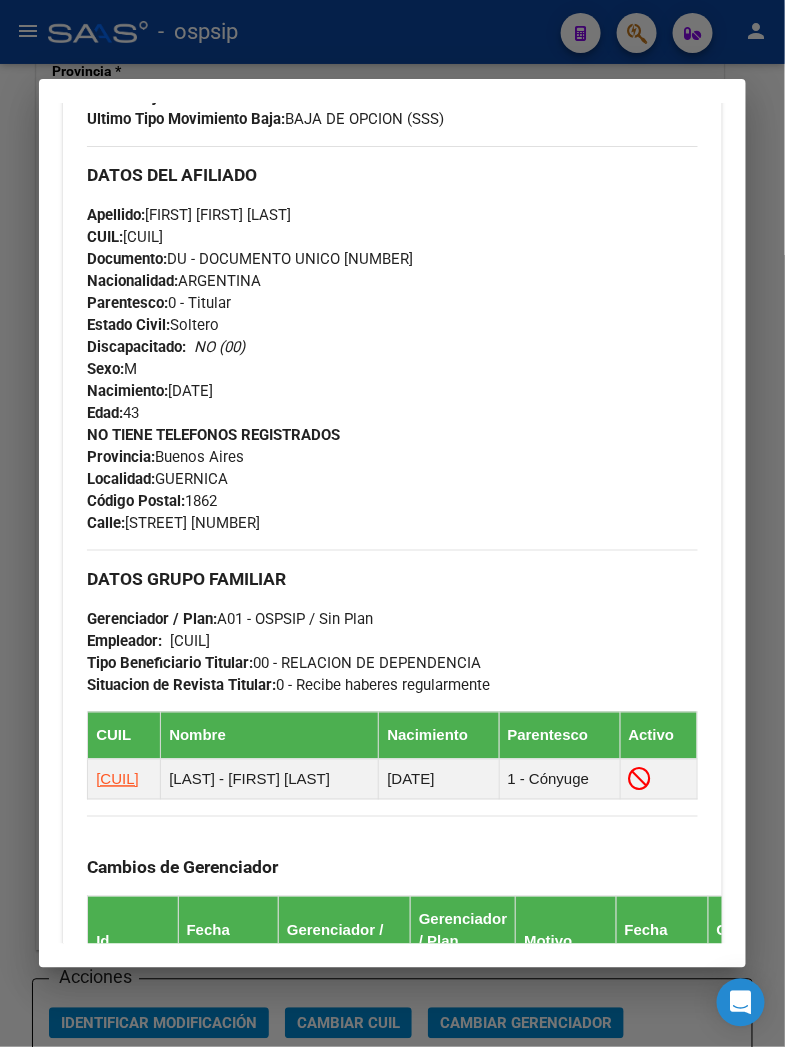 scroll, scrollTop: 777, scrollLeft: 0, axis: vertical 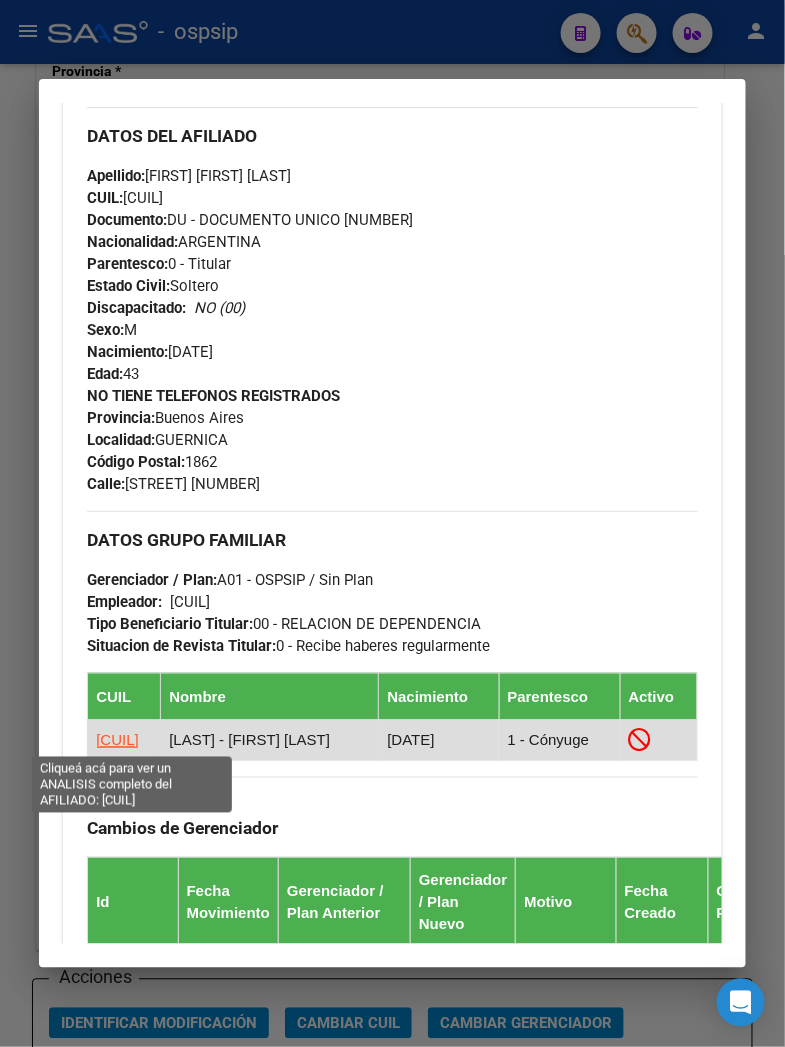 click on "[CUIL]" at bounding box center (117, 740) 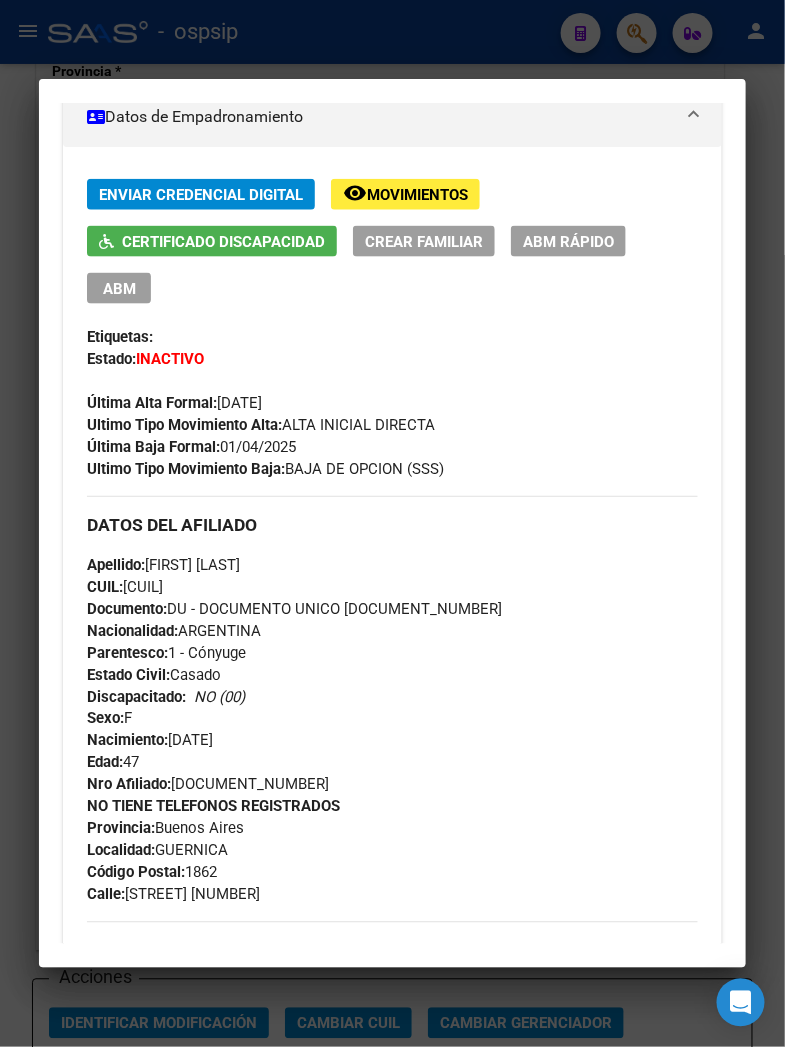 scroll, scrollTop: 444, scrollLeft: 0, axis: vertical 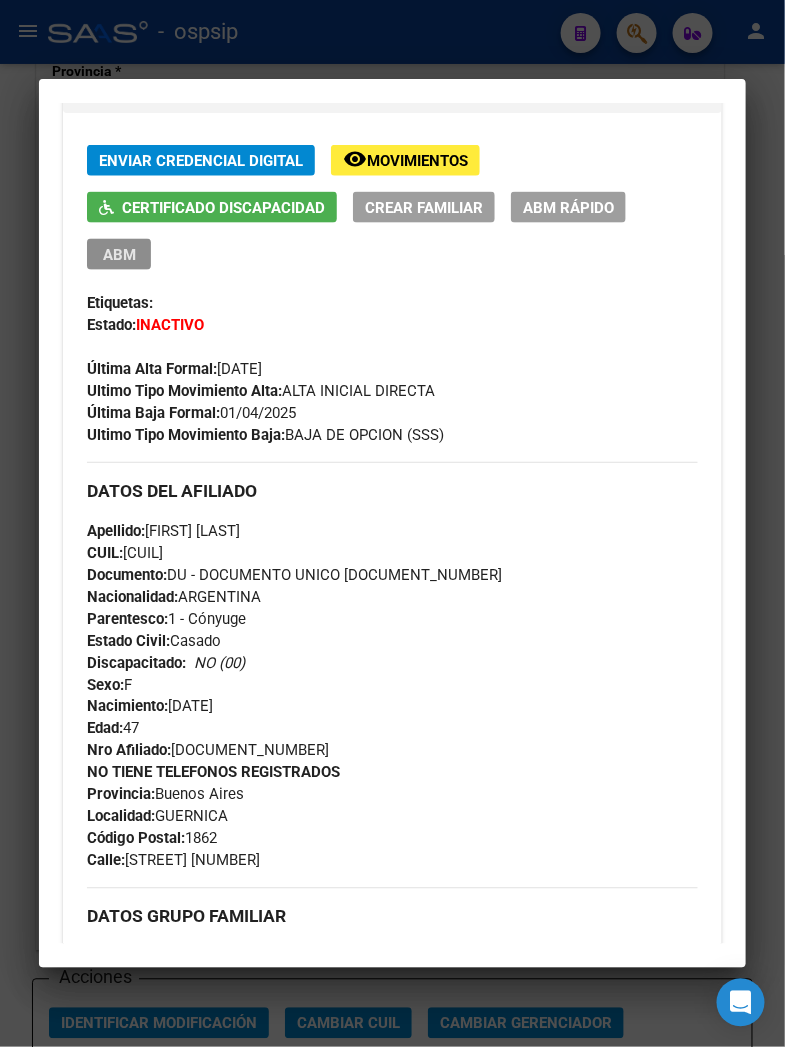 click on "ABM" at bounding box center [119, 254] 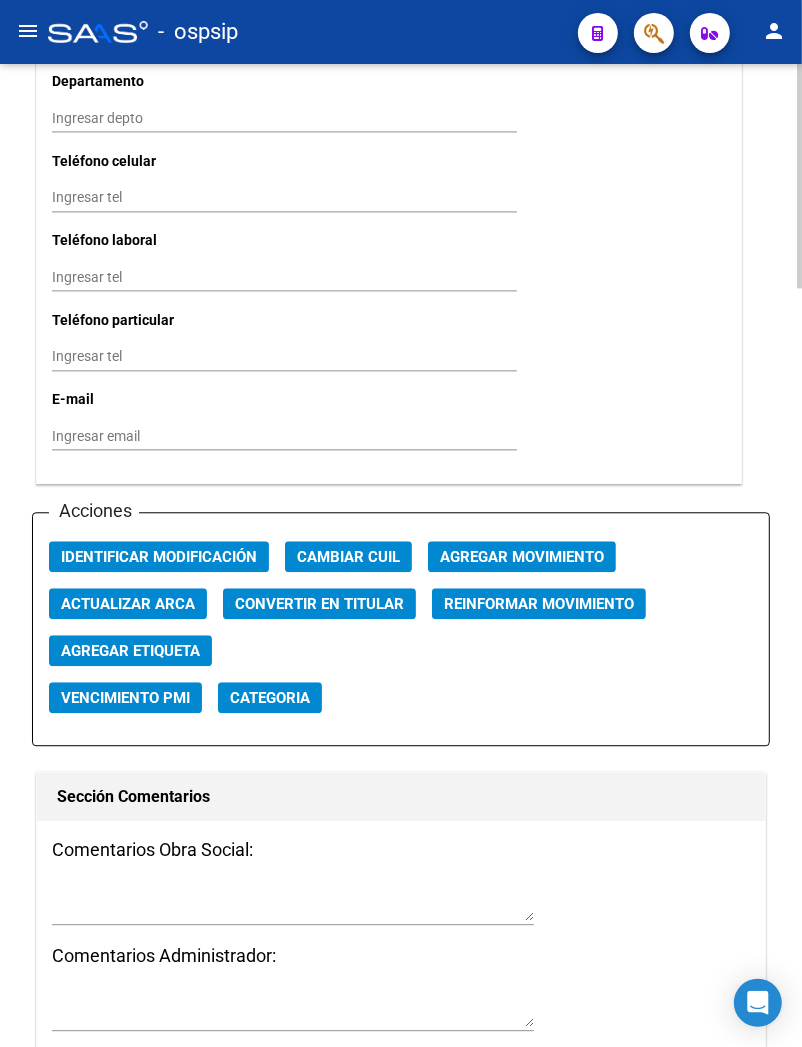 scroll, scrollTop: 2111, scrollLeft: 0, axis: vertical 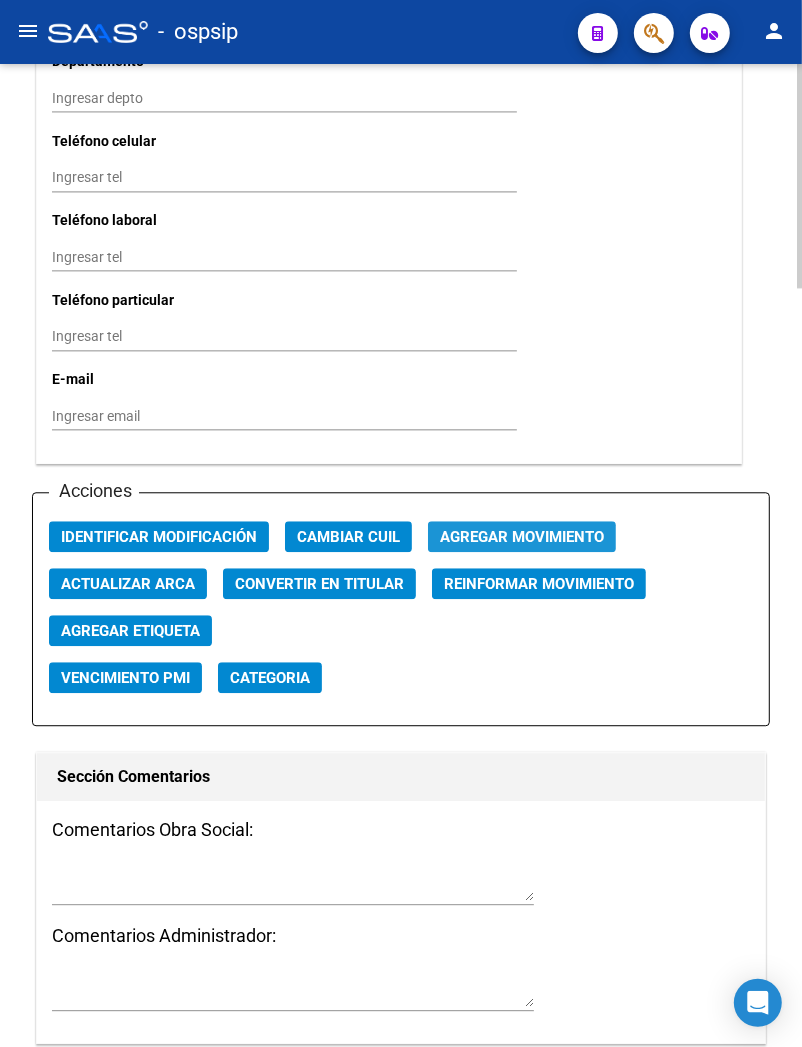 click on "Agregar Movimiento" 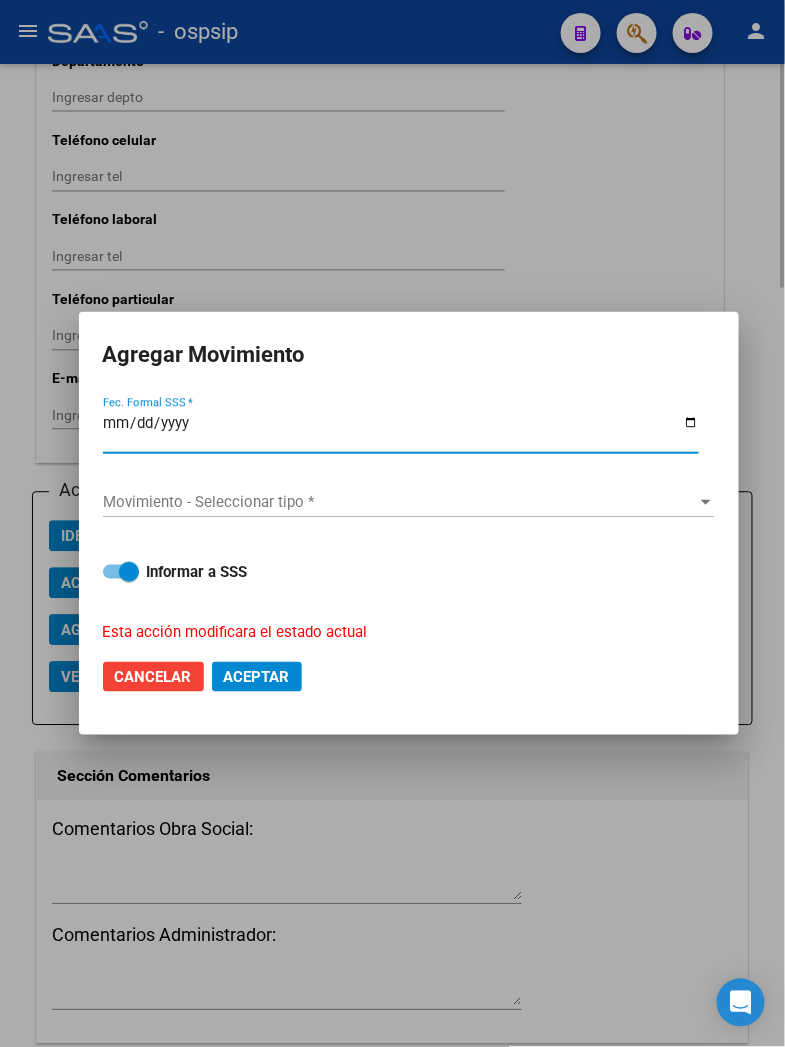 type on "2025-08-04" 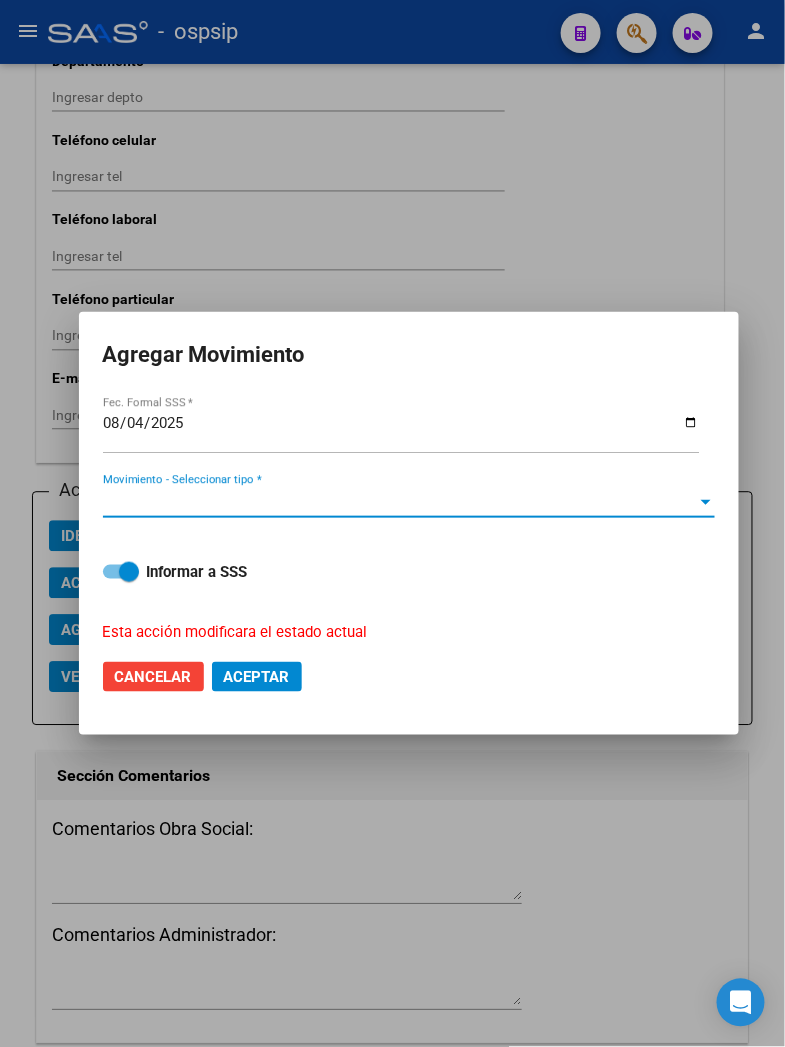 click on "Movimiento - Seleccionar tipo *" at bounding box center (400, 502) 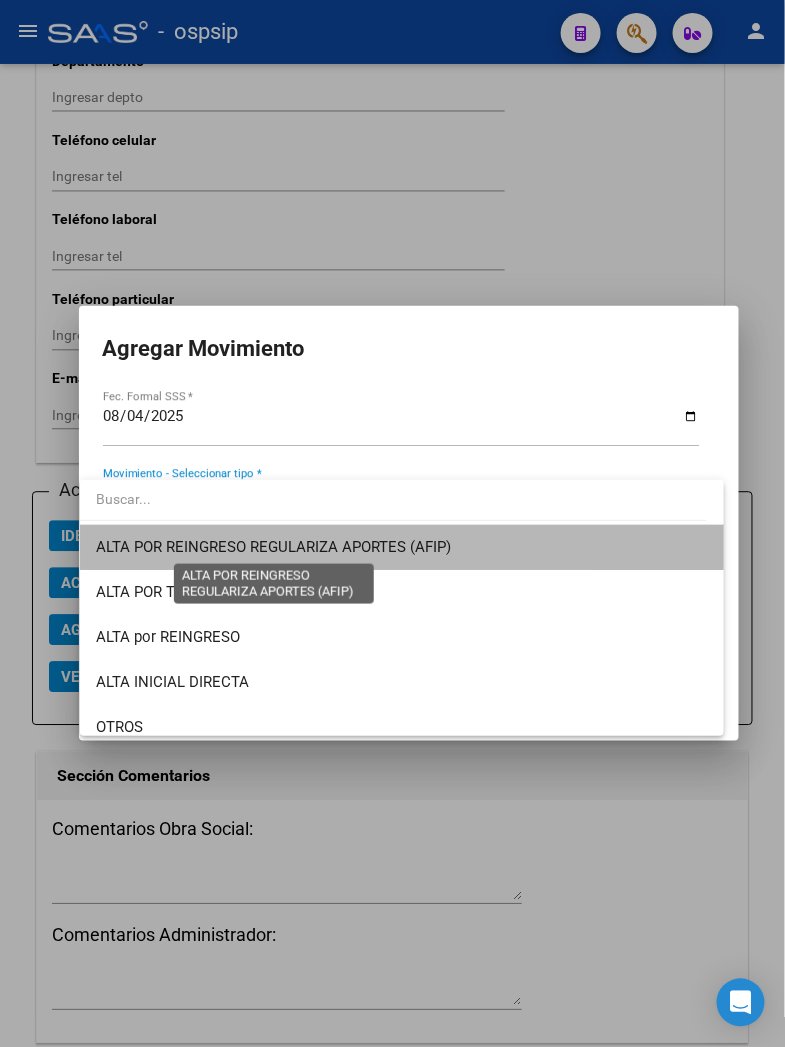 click on "ALTA POR REINGRESO REGULARIZA APORTES (AFIP)" at bounding box center [273, 547] 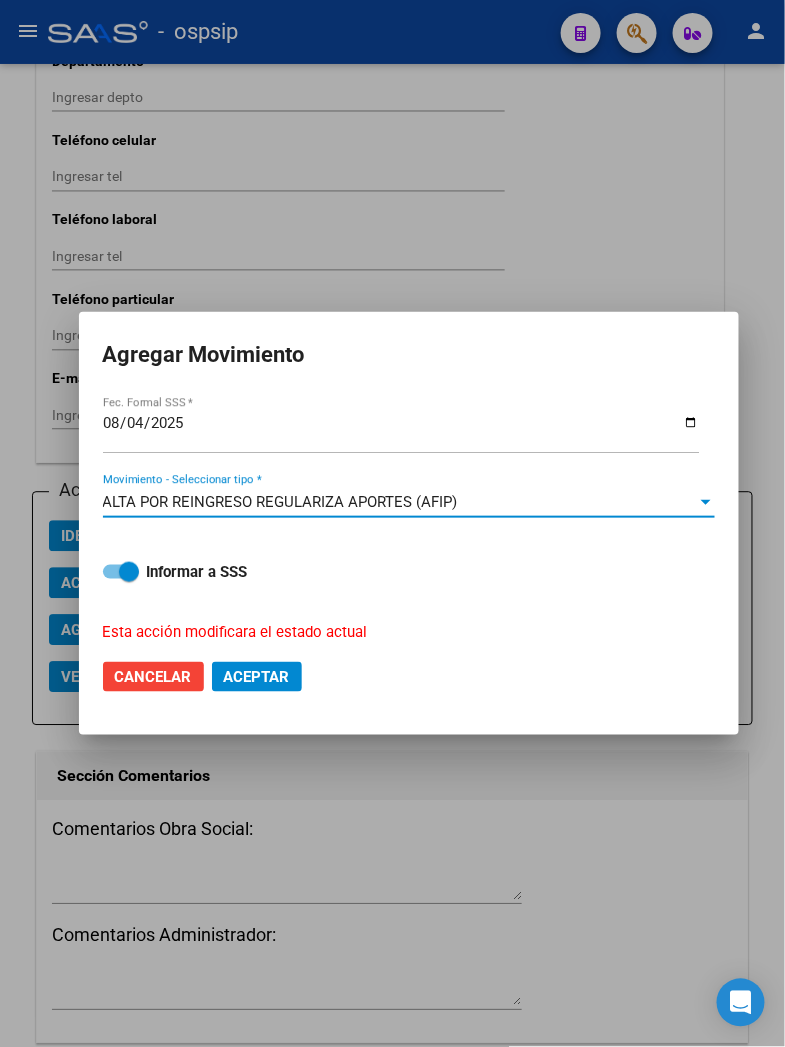 click at bounding box center [706, 502] 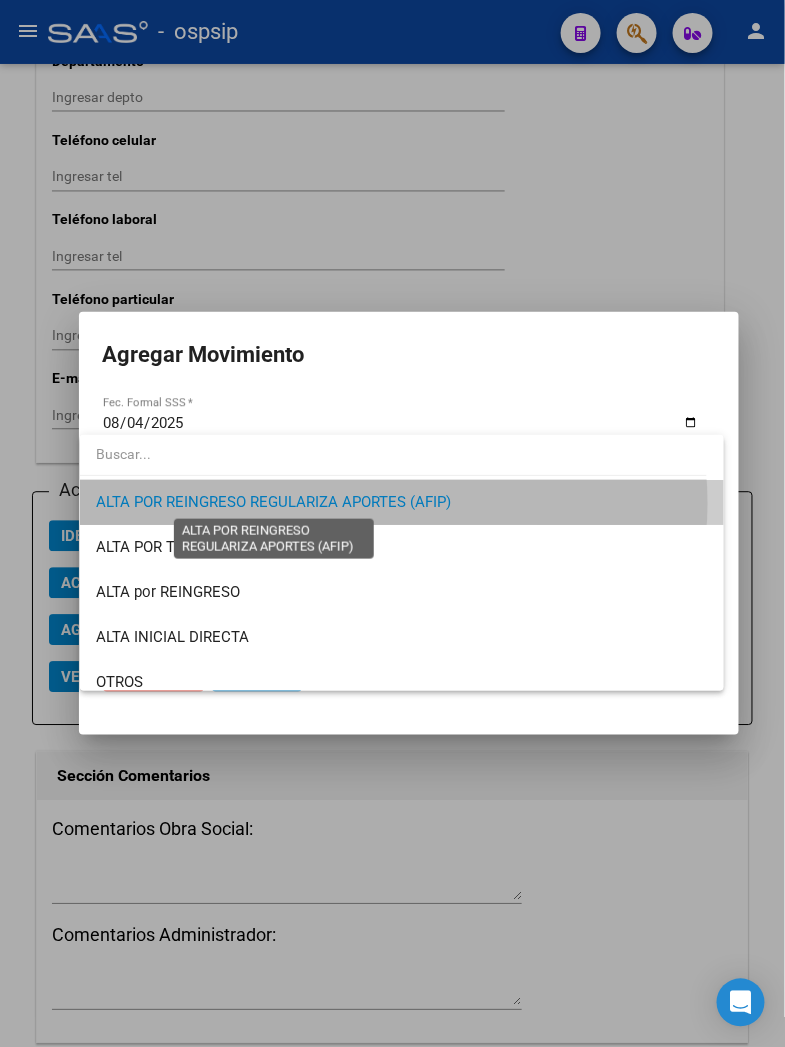 click on "ALTA POR REINGRESO REGULARIZA APORTES (AFIP)" at bounding box center [273, 502] 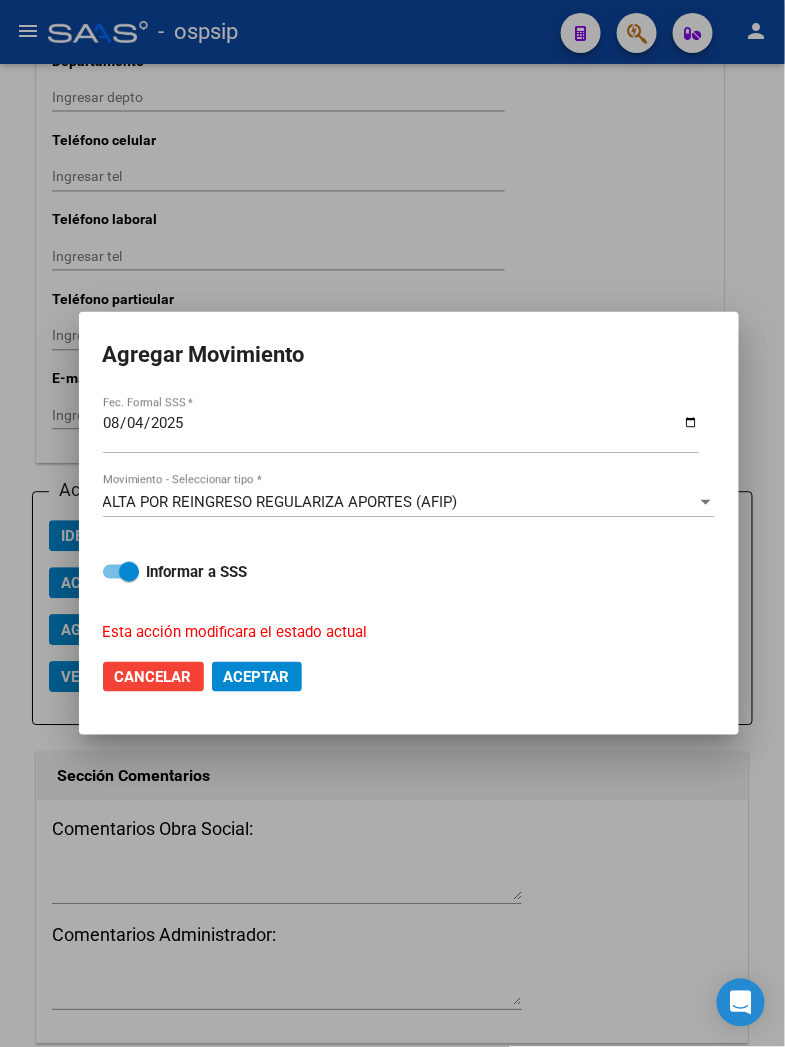 click on "Esta acción modificara el estado actual" at bounding box center (397, 632) 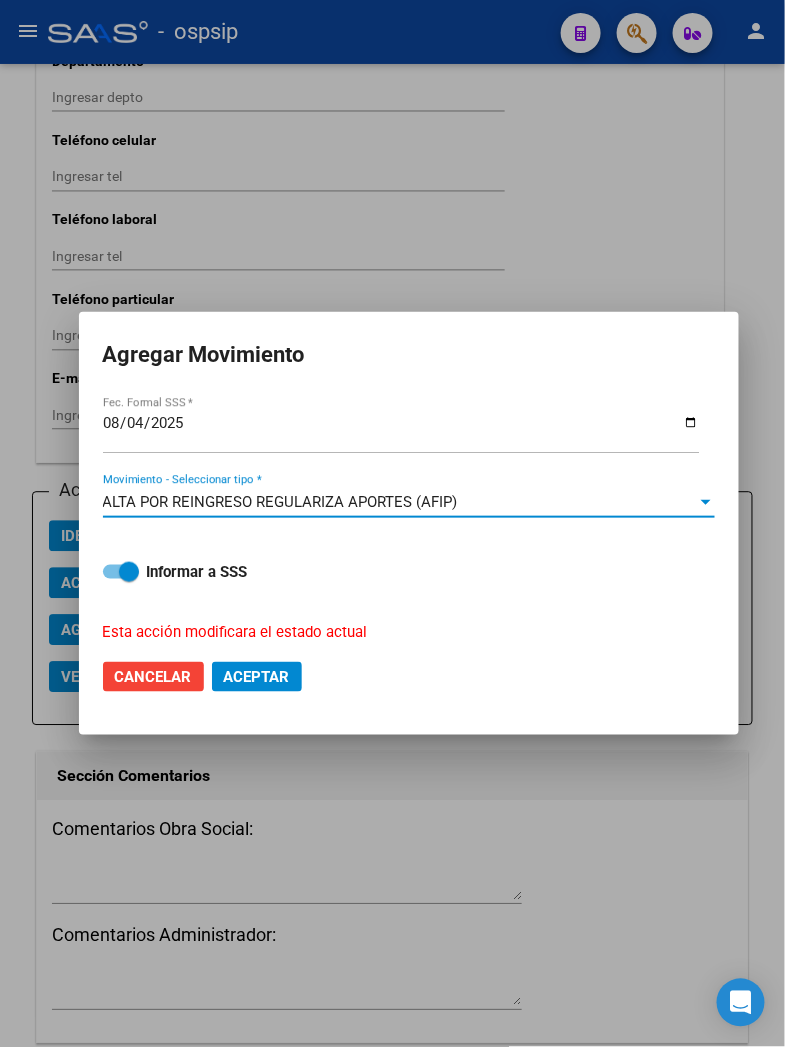 click at bounding box center [706, 502] 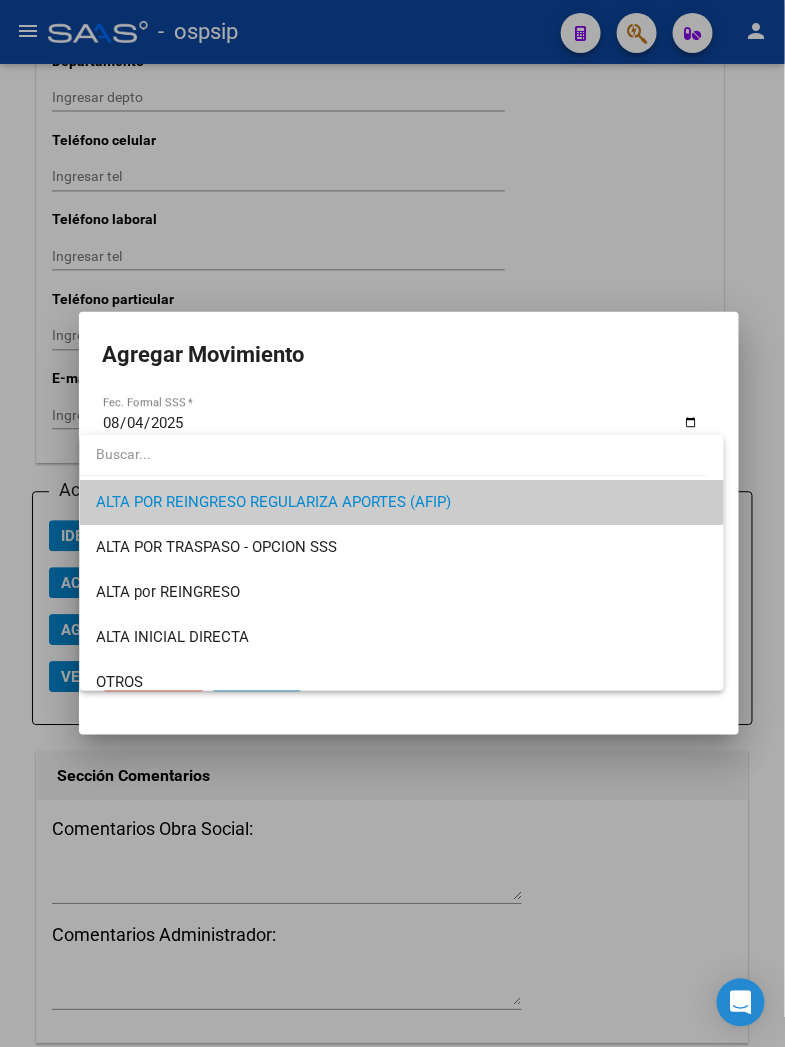 click at bounding box center [392, 523] 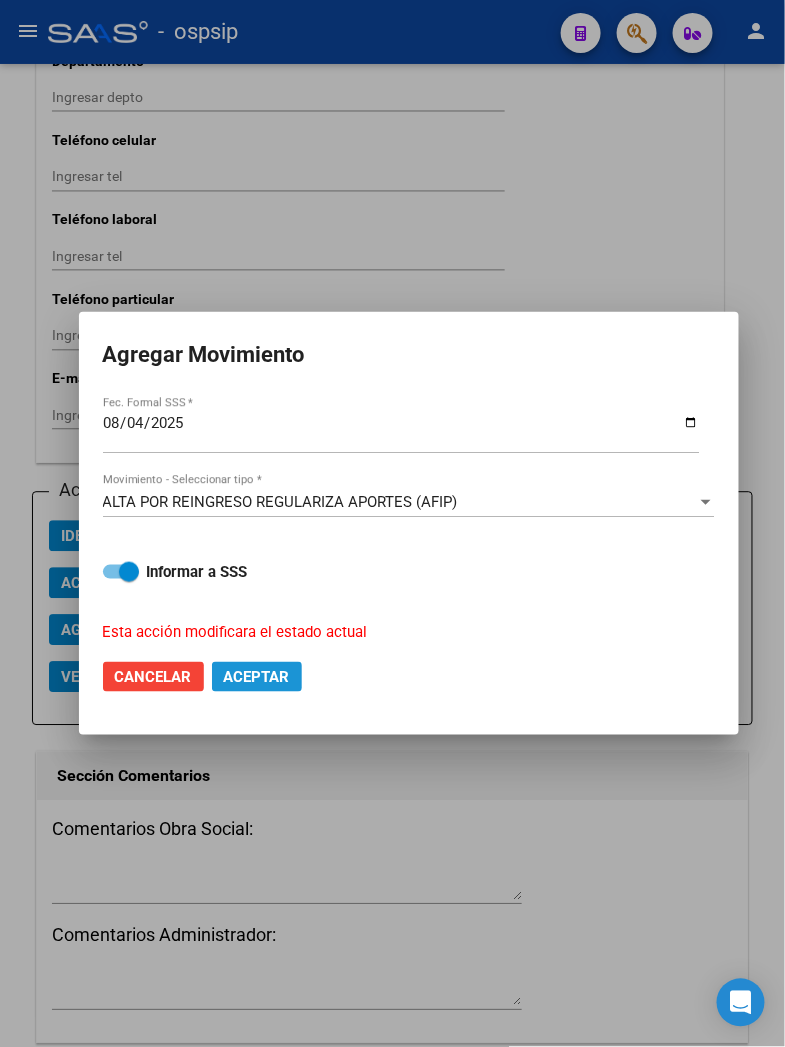 click on "Aceptar" 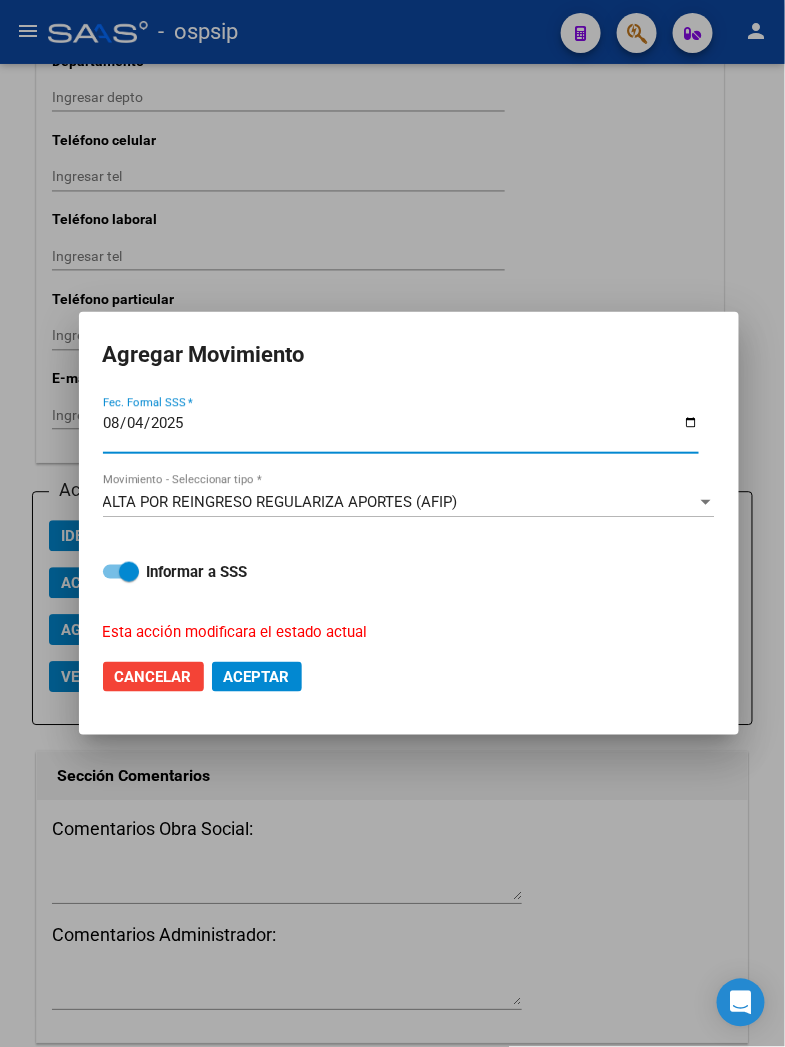 click on "2025-08-04" at bounding box center [401, 431] 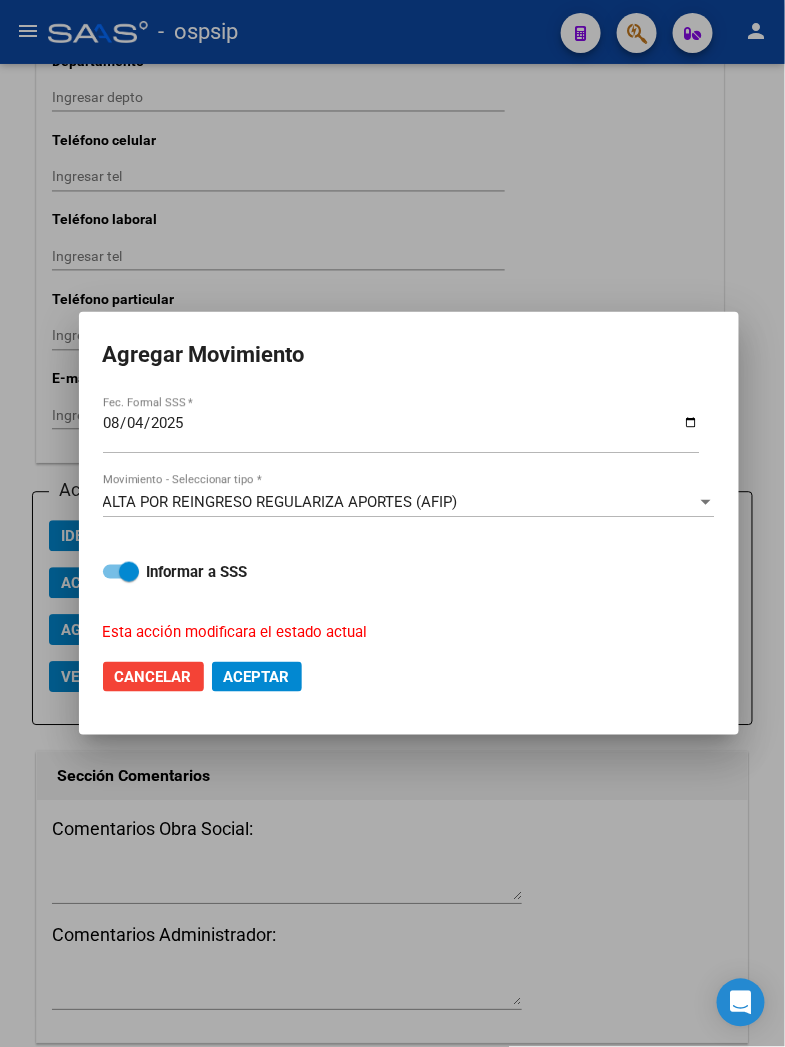 click at bounding box center [392, 523] 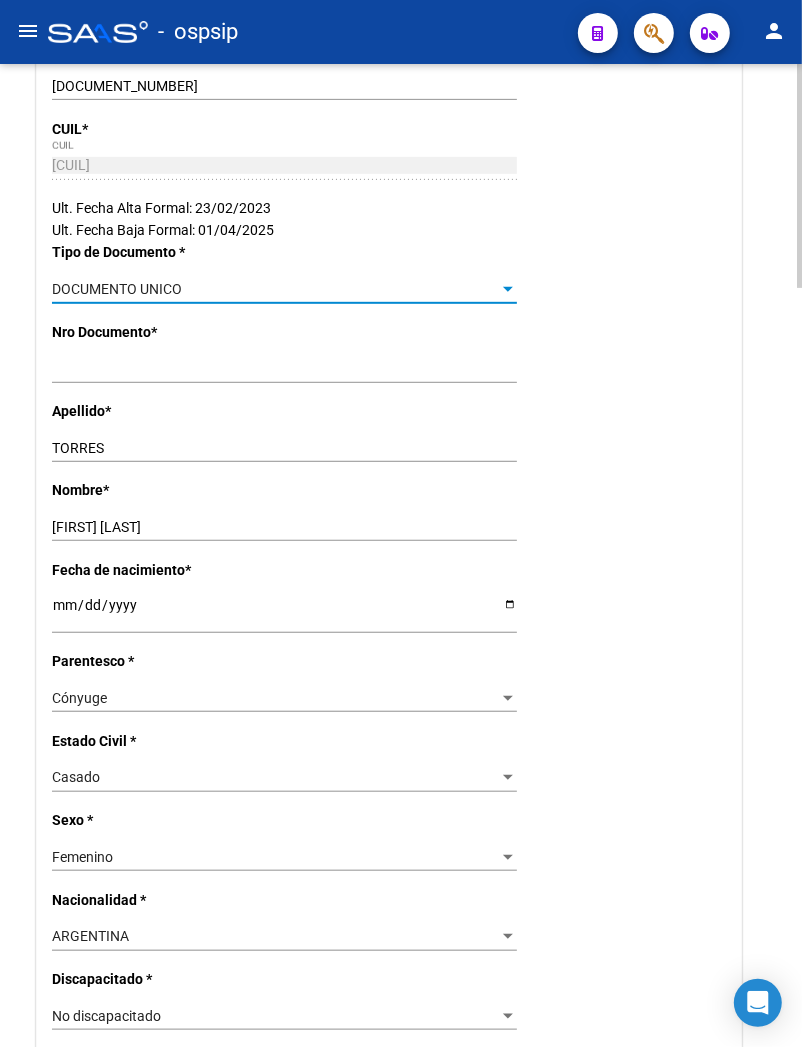 scroll, scrollTop: 321, scrollLeft: 0, axis: vertical 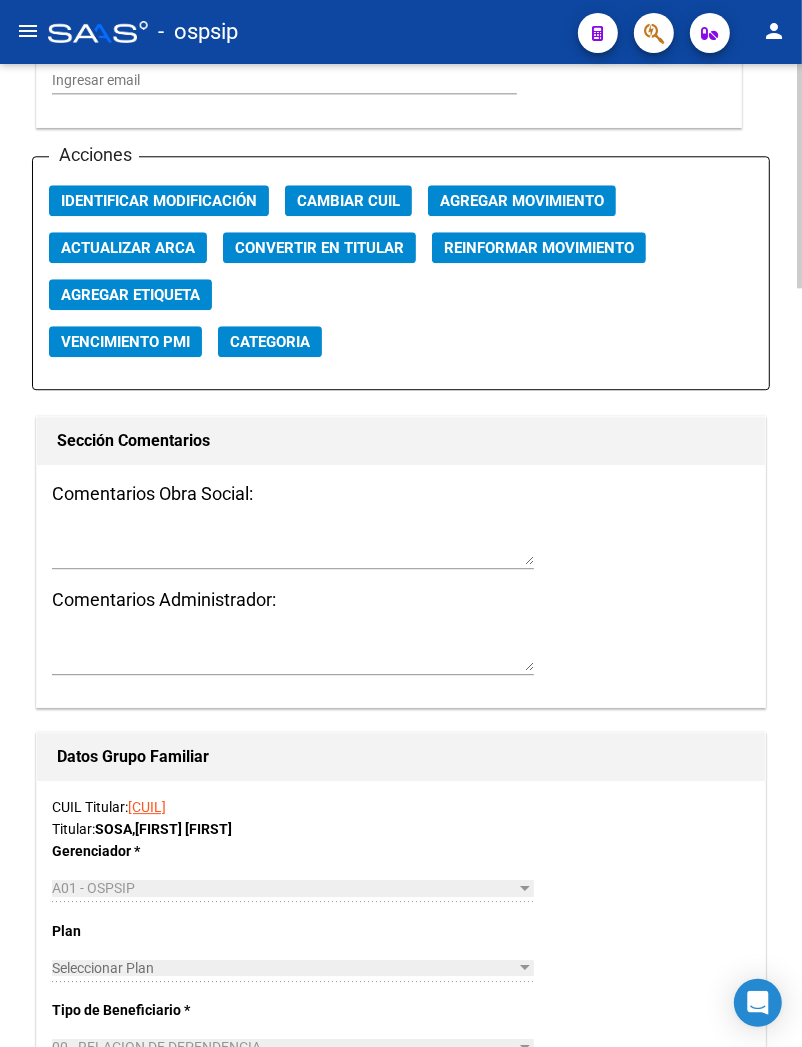 click on "[CUIL]" 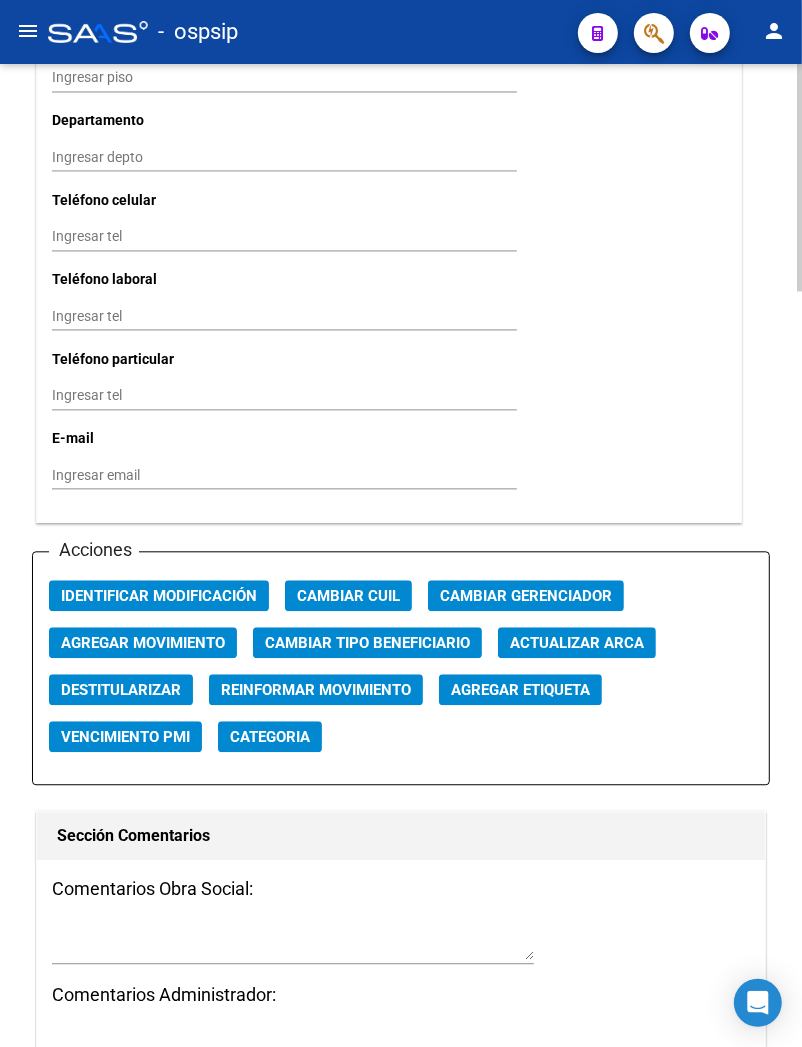 scroll, scrollTop: 2333, scrollLeft: 0, axis: vertical 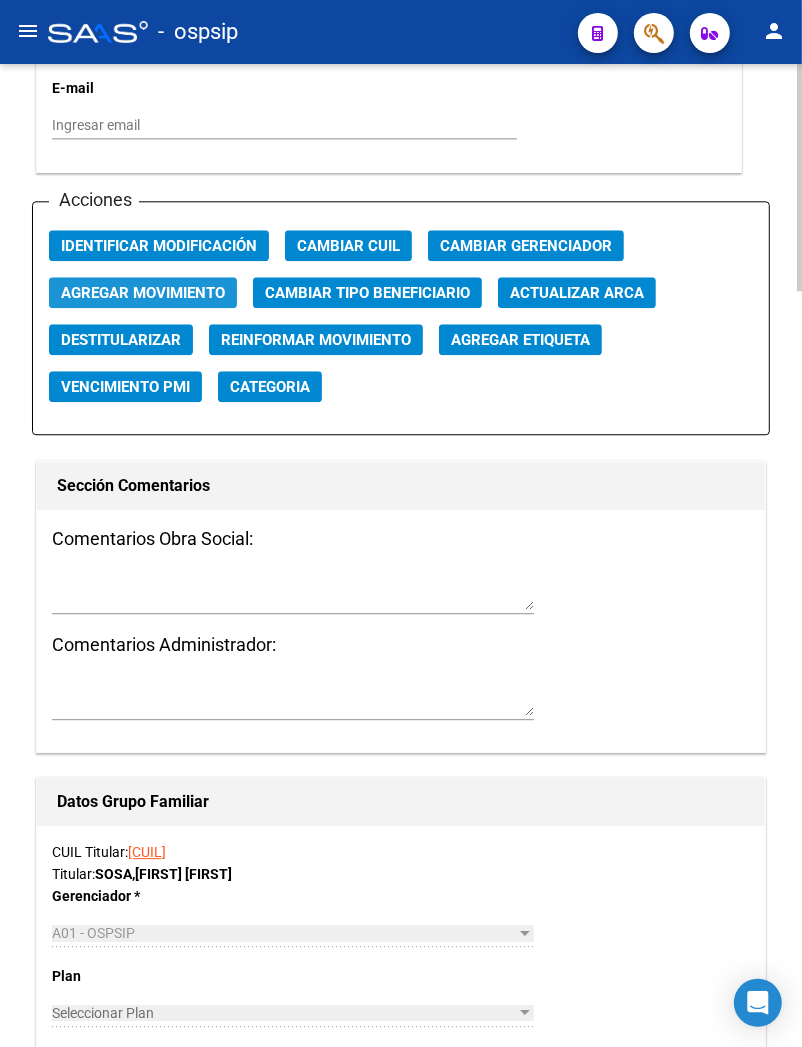 click on "Agregar Movimiento" 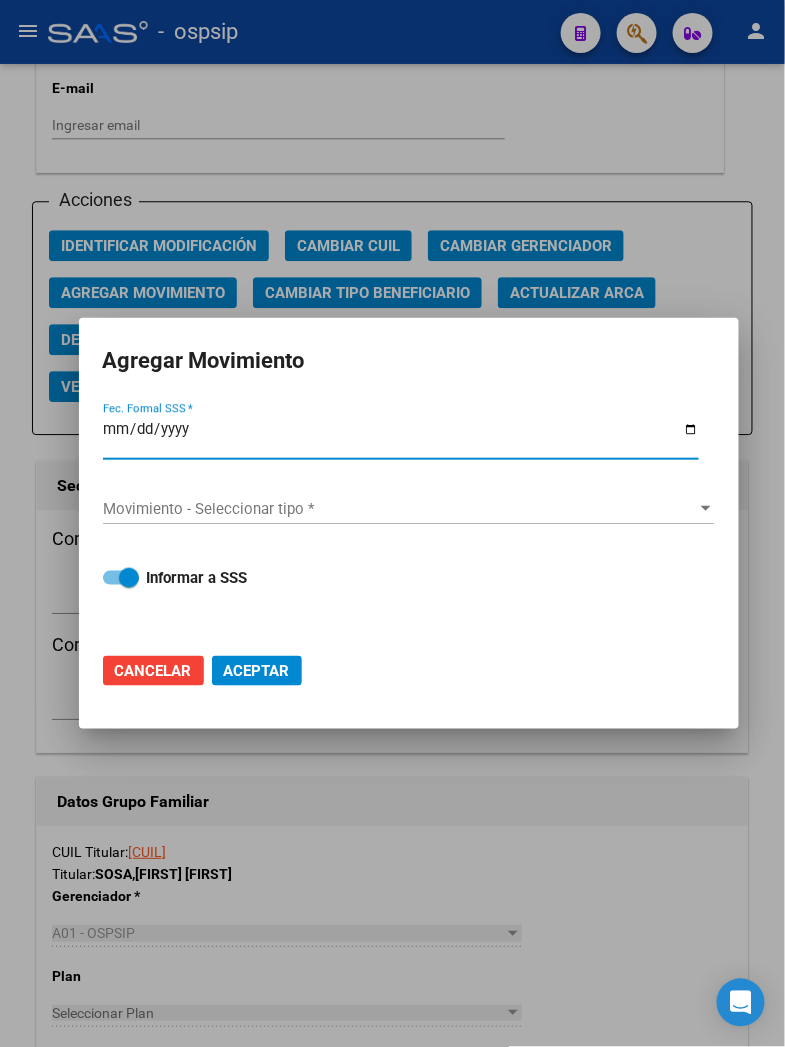 click on "Fec. Formal SSS *" at bounding box center [401, 437] 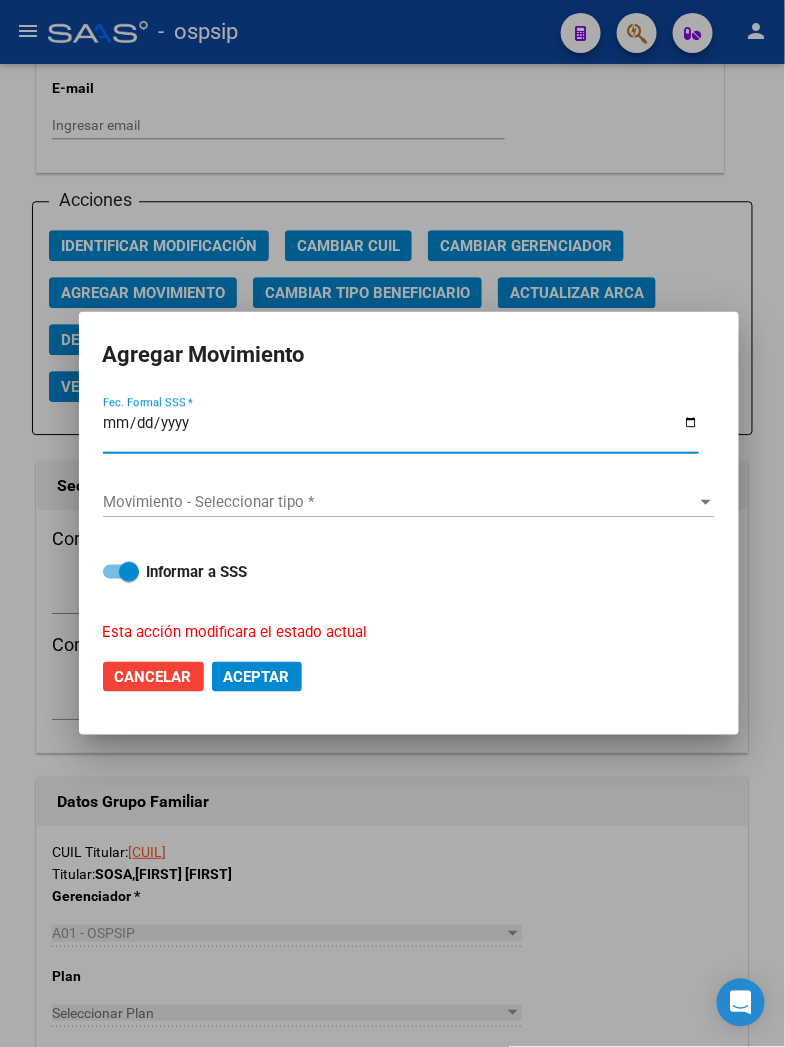 type on "2025-08-04" 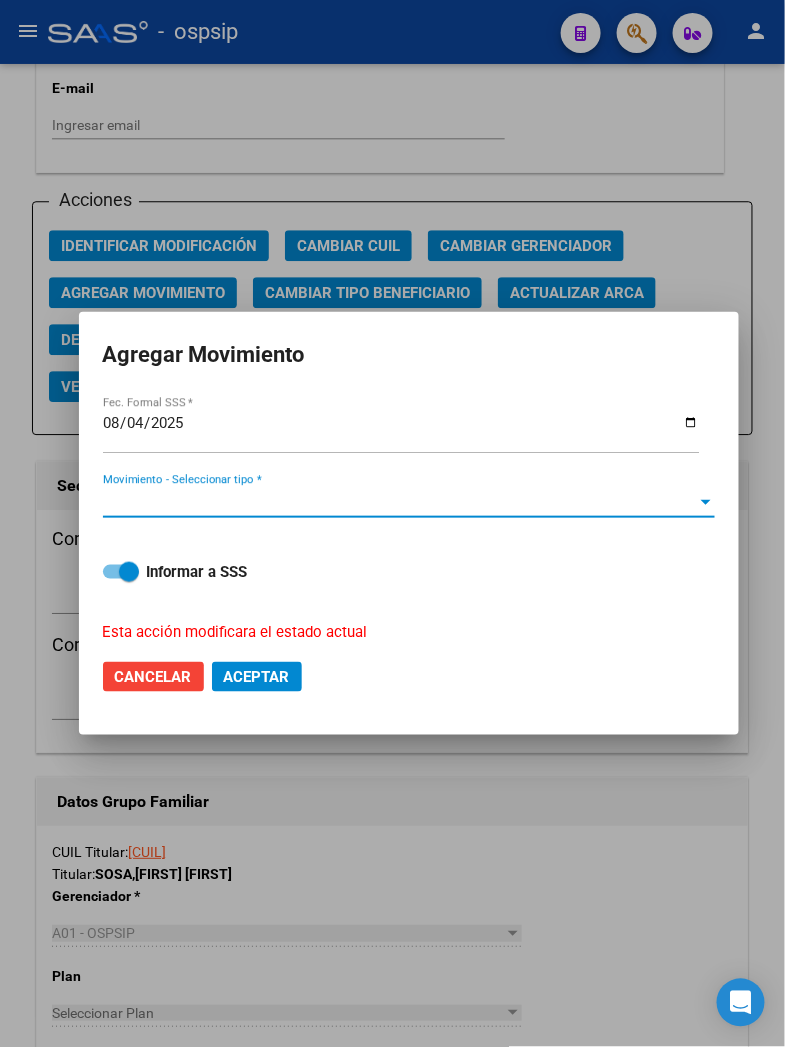 click on "Movimiento - Seleccionar tipo *" at bounding box center [400, 502] 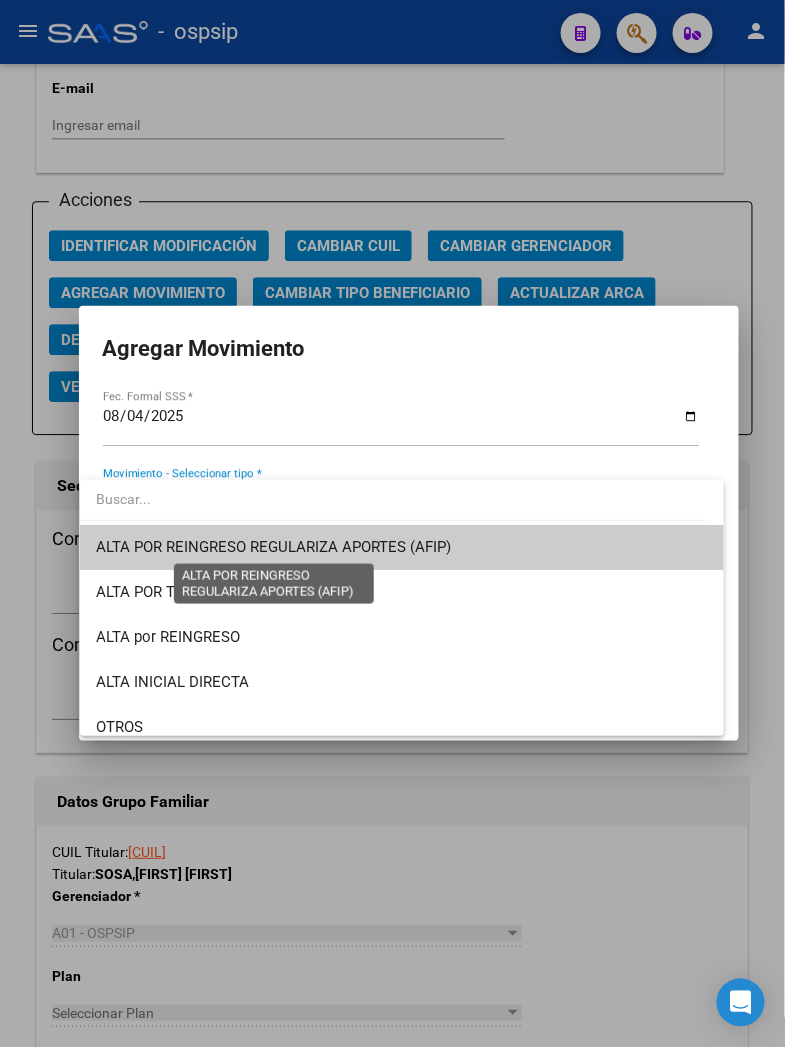 click on "ALTA POR REINGRESO REGULARIZA APORTES (AFIP)" at bounding box center (273, 547) 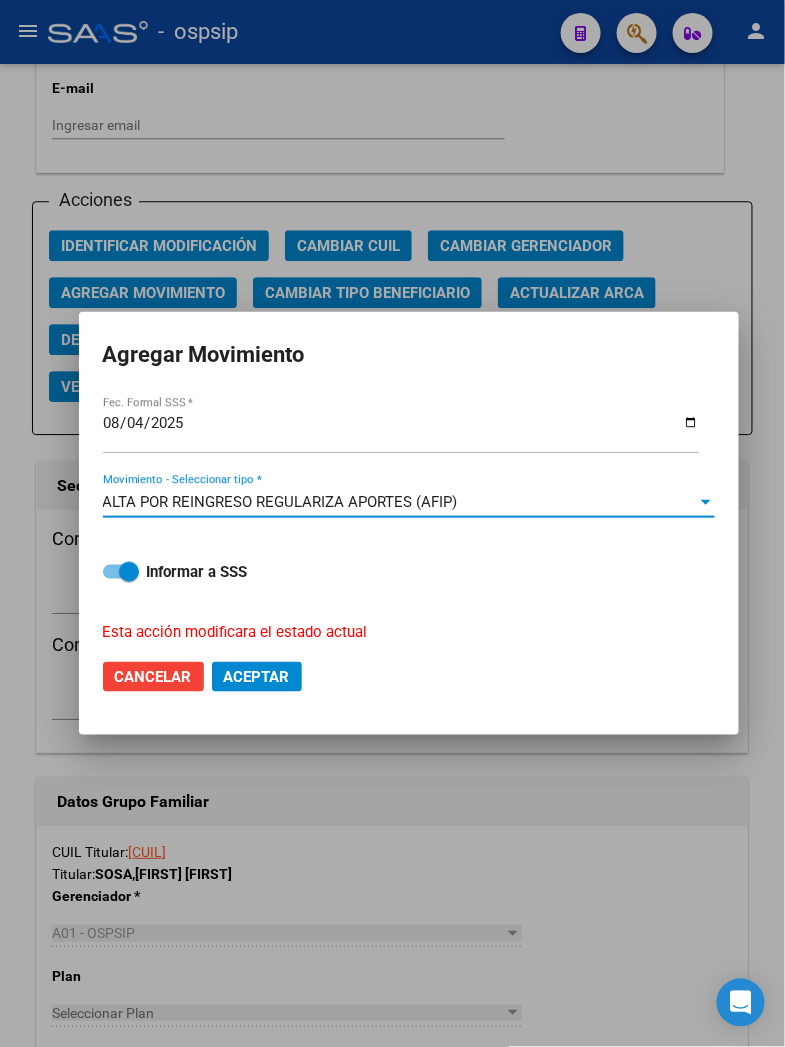 click on "Aceptar" 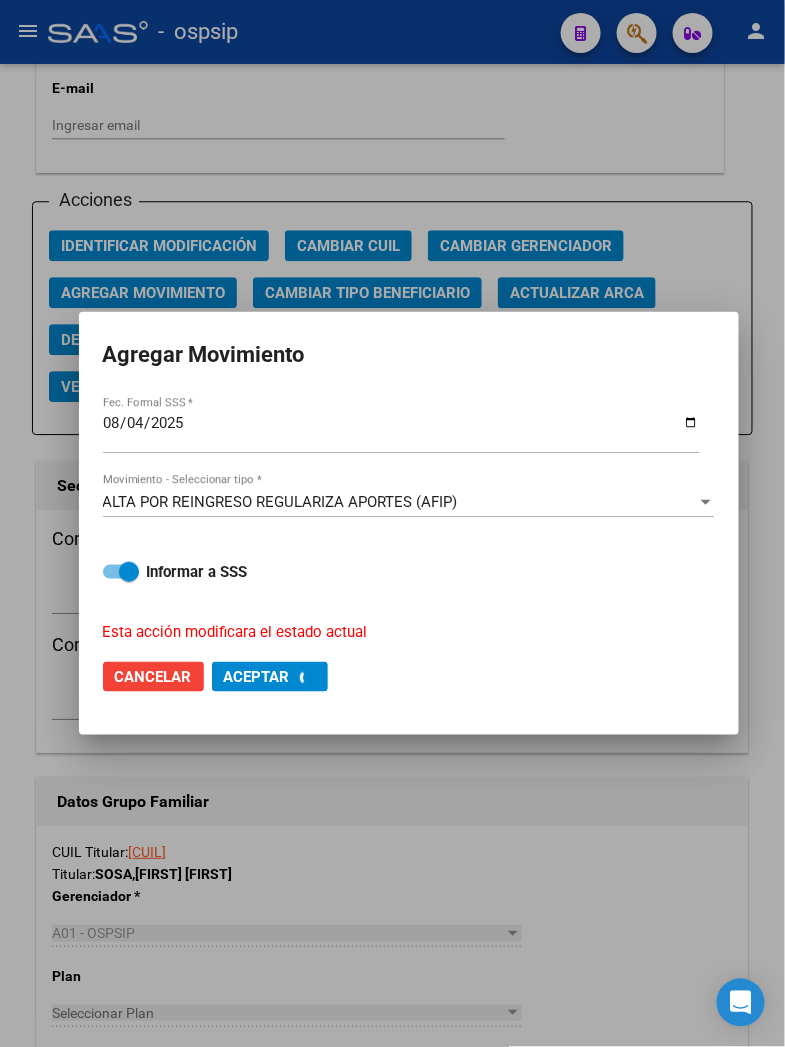checkbox on "false" 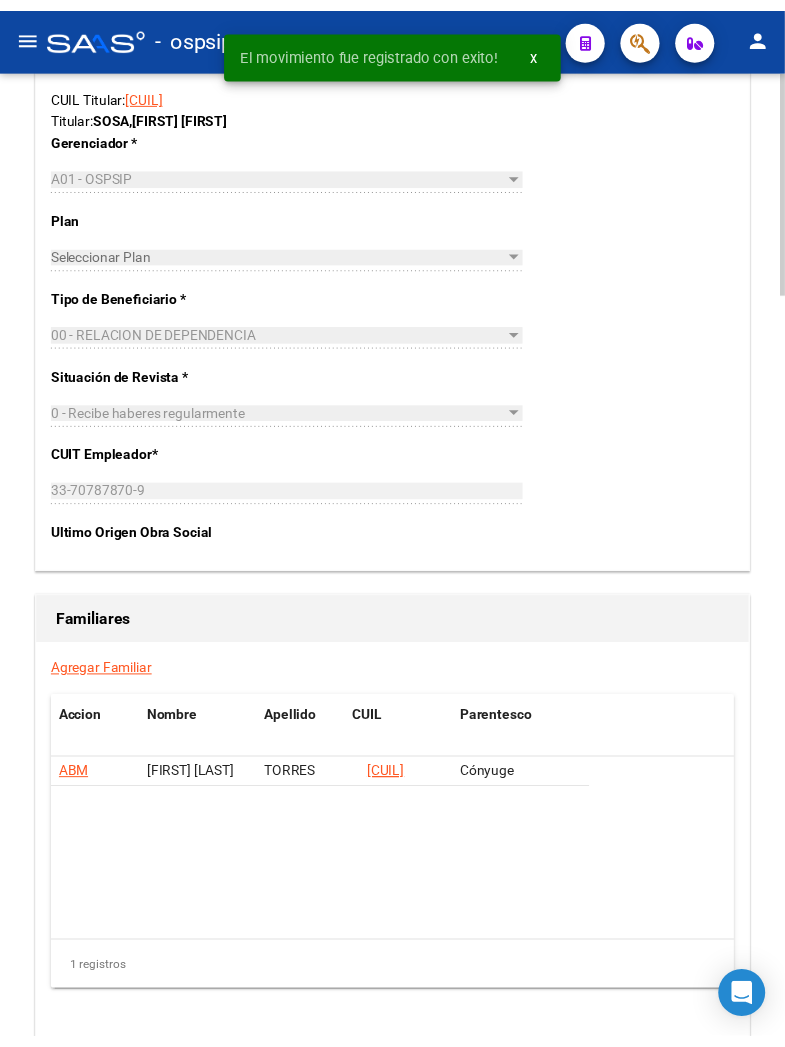 scroll, scrollTop: 3111, scrollLeft: 0, axis: vertical 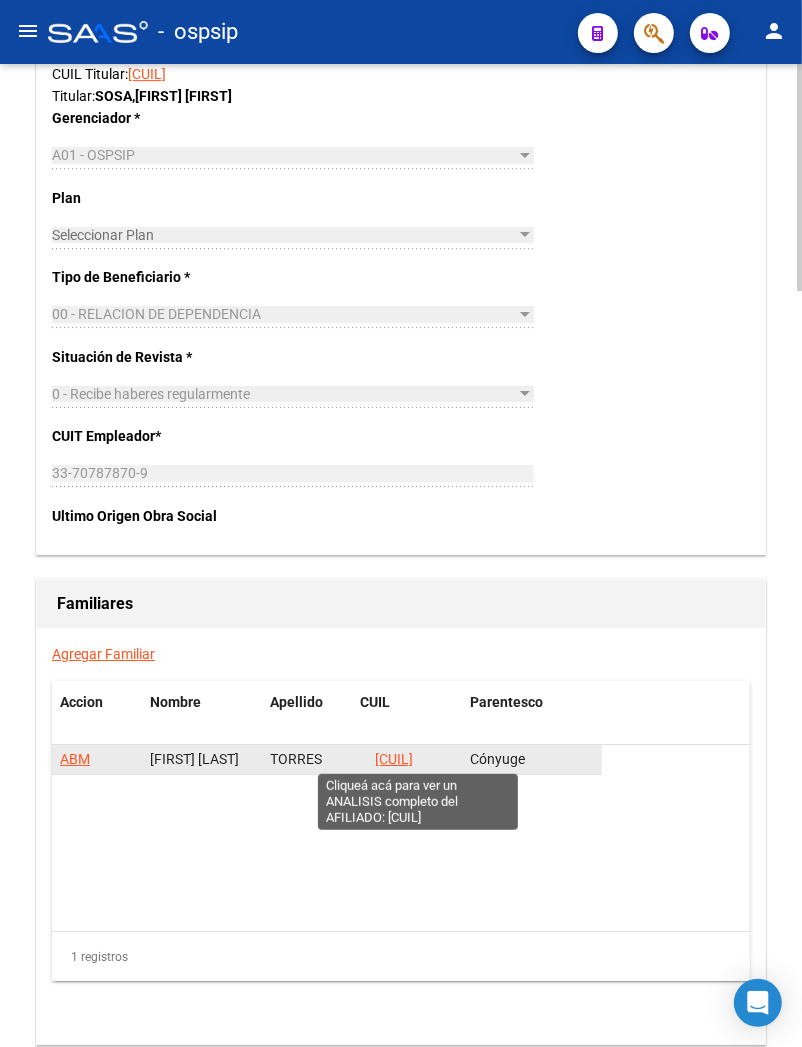 click on "[CUIL]" 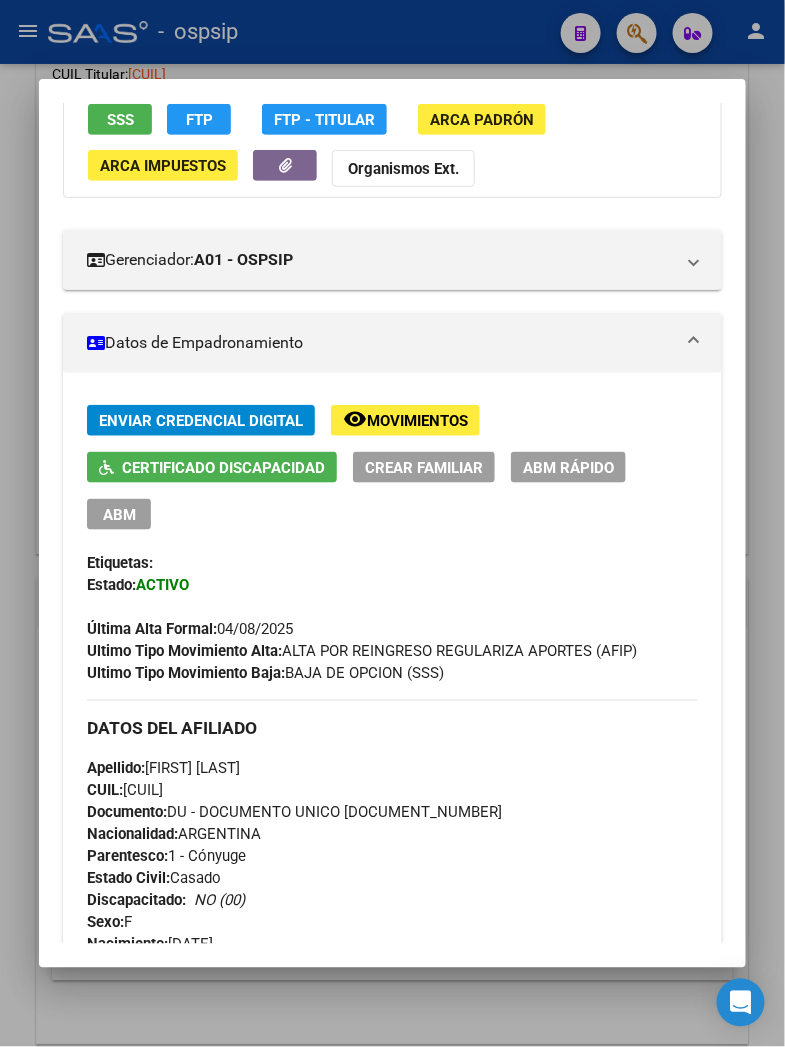 scroll, scrollTop: 0, scrollLeft: 0, axis: both 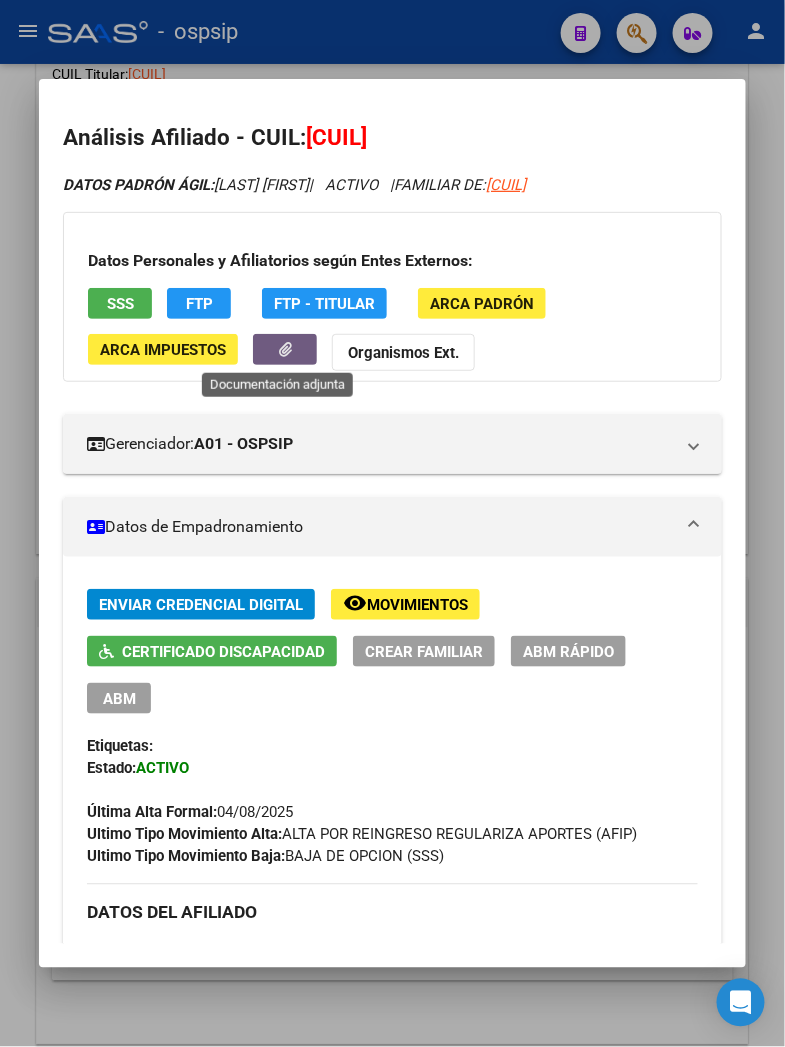 click 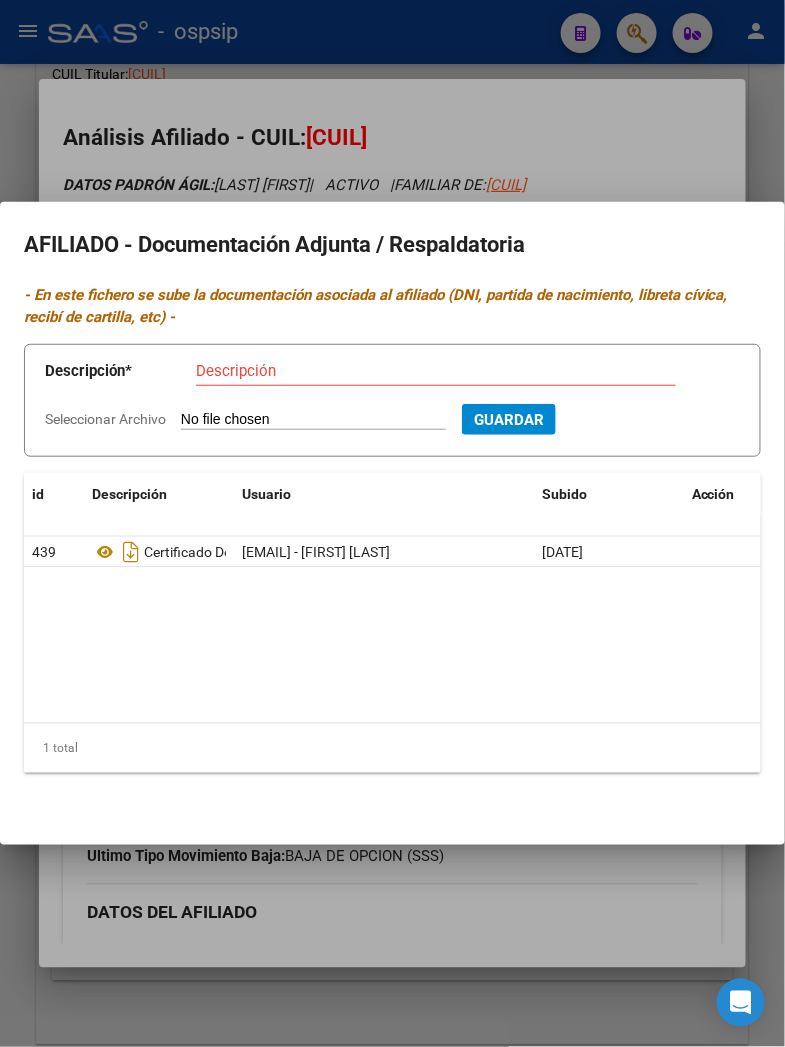 click on "Seleccionar Archivo" at bounding box center [313, 420] 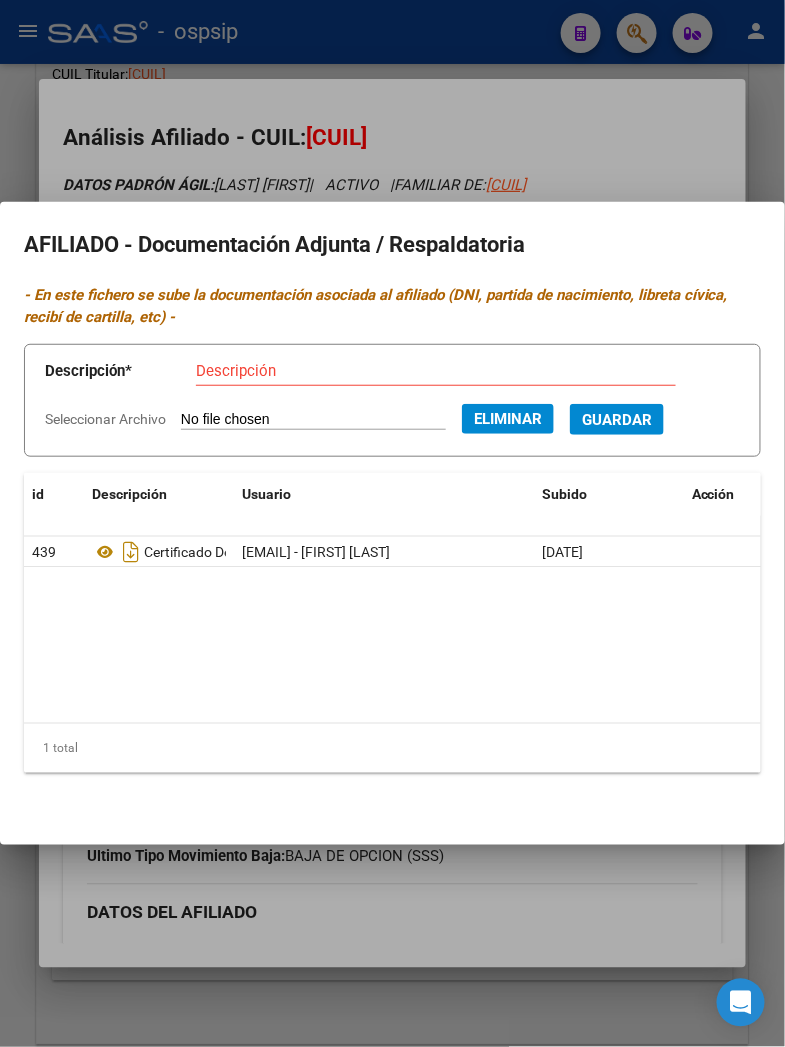 click on "Descripción" at bounding box center [436, 371] 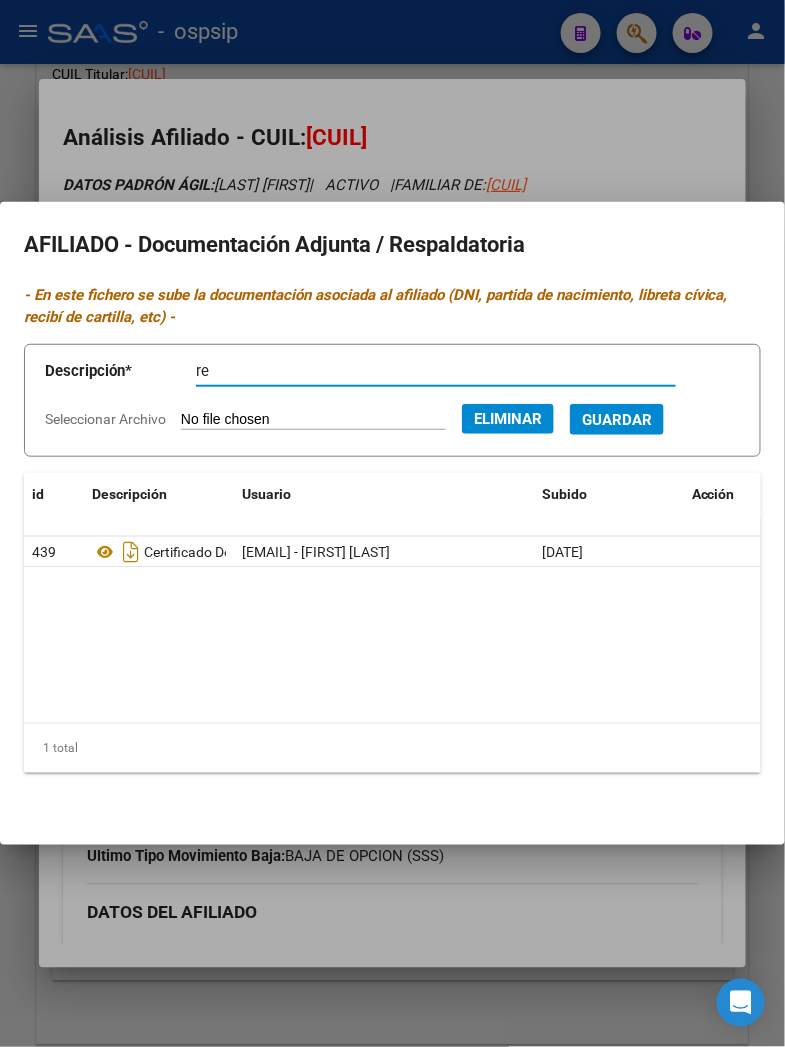 type on "r" 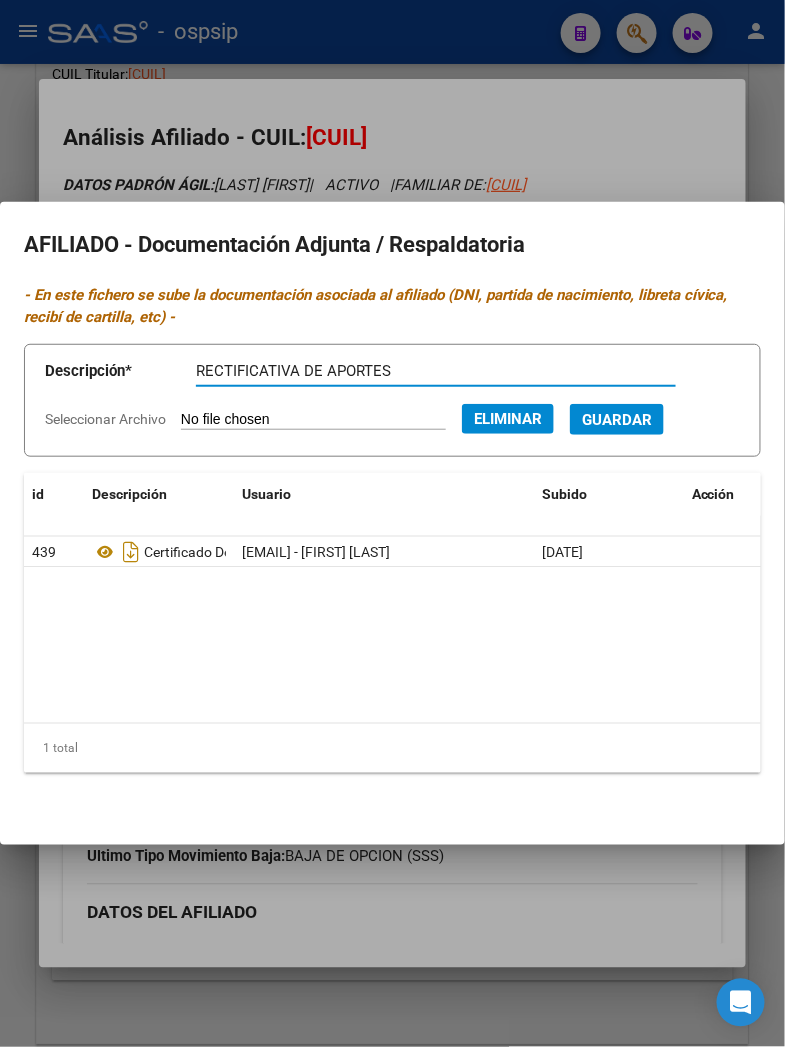 type on "RECTIFICATIVA DE APORTES" 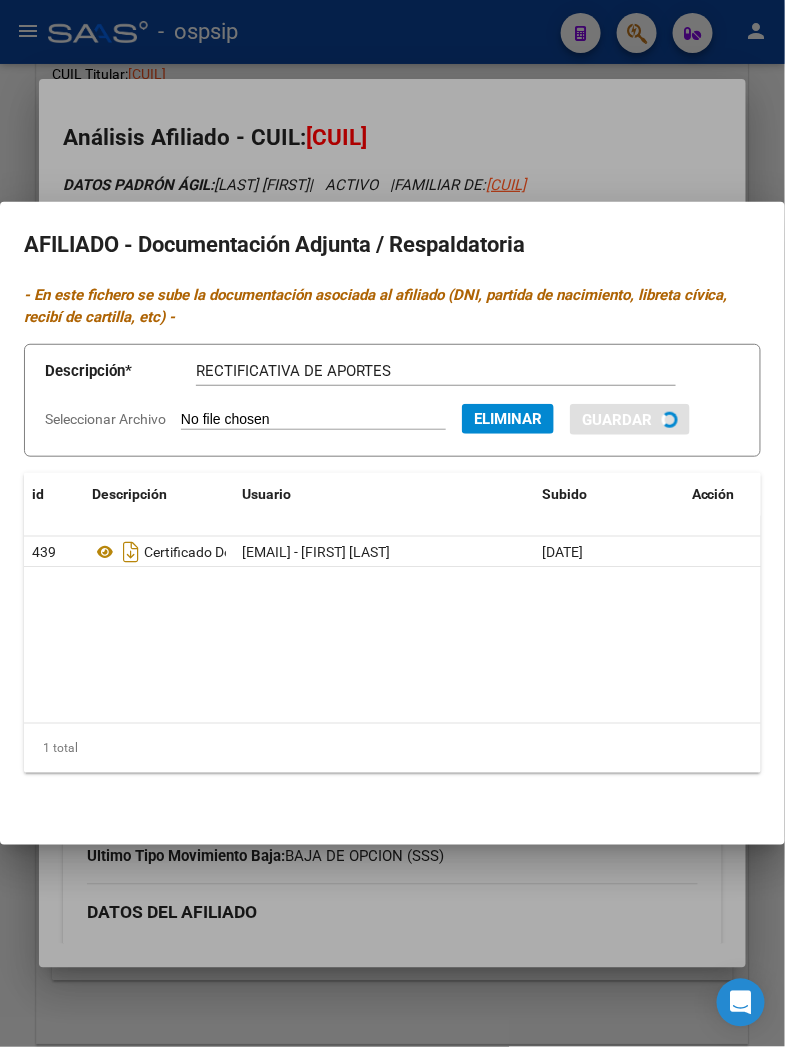 type 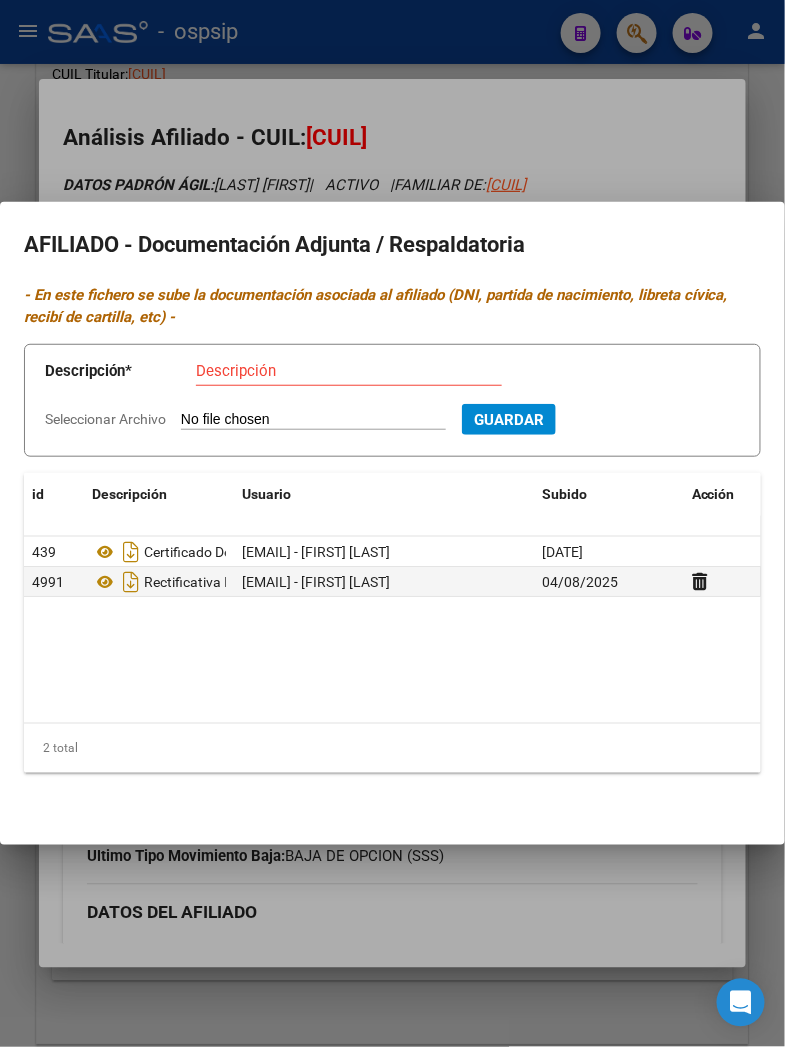 click on "Seleccionar Archivo" at bounding box center (313, 420) 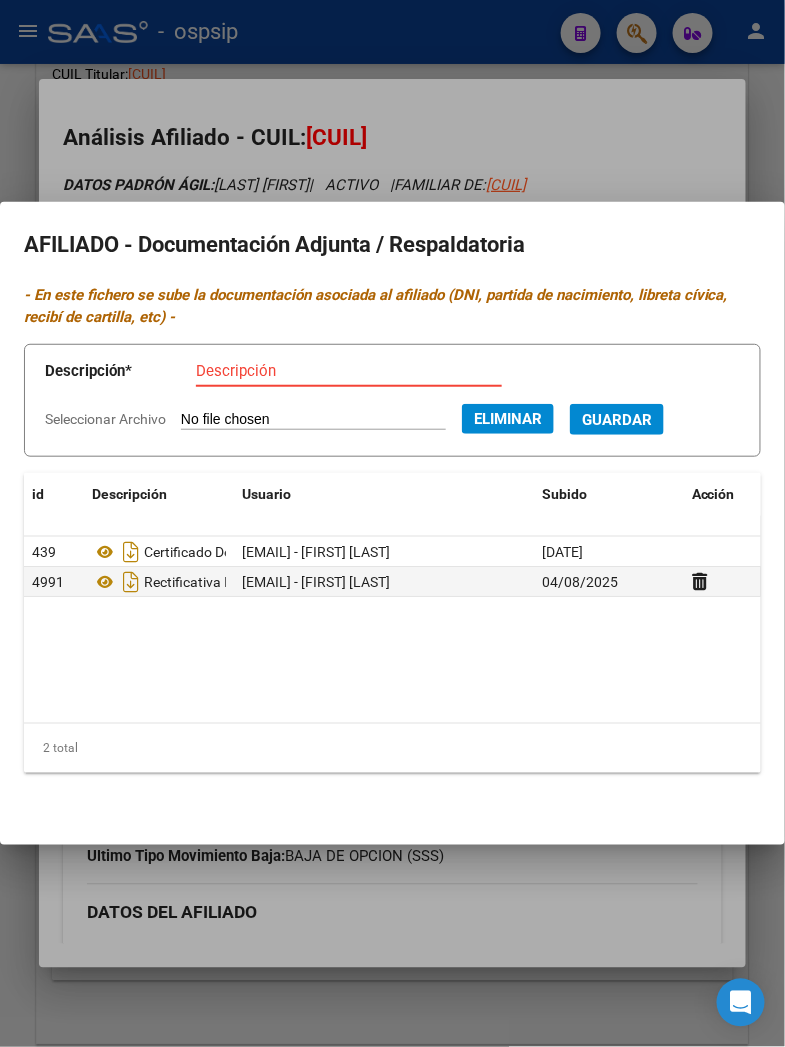 click on "Descripción" at bounding box center [349, 371] 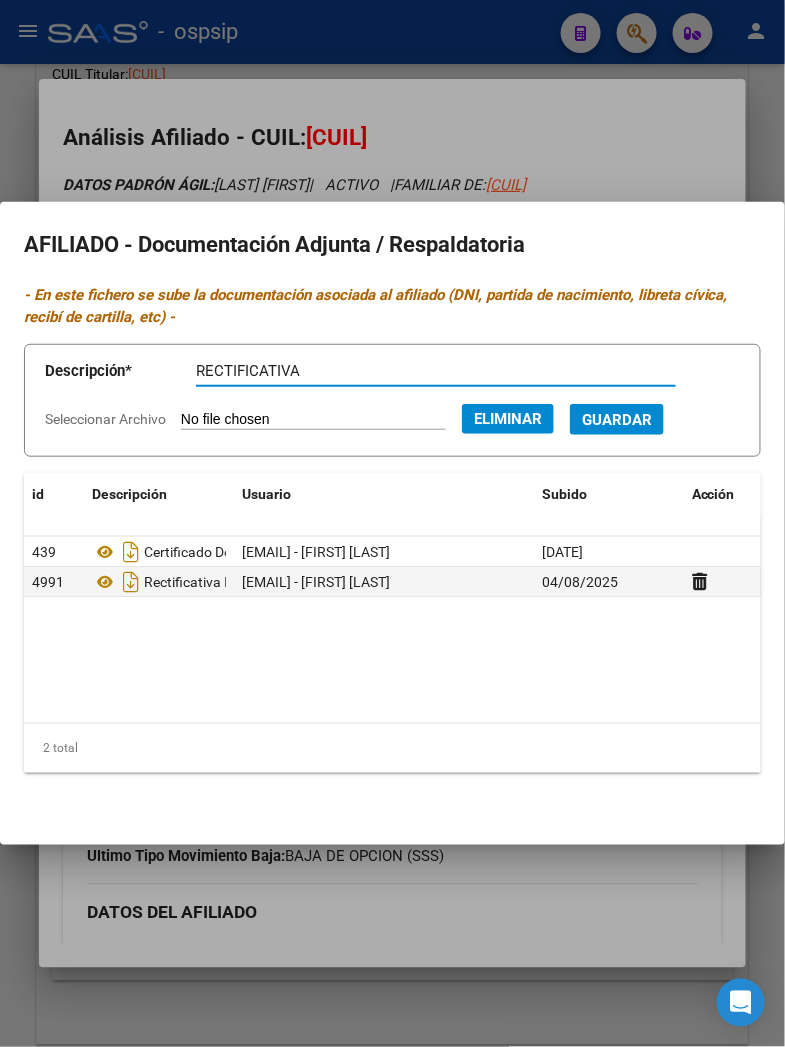 type on "RECTIFICATIVA" 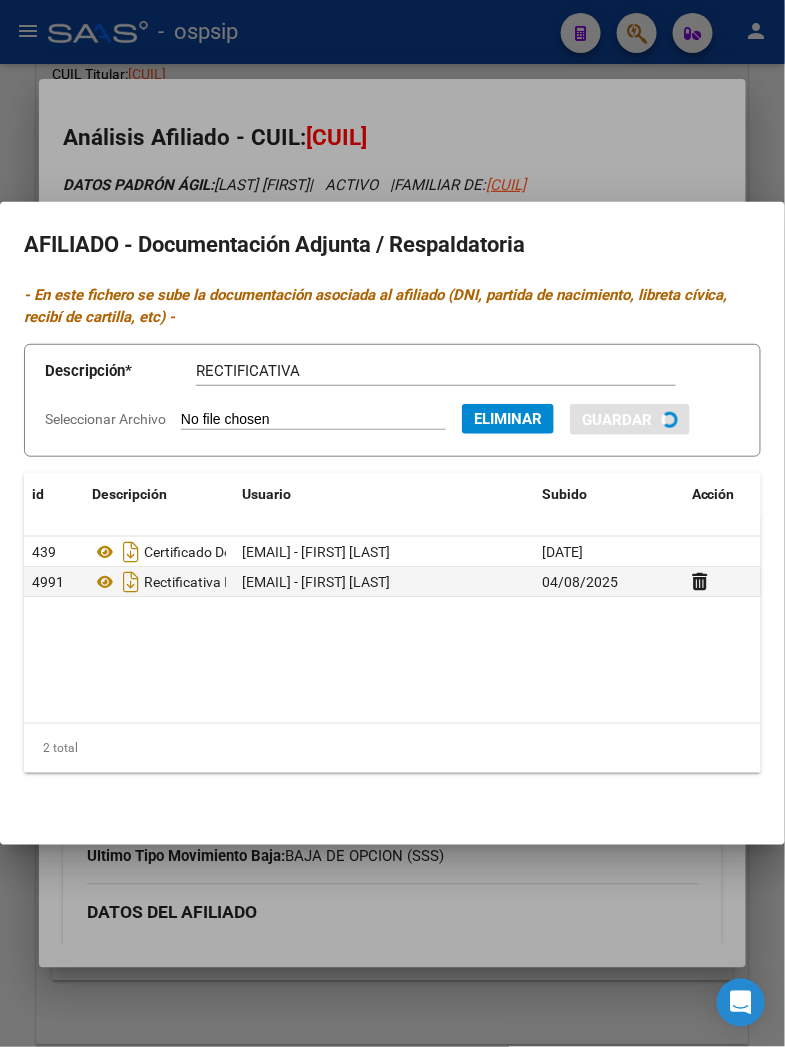 type 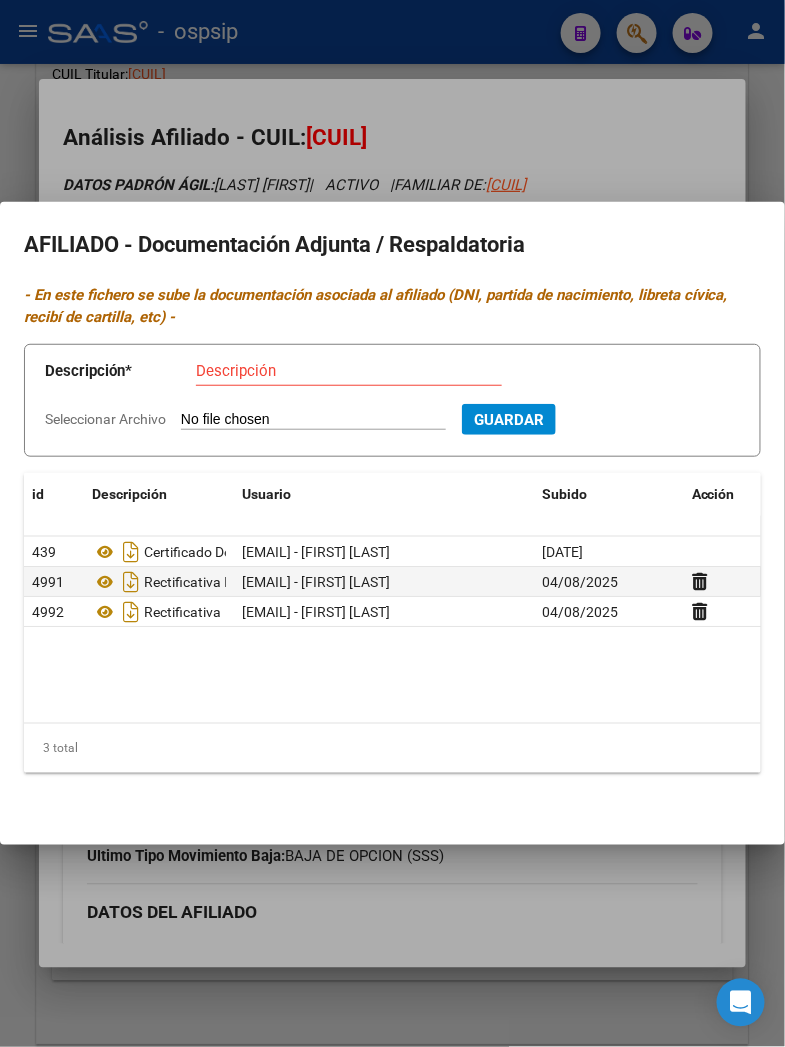 click on "Seleccionar Archivo" at bounding box center (313, 420) 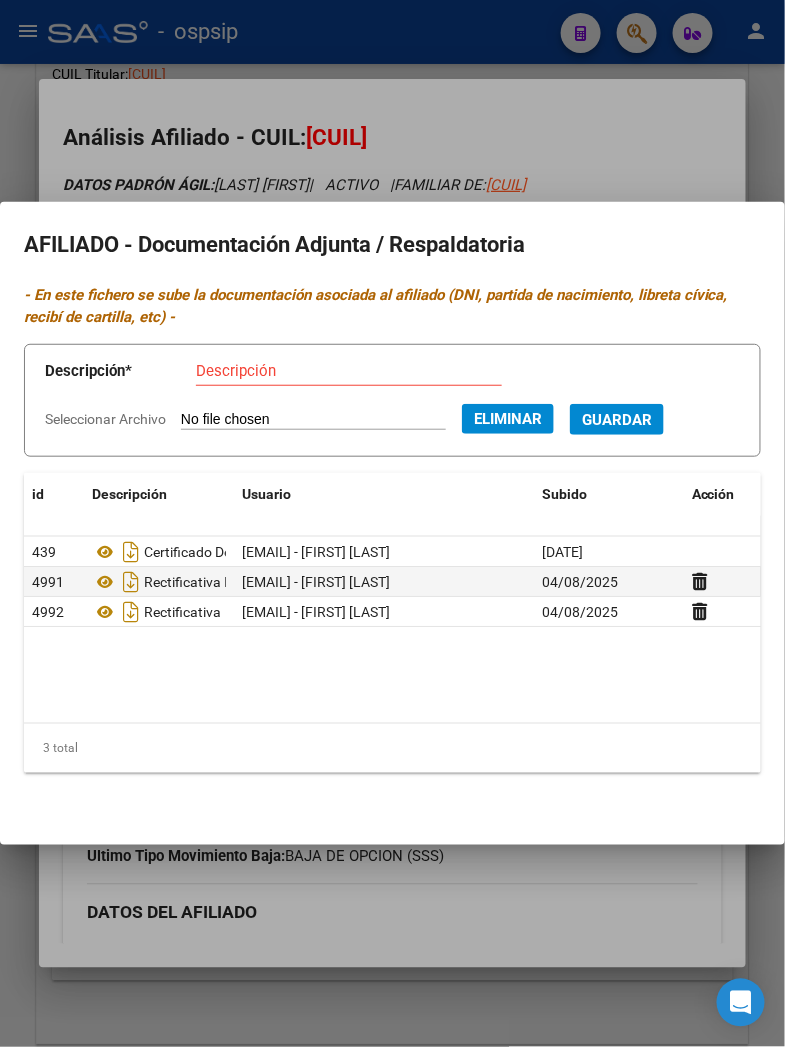 click on "Descripción" at bounding box center [349, 371] 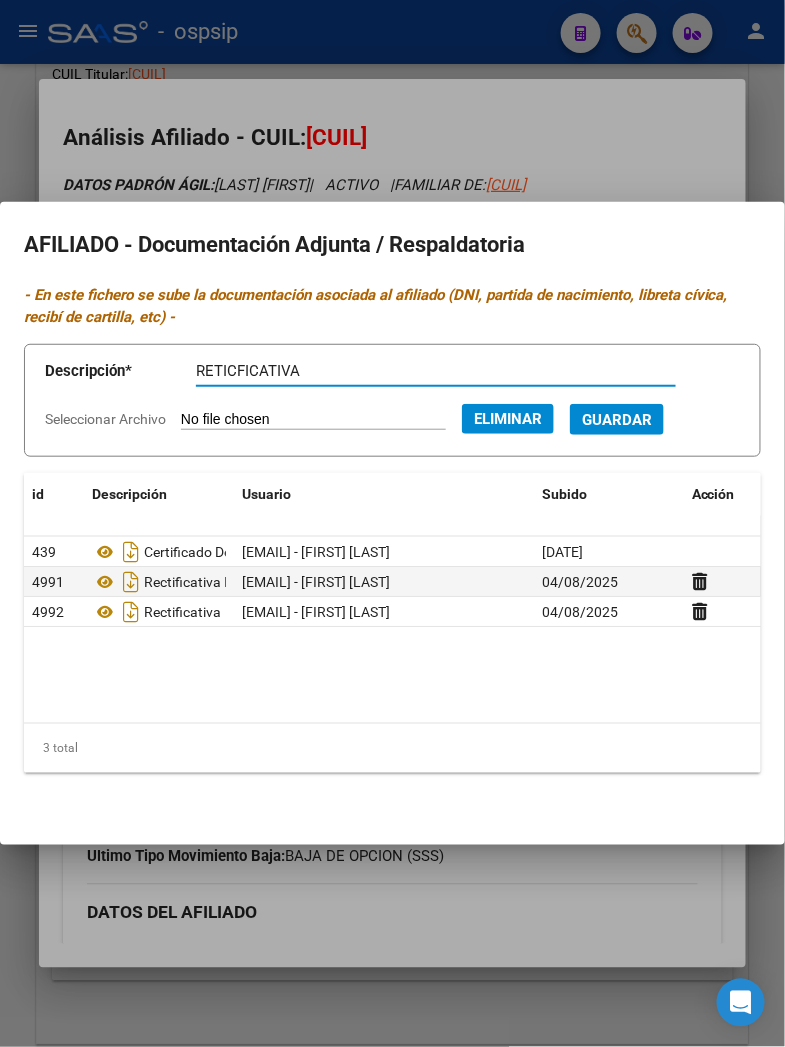 type on "RETICFICATIVA" 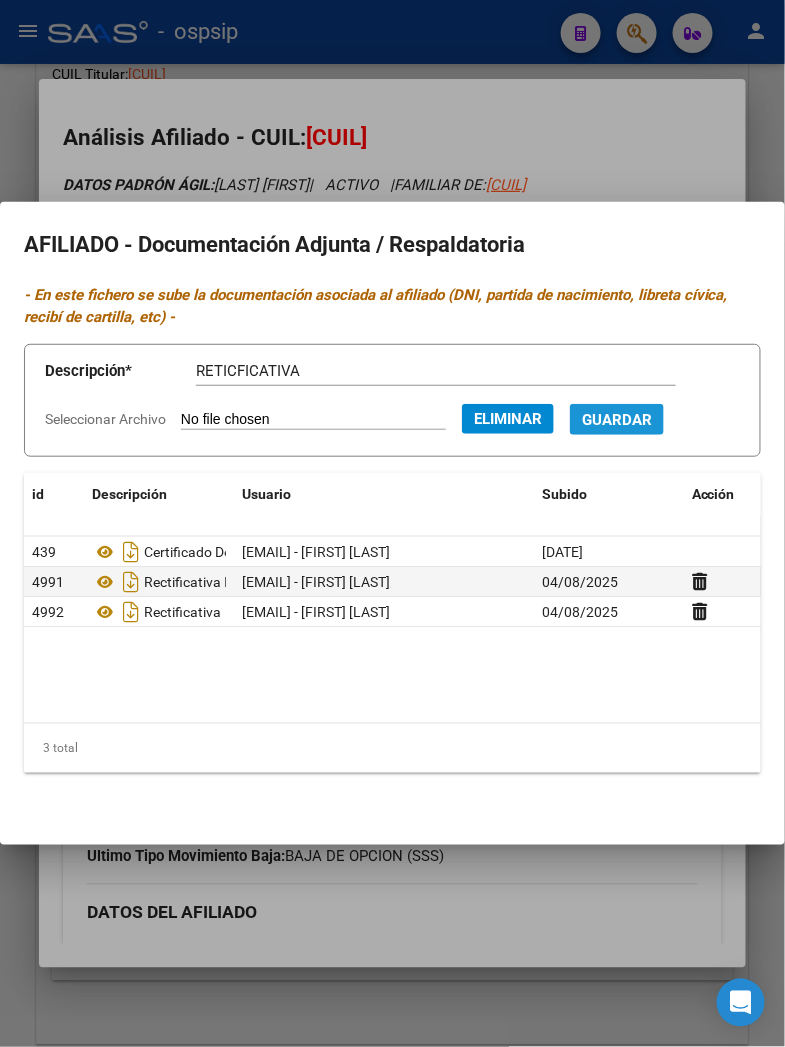 click on "Guardar" at bounding box center [617, 420] 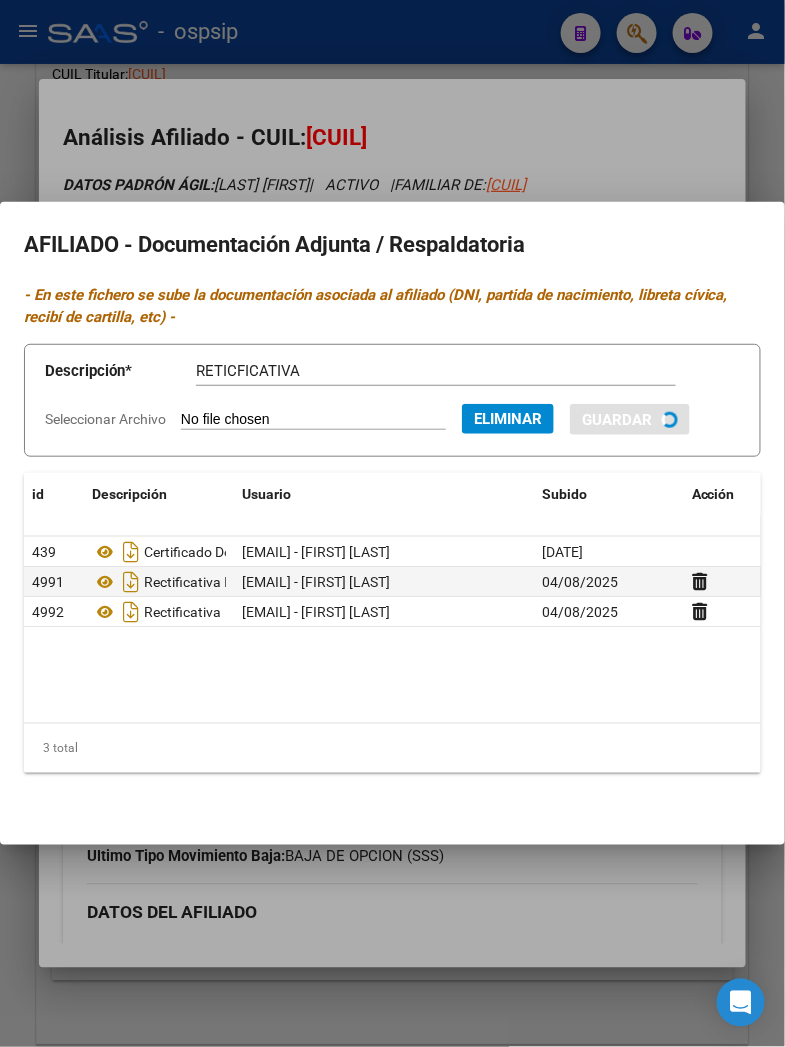 type 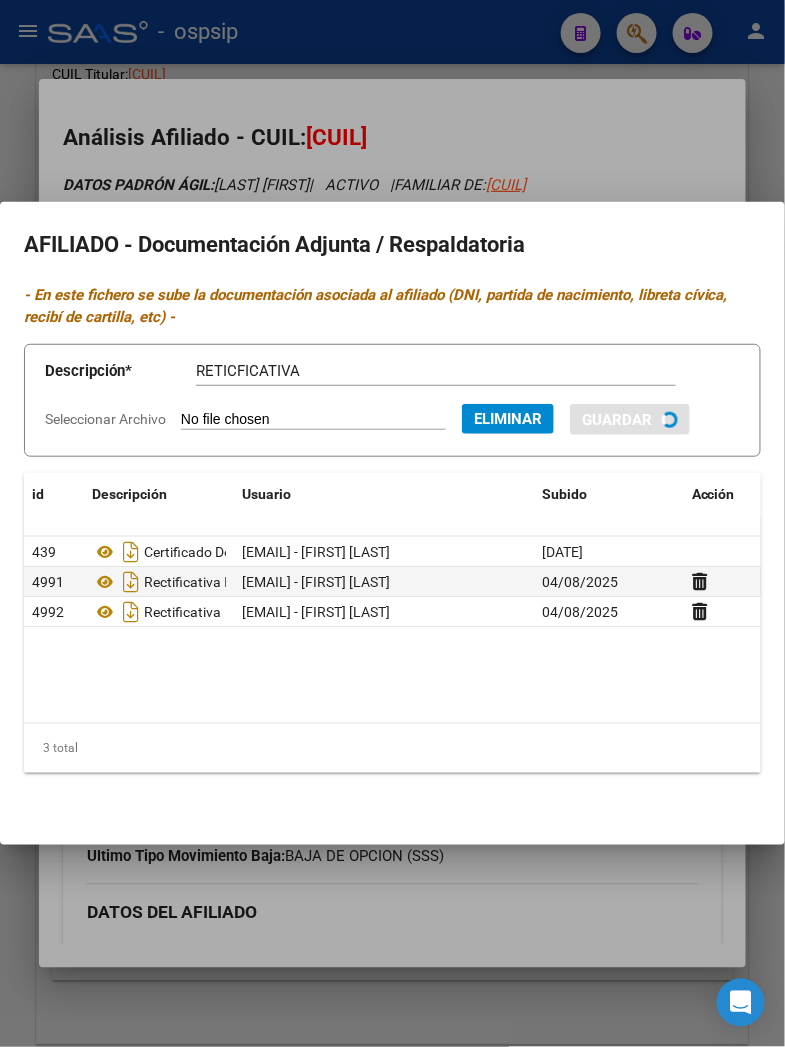 type 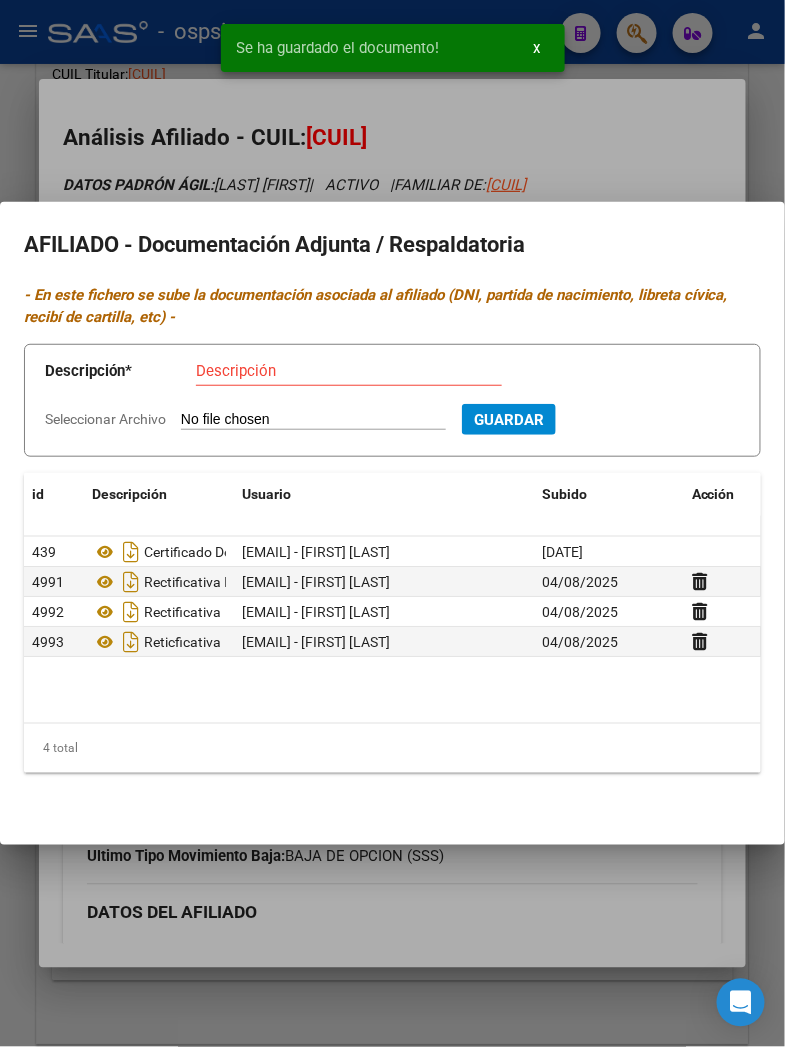 click at bounding box center (392, 523) 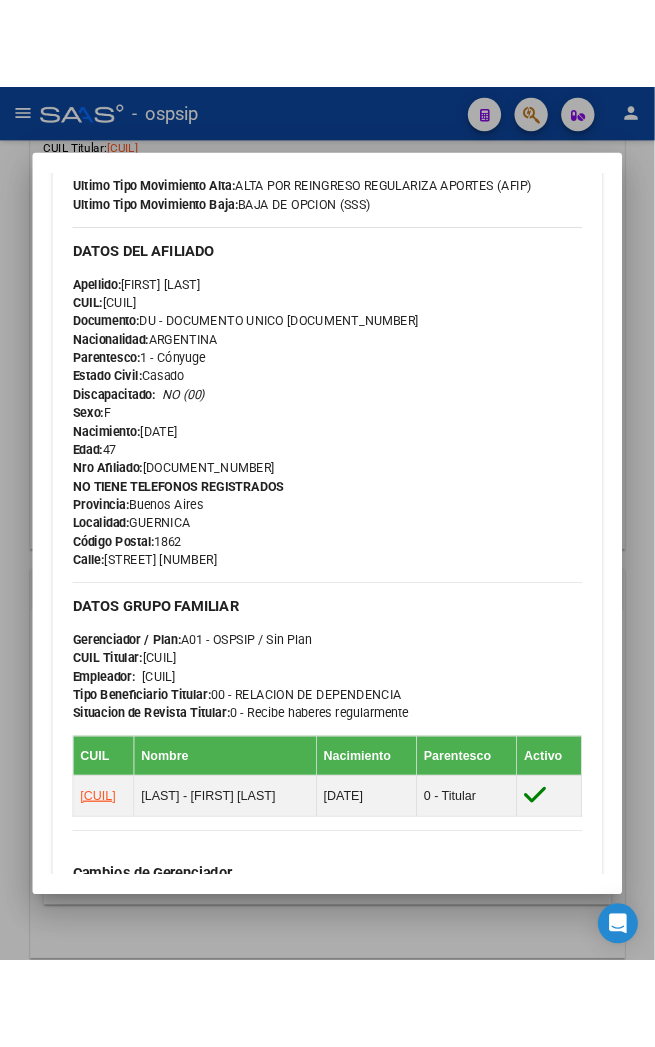 scroll, scrollTop: 666, scrollLeft: 0, axis: vertical 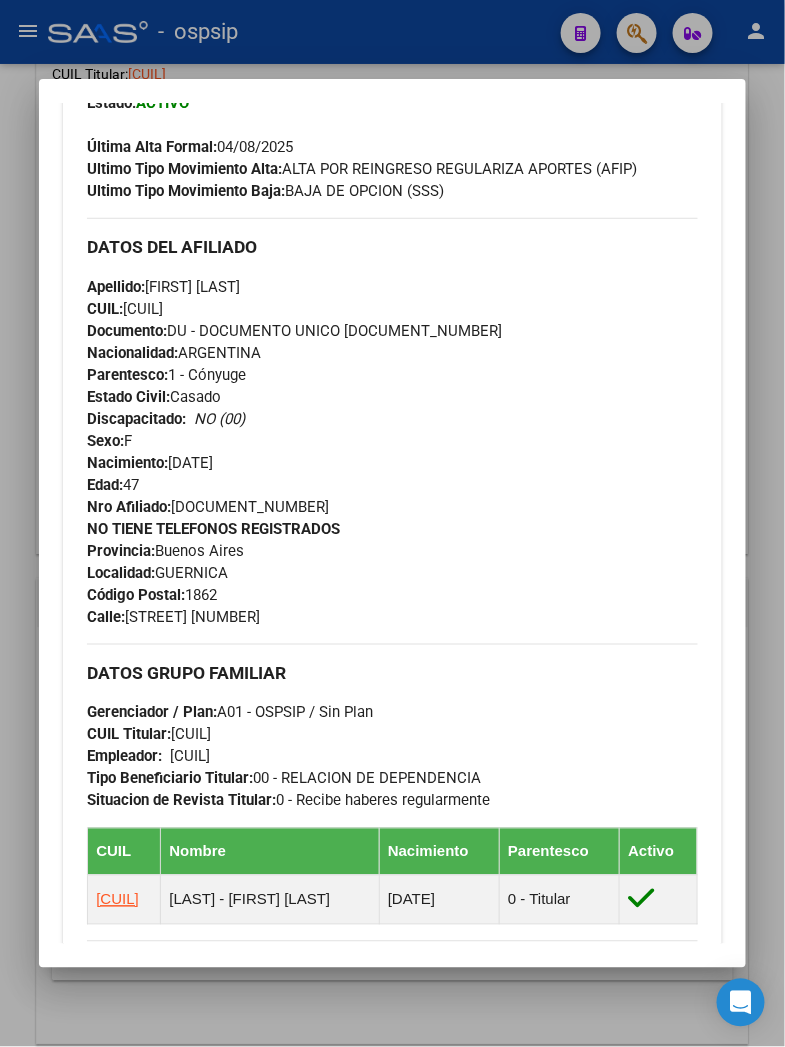 click on "Apellido:   [FIRST] [LAST] CUIL:   [CUIL] Documento:   DU - DOCUMENTO UNICO [DOCUMENT_NUMBER]   Nacionalidad:   ARGENTINA Parentesco:   1 - Cónyuge Estado Civil:   Casado Discapacitado:      NO (00) Sexo:   F Nacimiento:   [DATE] Edad:   47  Nro Afiliado:   [DOCUMENT_NUMBER]" at bounding box center [392, 397] 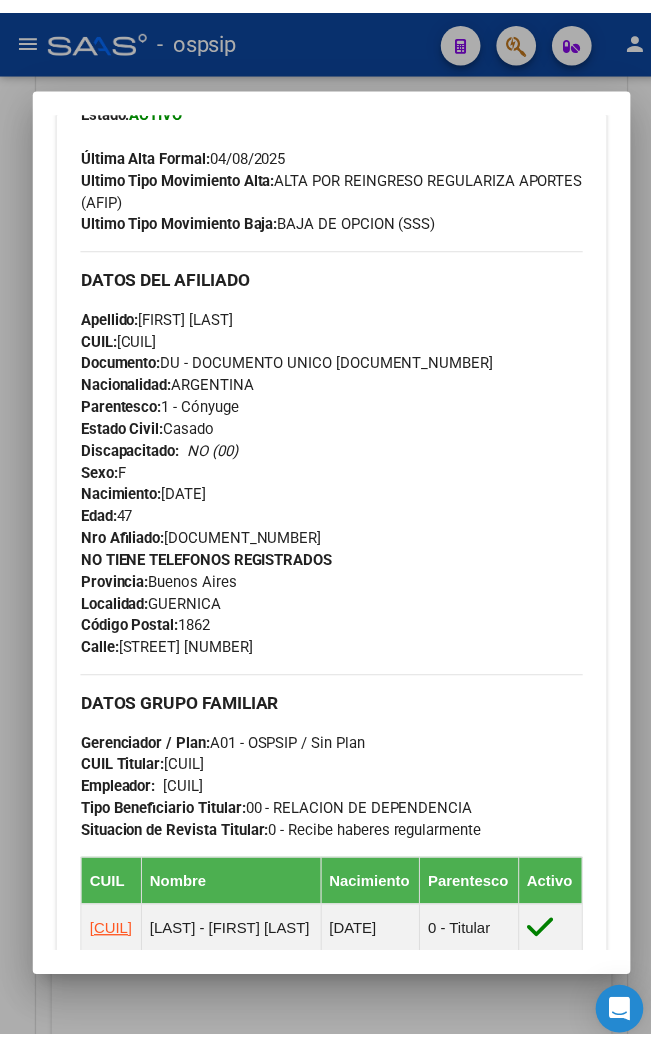 scroll, scrollTop: 690, scrollLeft: 0, axis: vertical 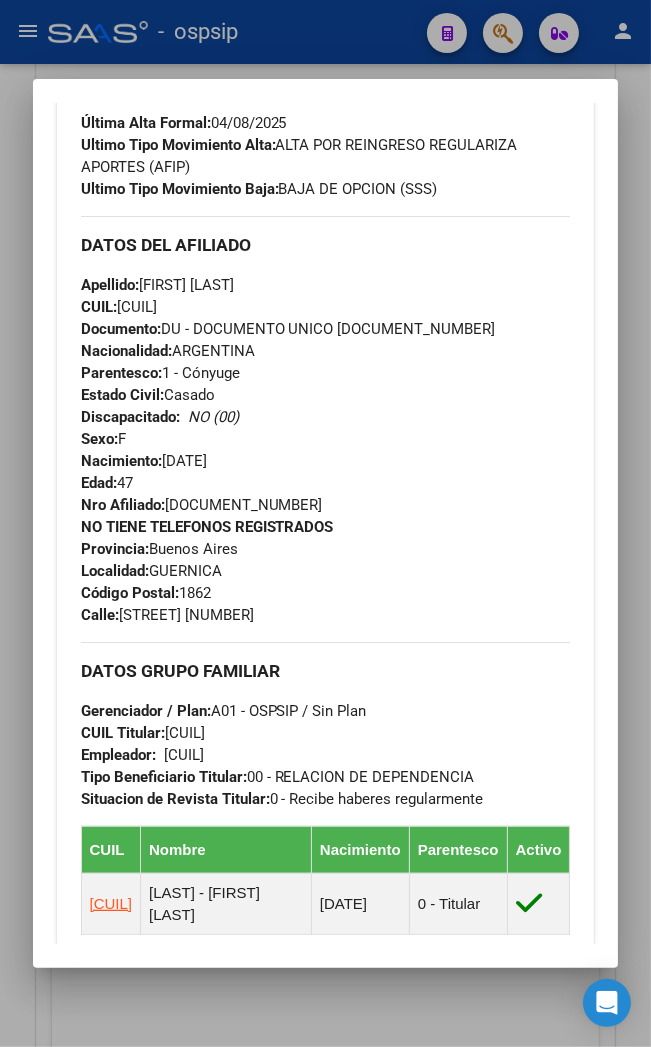 click at bounding box center [325, 523] 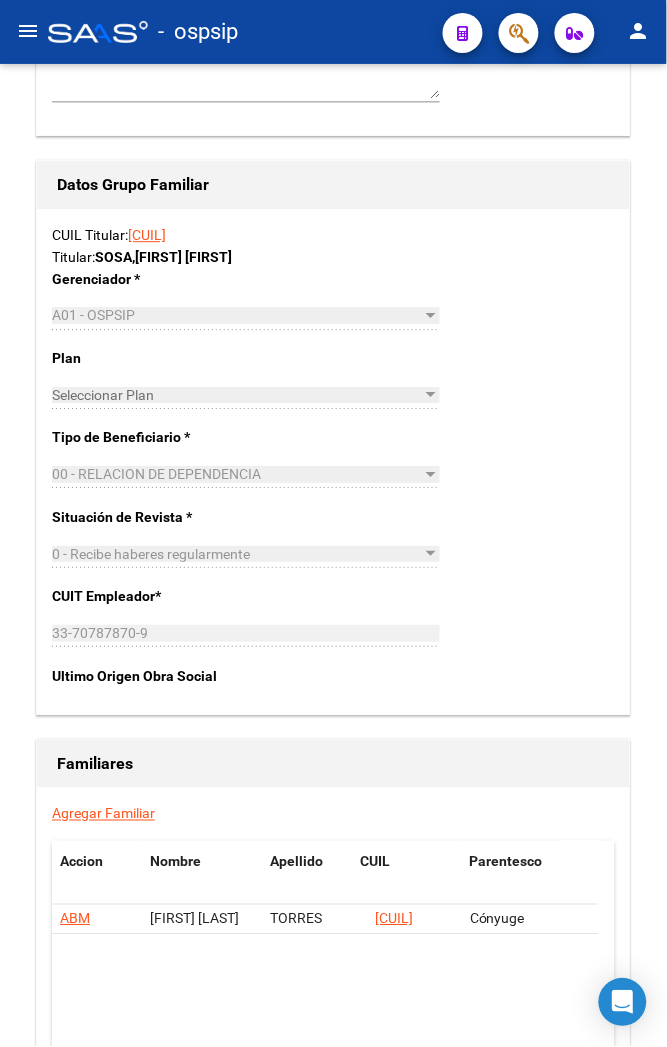 click on "menu -   ospsip  person" 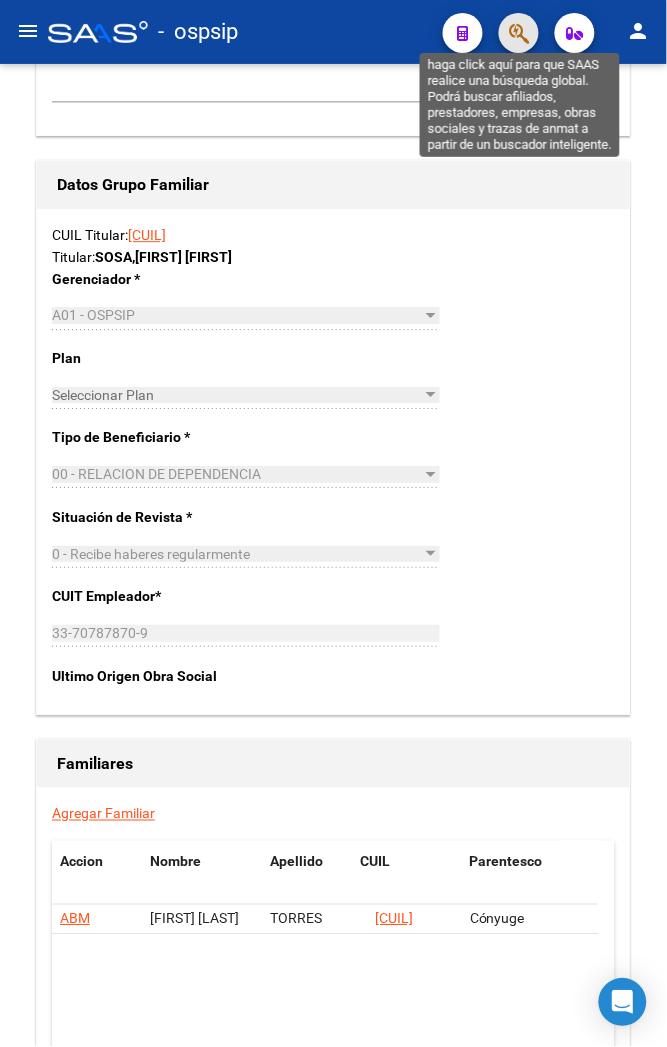 click 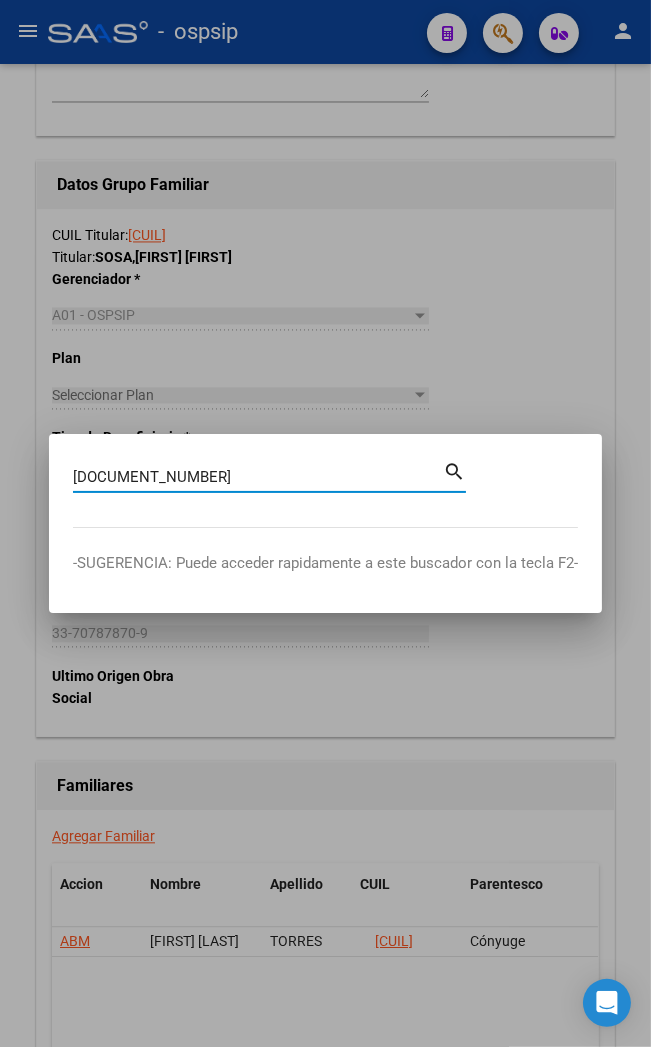 type on "[DOCUMENT_NUMBER]" 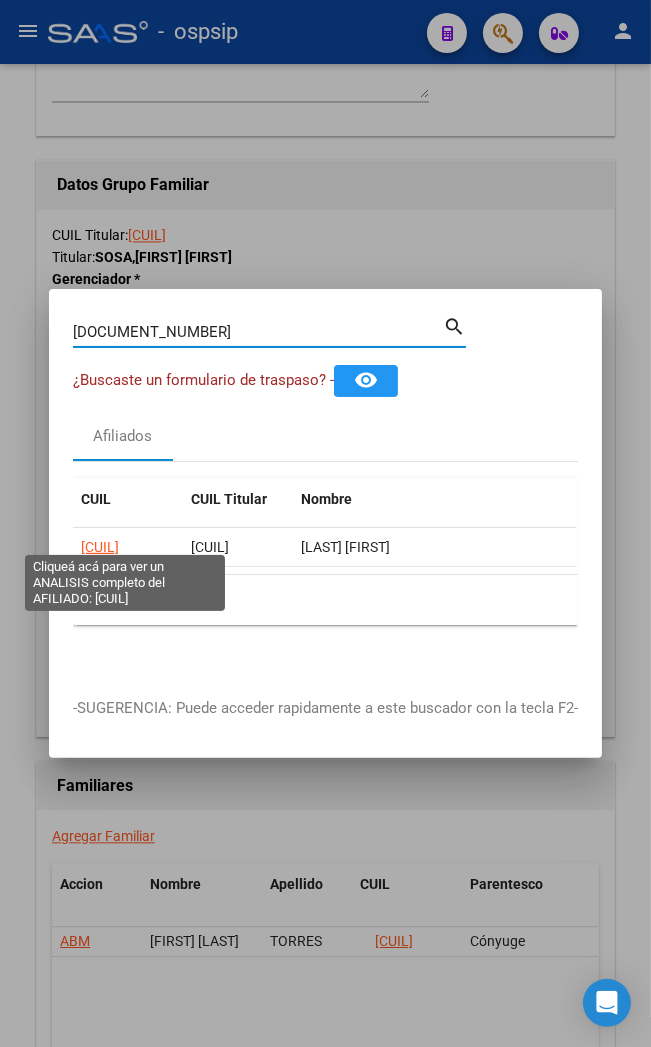 click on "[CUIL]" 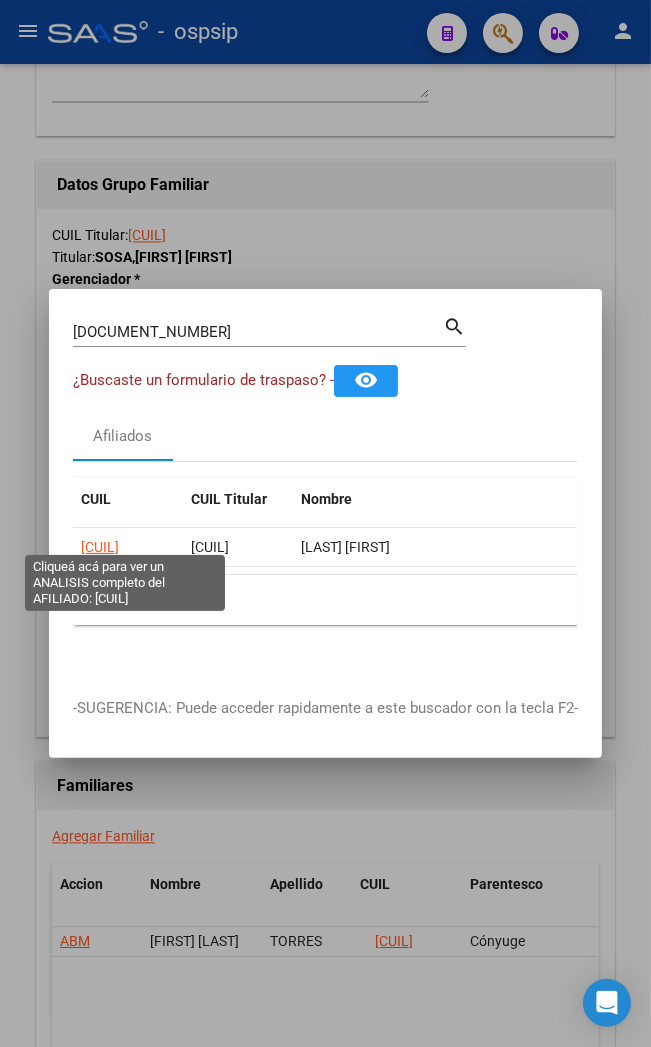 click on "[CUIL]" 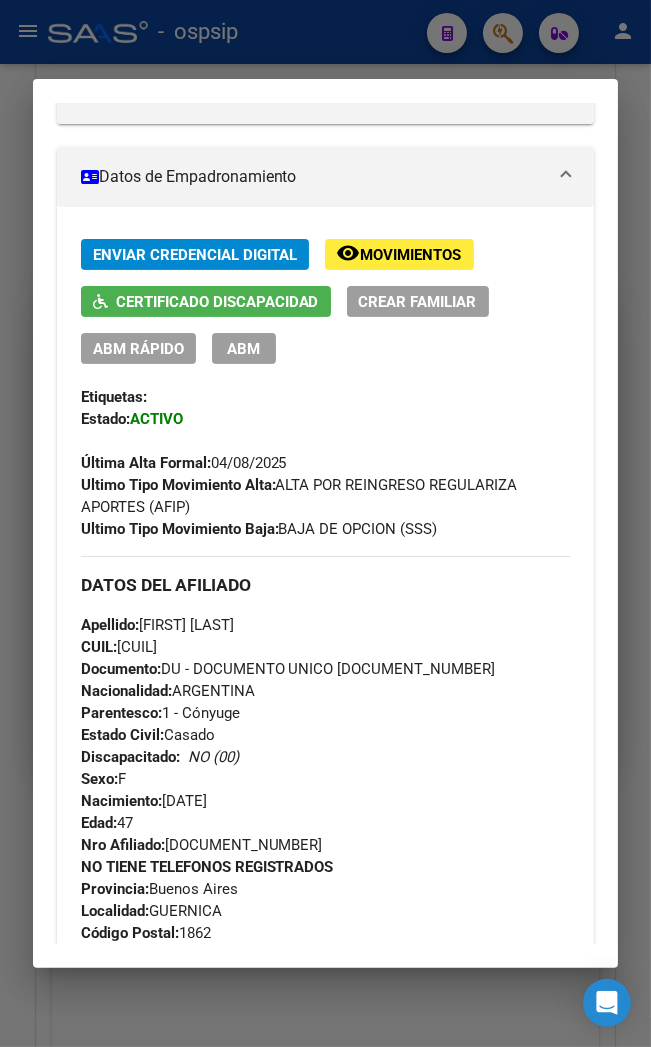 scroll, scrollTop: 333, scrollLeft: 0, axis: vertical 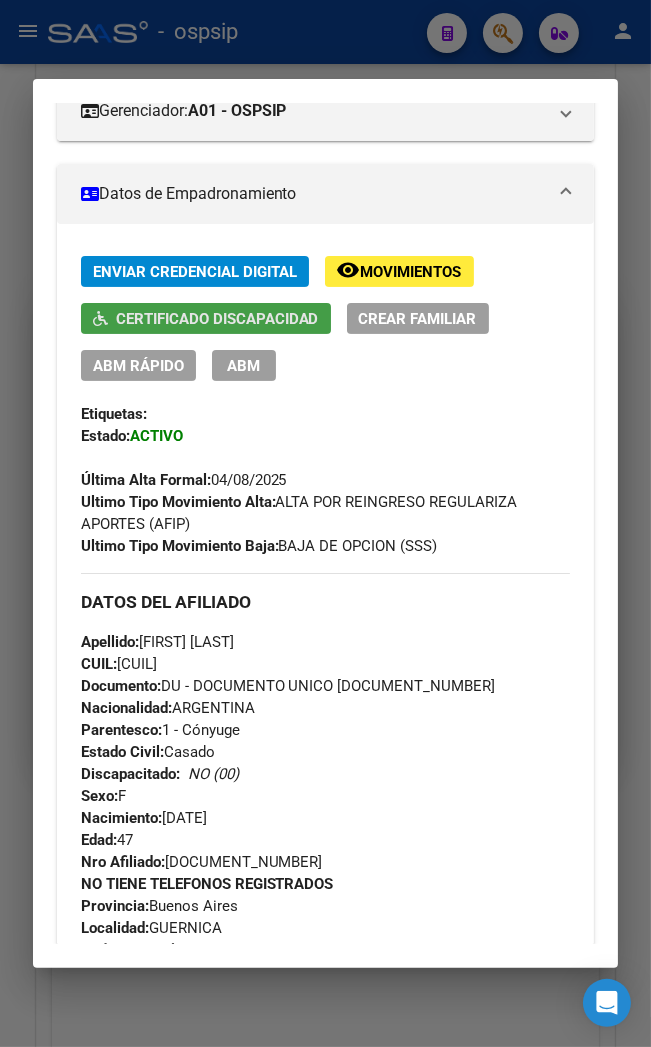 click on "Certificado Discapacidad" 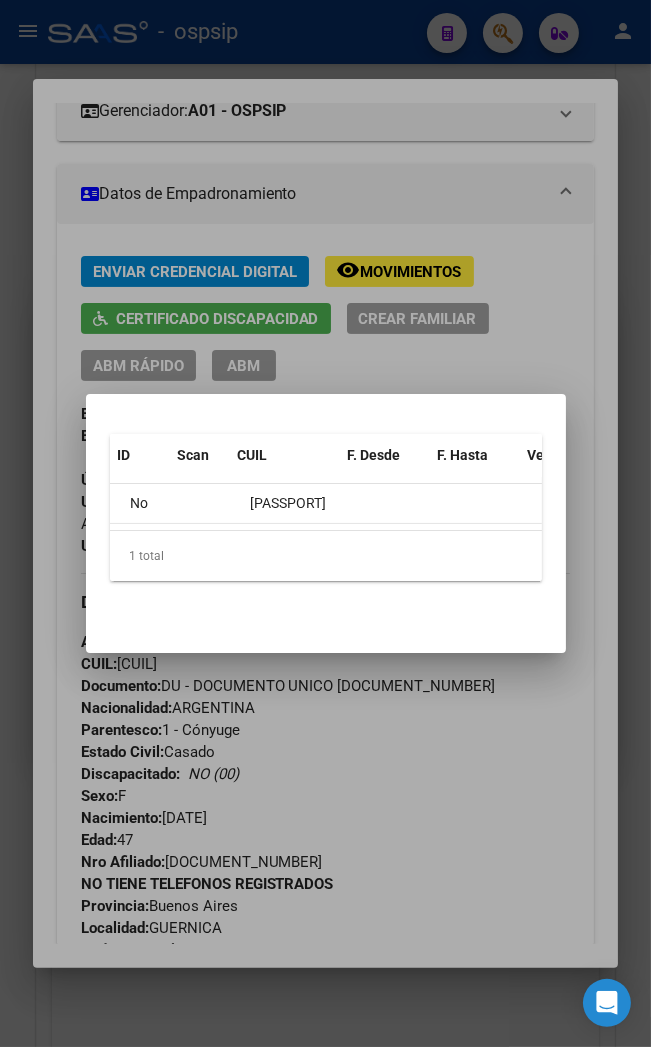 scroll, scrollTop: 0, scrollLeft: 0, axis: both 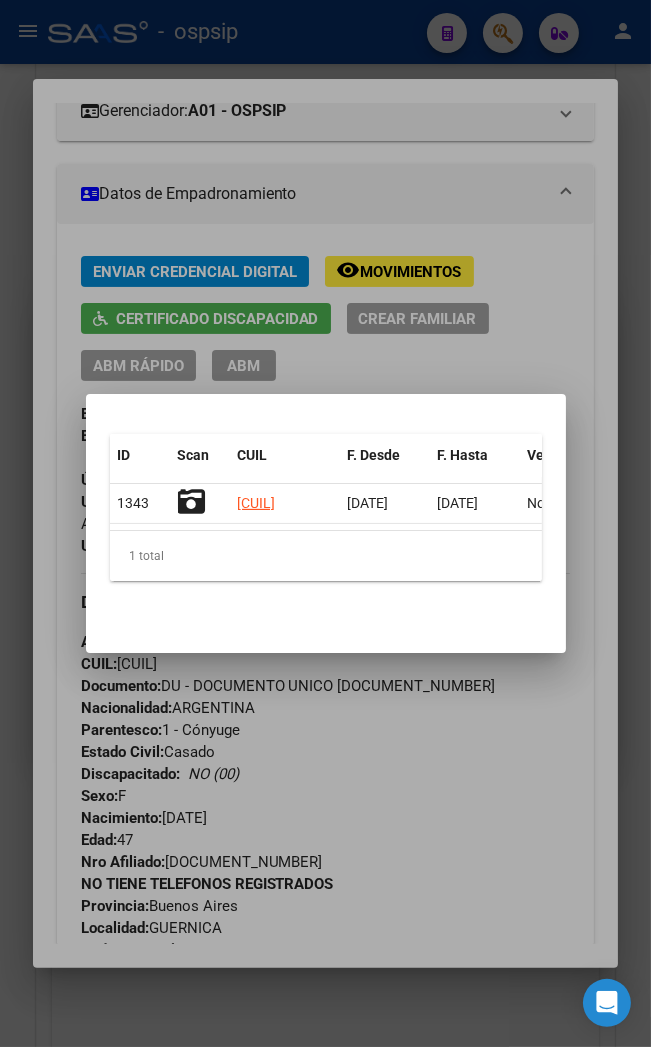 click at bounding box center (325, 523) 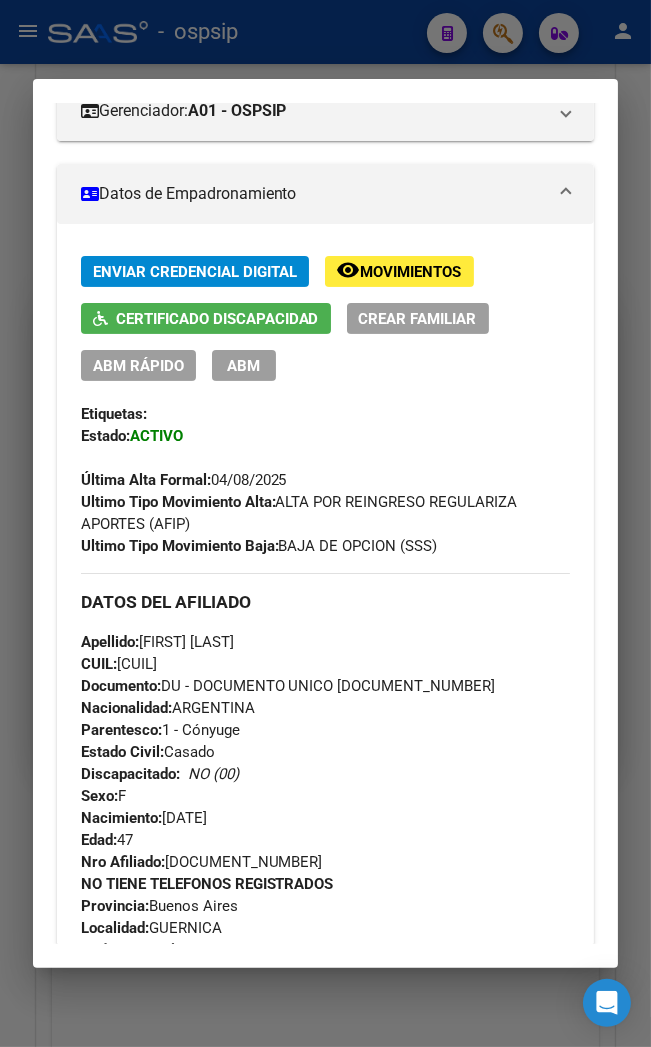 click on "Enviar Credencial Digital remove_red_eye Movimientos    Certificado Discapacidad Crear Familiar ABM Rápido ABM" at bounding box center [326, 318] 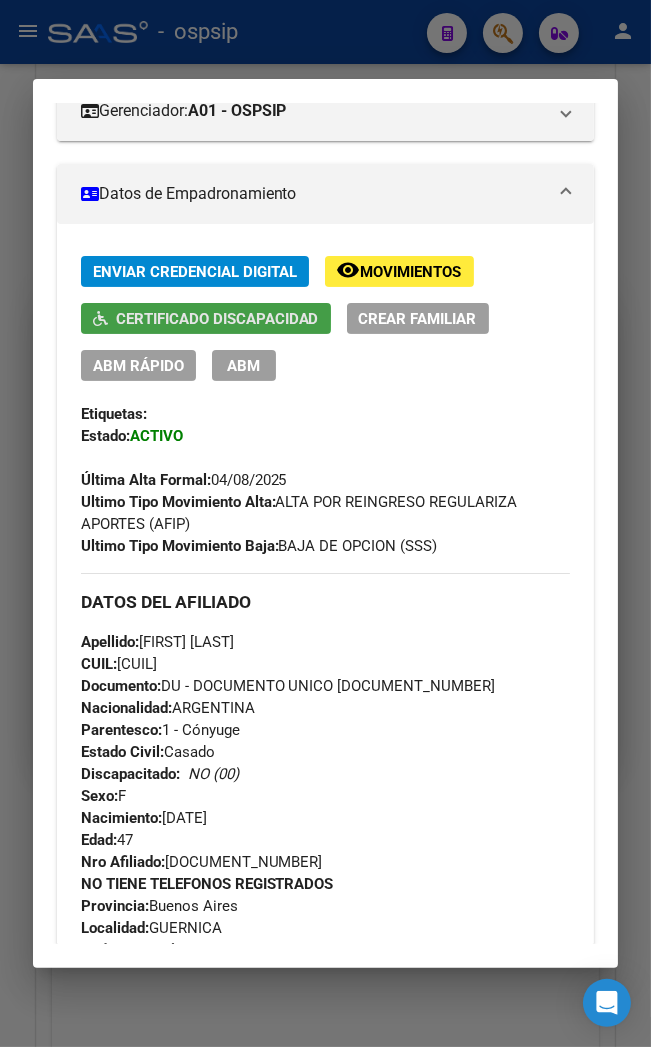 click on "Certificado Discapacidad" 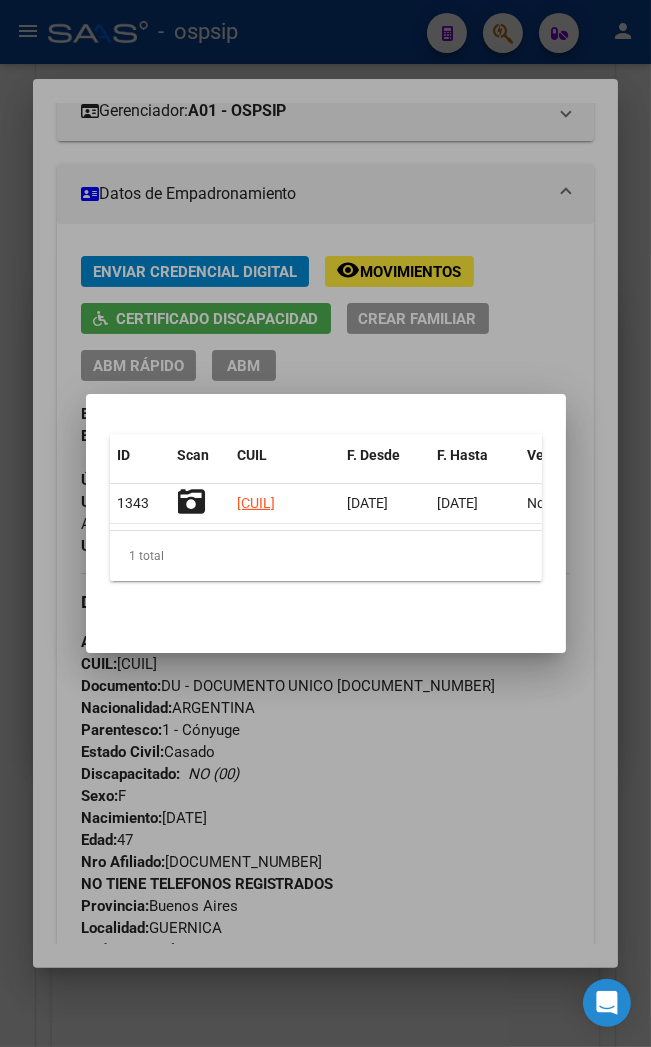 click 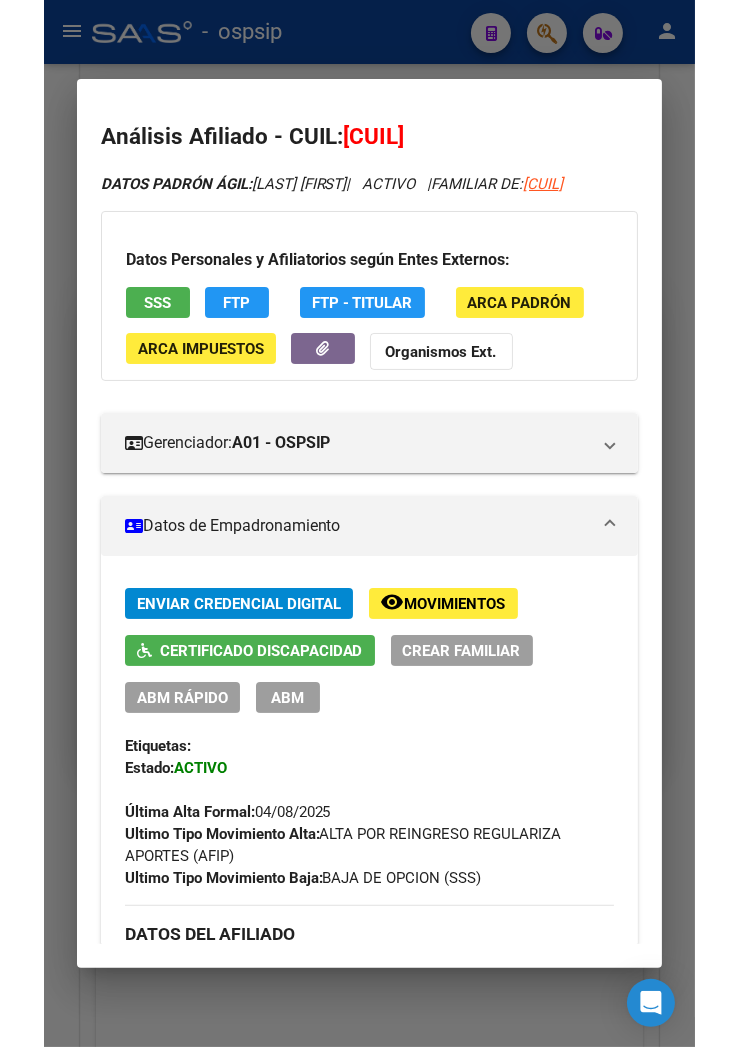 scroll, scrollTop: 0, scrollLeft: 0, axis: both 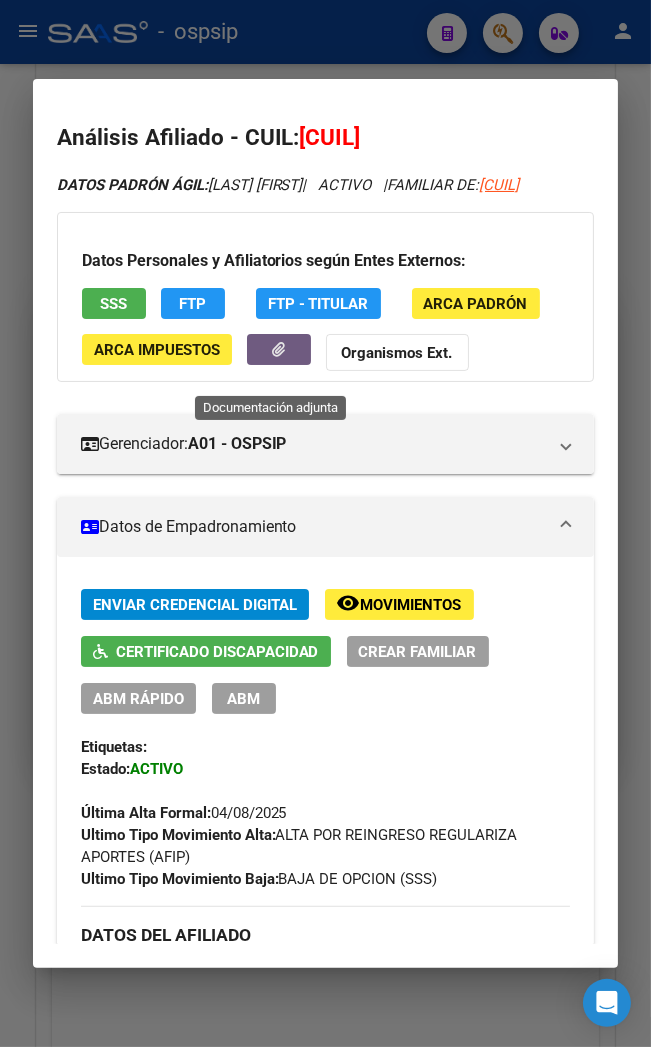 click 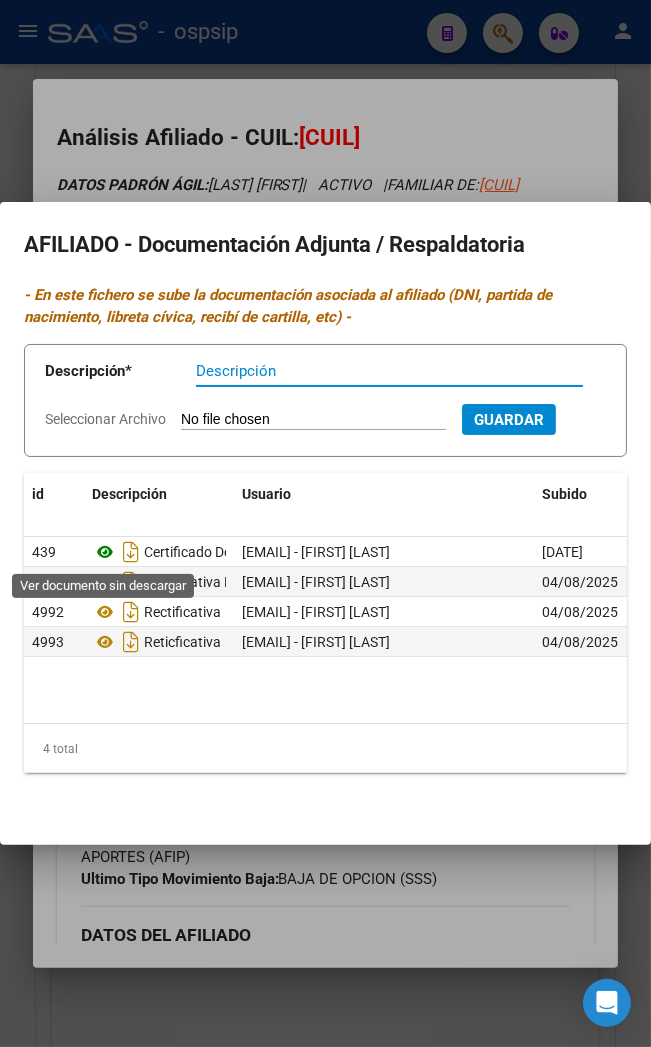 click 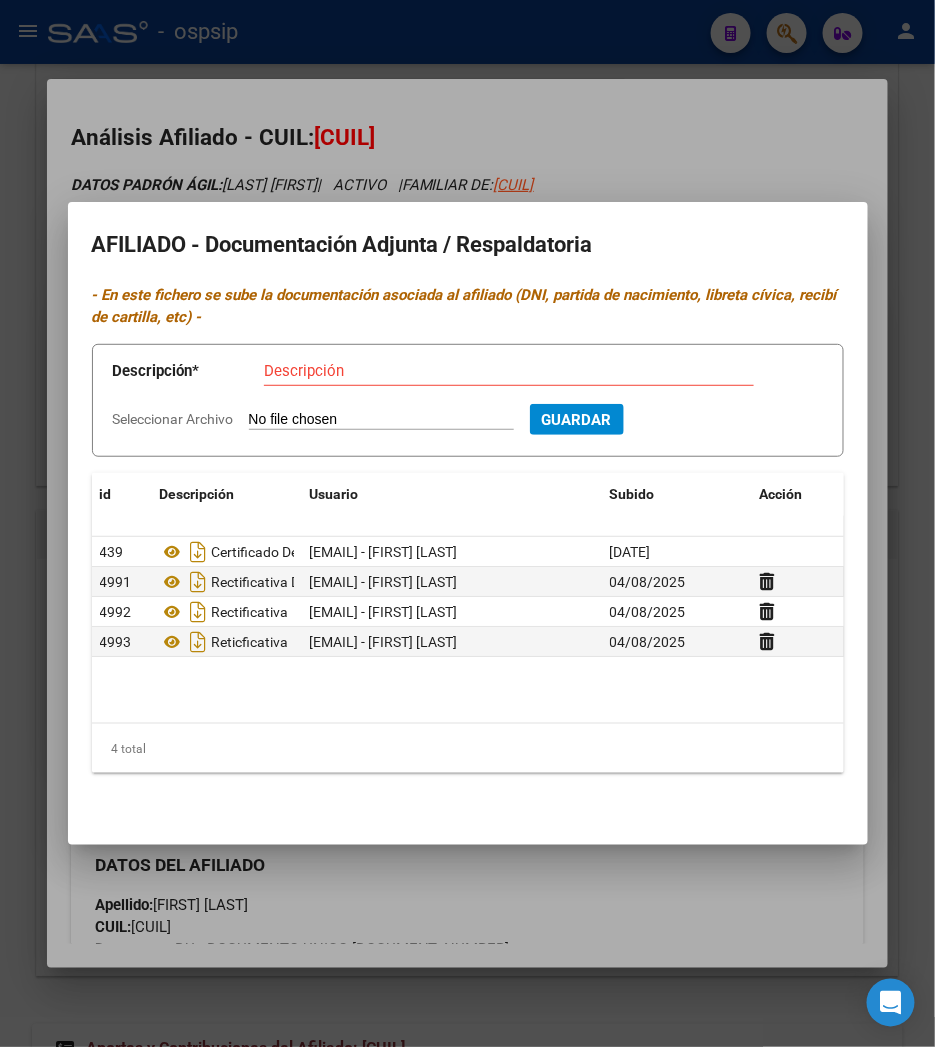 click at bounding box center (467, 523) 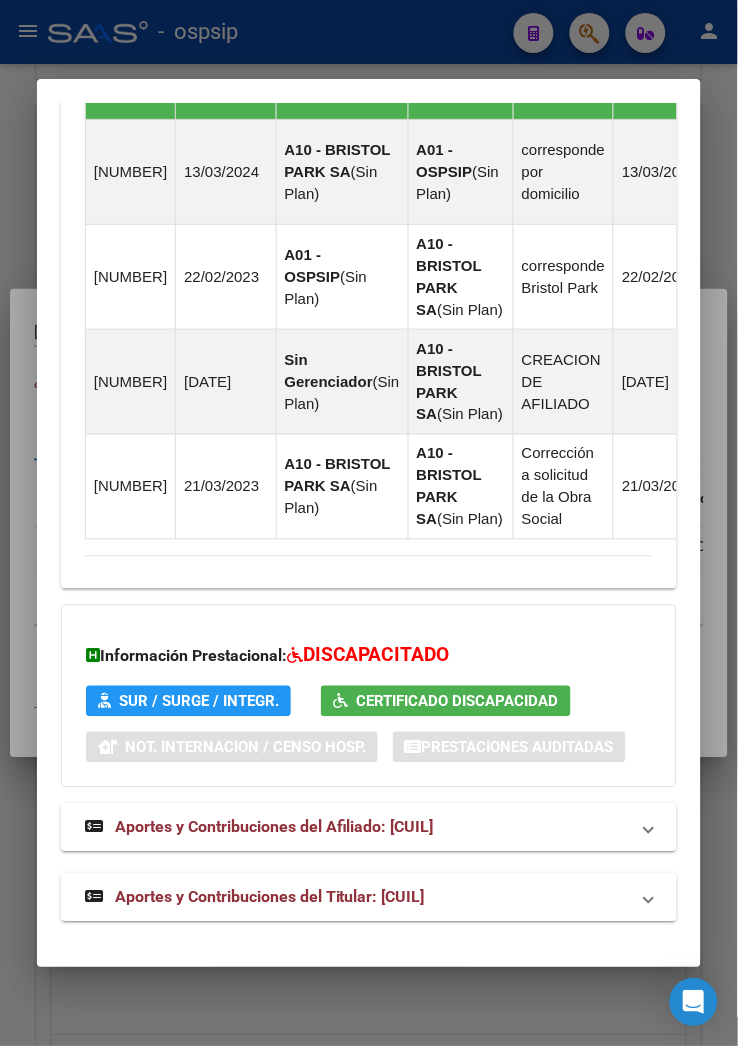 scroll, scrollTop: 1682, scrollLeft: 0, axis: vertical 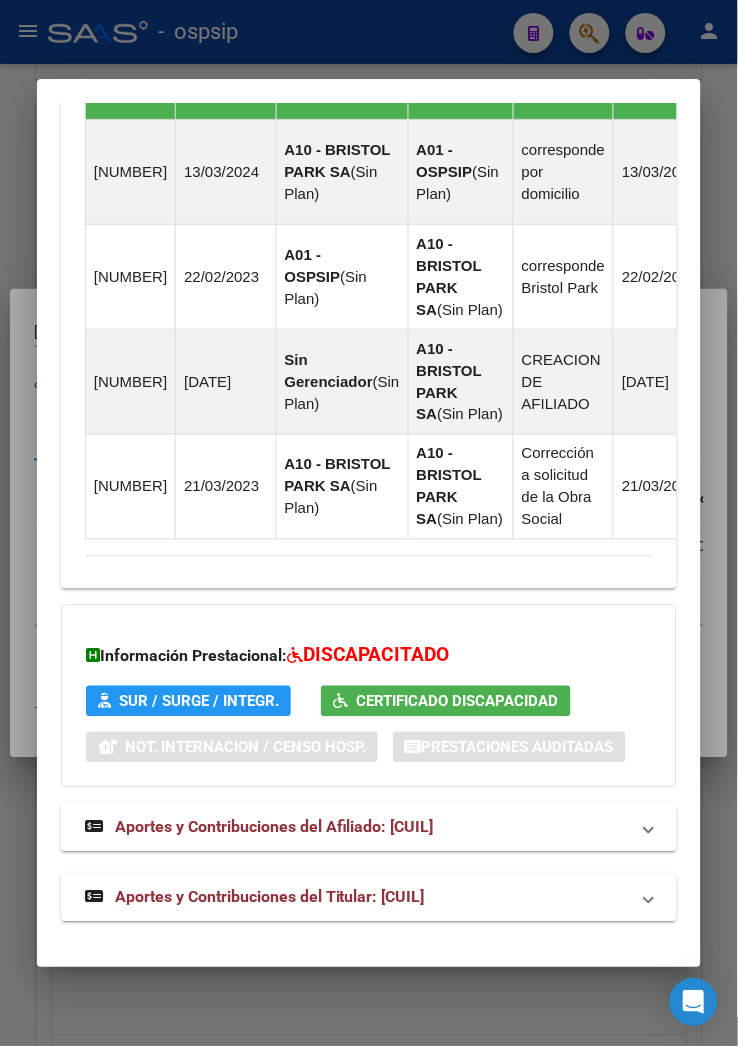 click on "Aportes y Contribuciones del Titular: [CUIL]" at bounding box center [270, 897] 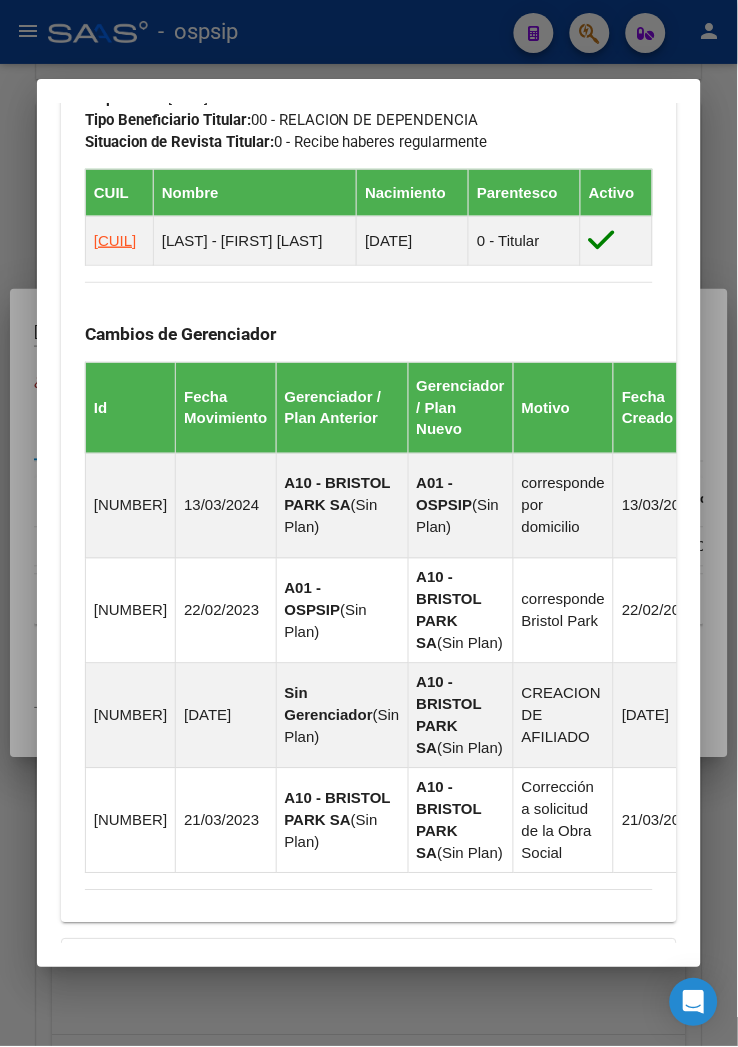 scroll, scrollTop: 1237, scrollLeft: 0, axis: vertical 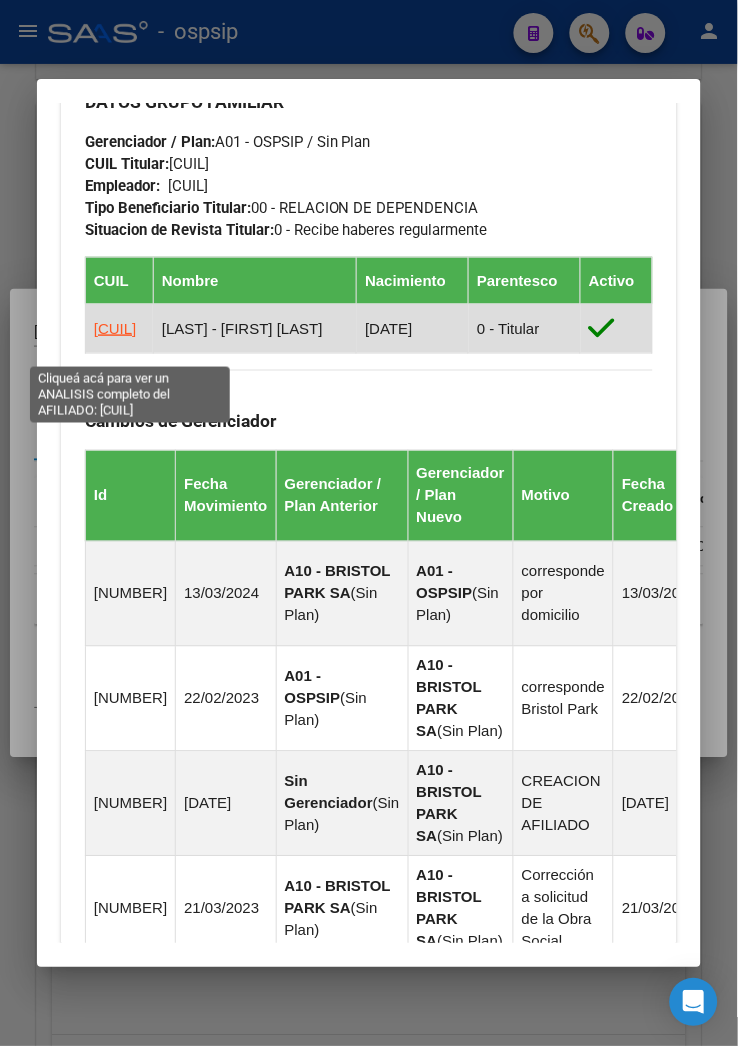 click on "[CUIL]" at bounding box center (115, 328) 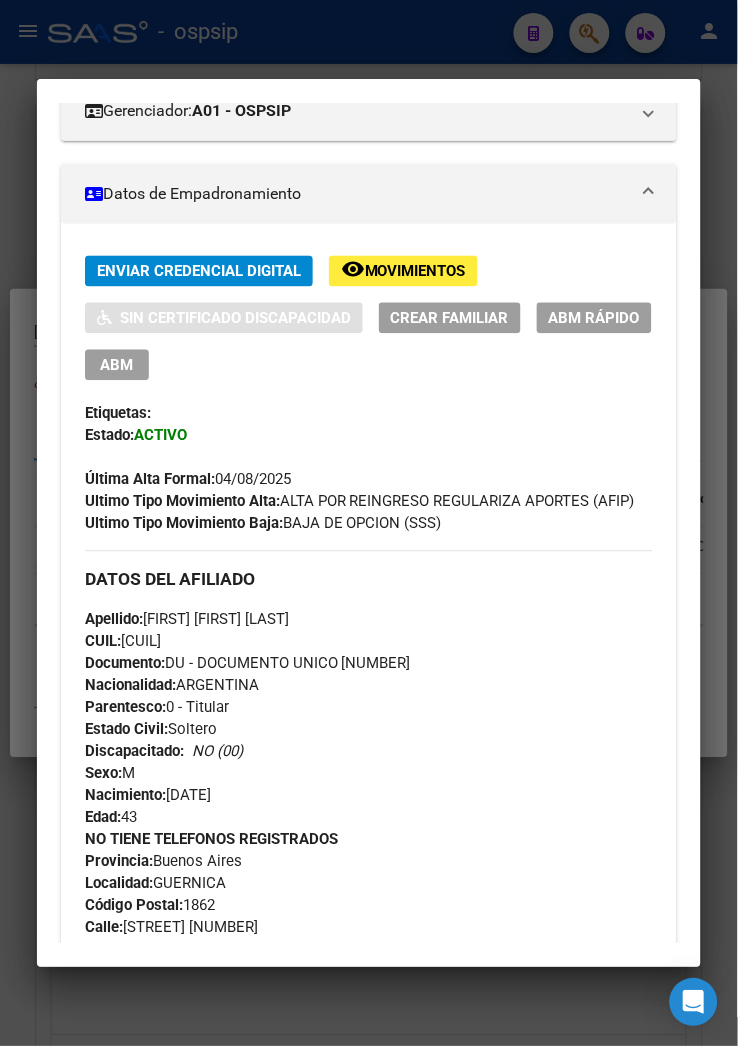 scroll, scrollTop: 777, scrollLeft: 0, axis: vertical 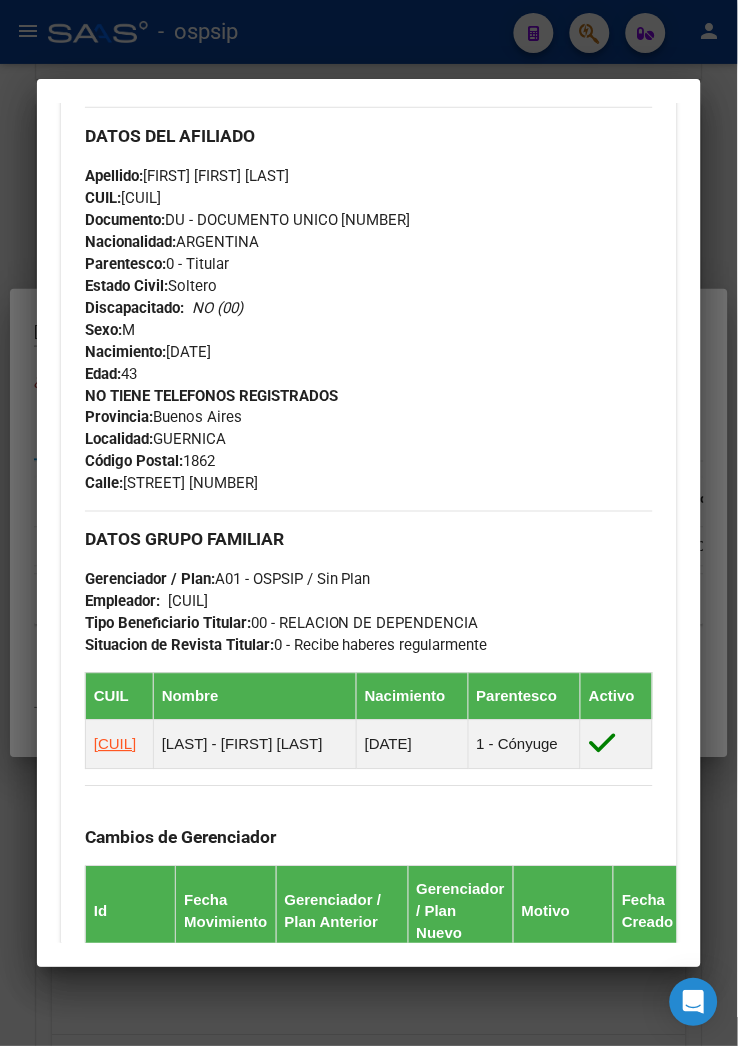 click at bounding box center (369, 523) 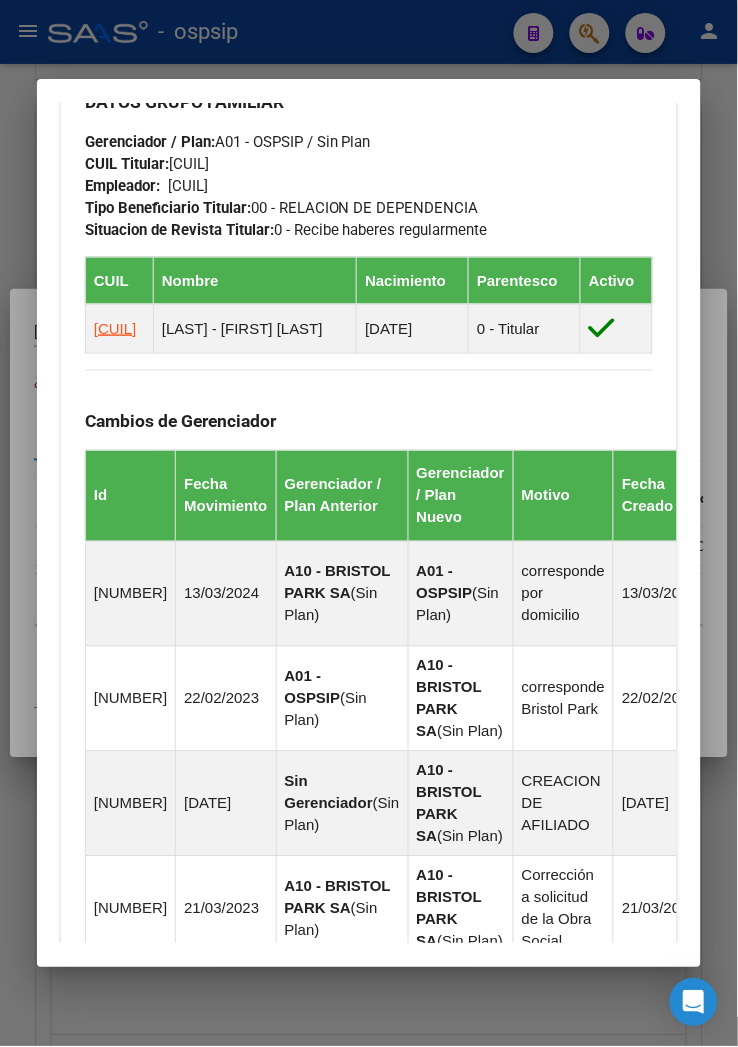 click at bounding box center [369, 523] 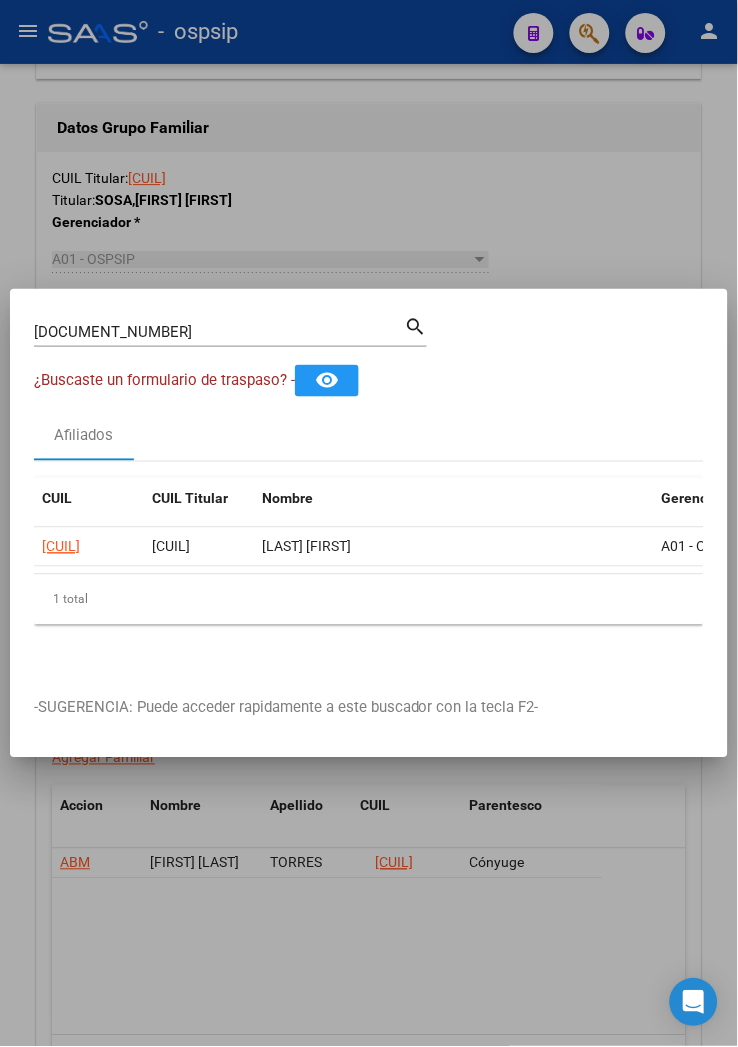 click at bounding box center [369, 523] 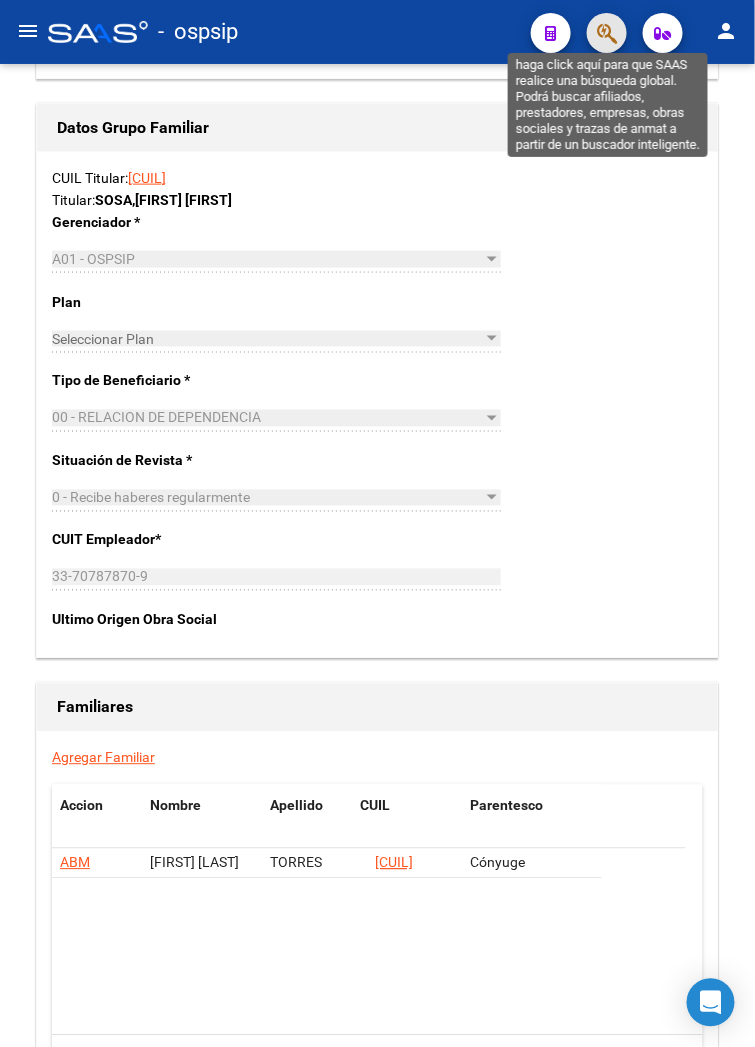 click 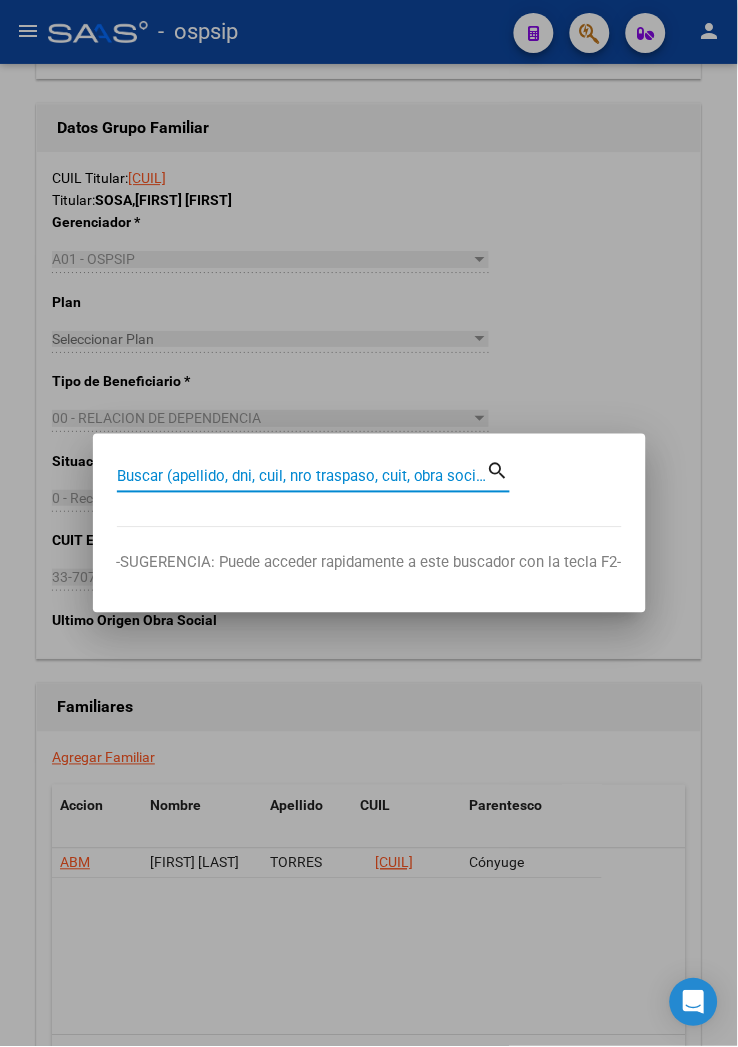 click on "Buscar (apellido, dni, cuil, nro traspaso, cuit, obra social)" at bounding box center (302, 477) 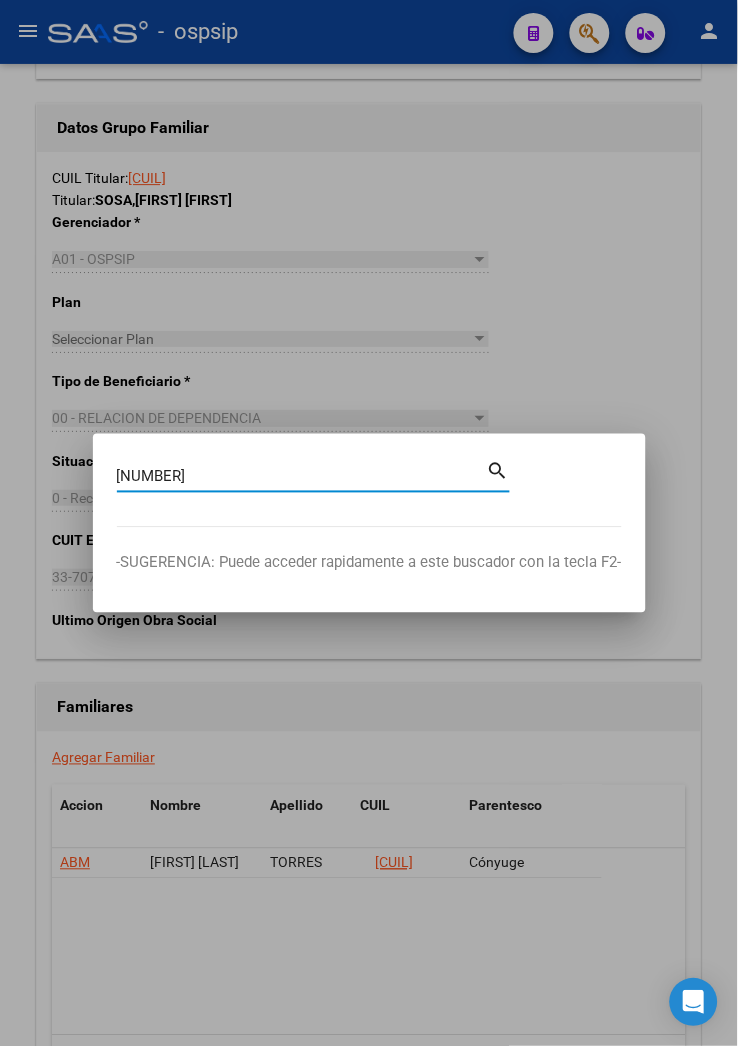 type on "[NUMBER]" 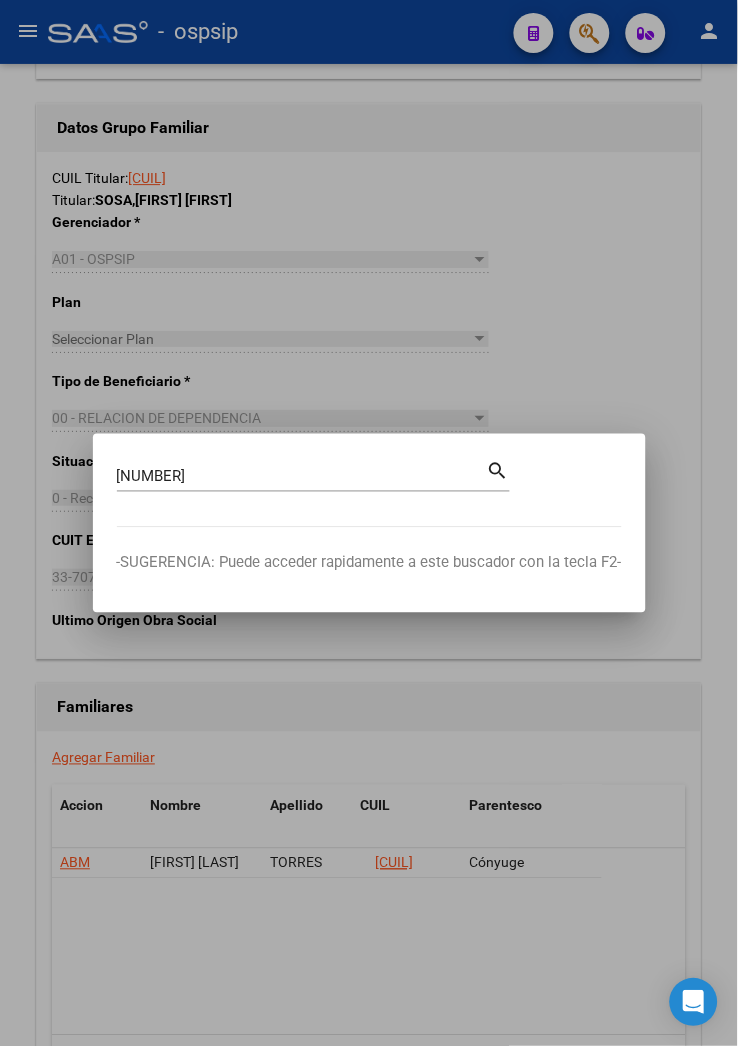click on "search" at bounding box center (498, 470) 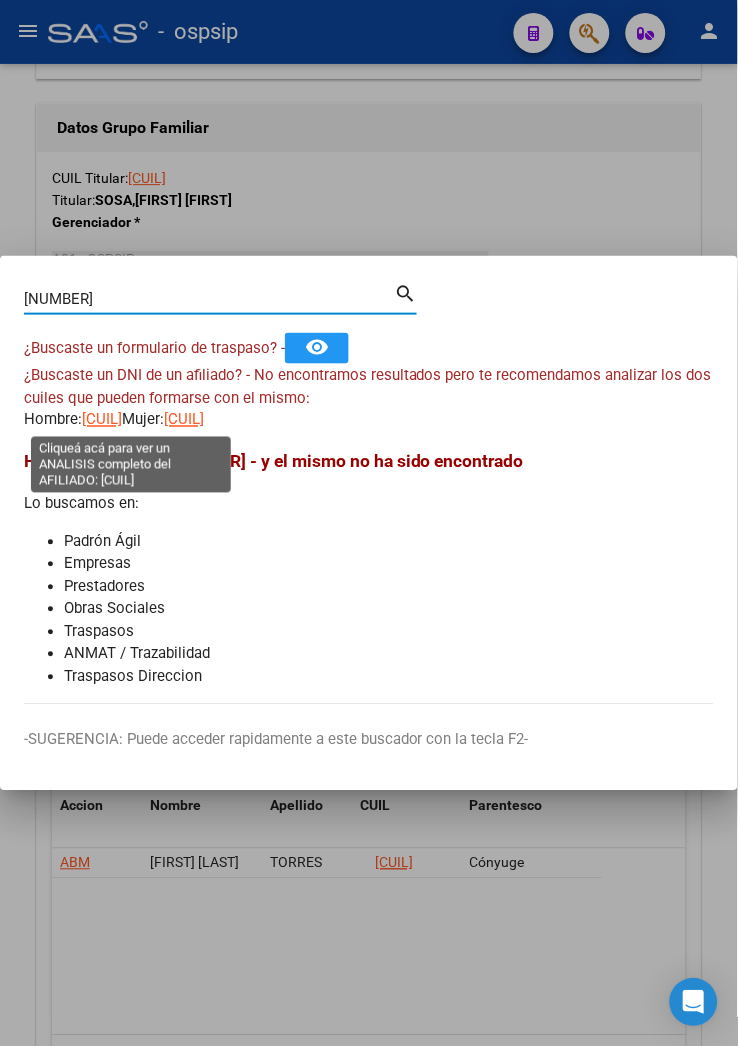 click on "[CUIL]" at bounding box center [102, 420] 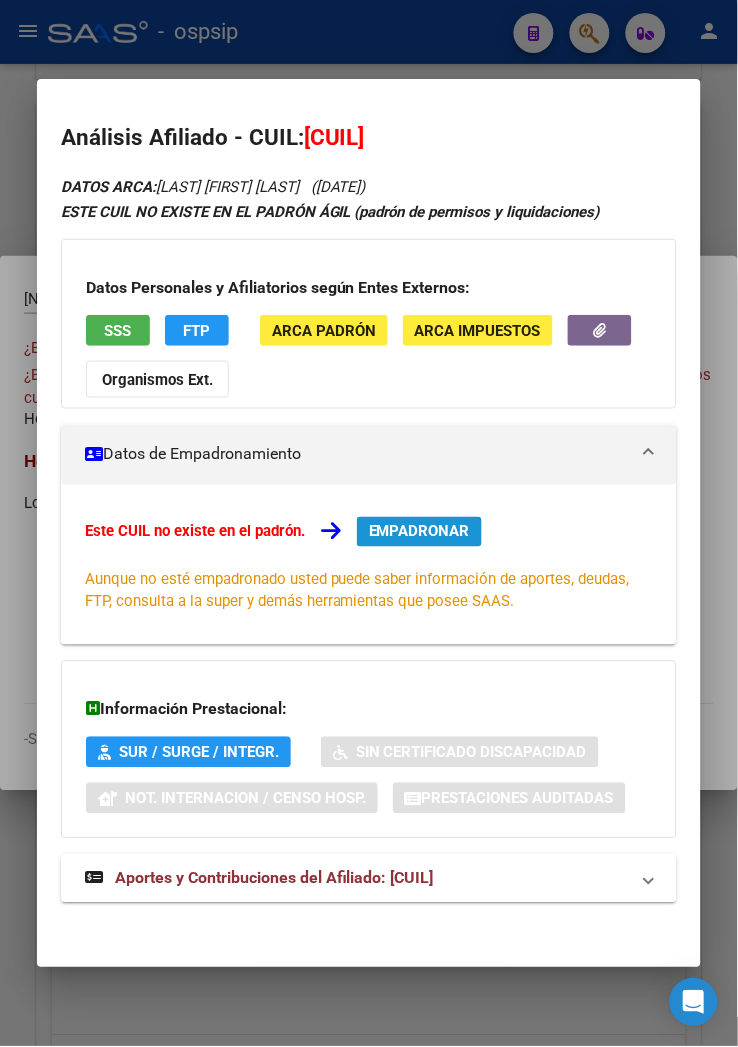 click on "EMPADRONAR" at bounding box center [419, 532] 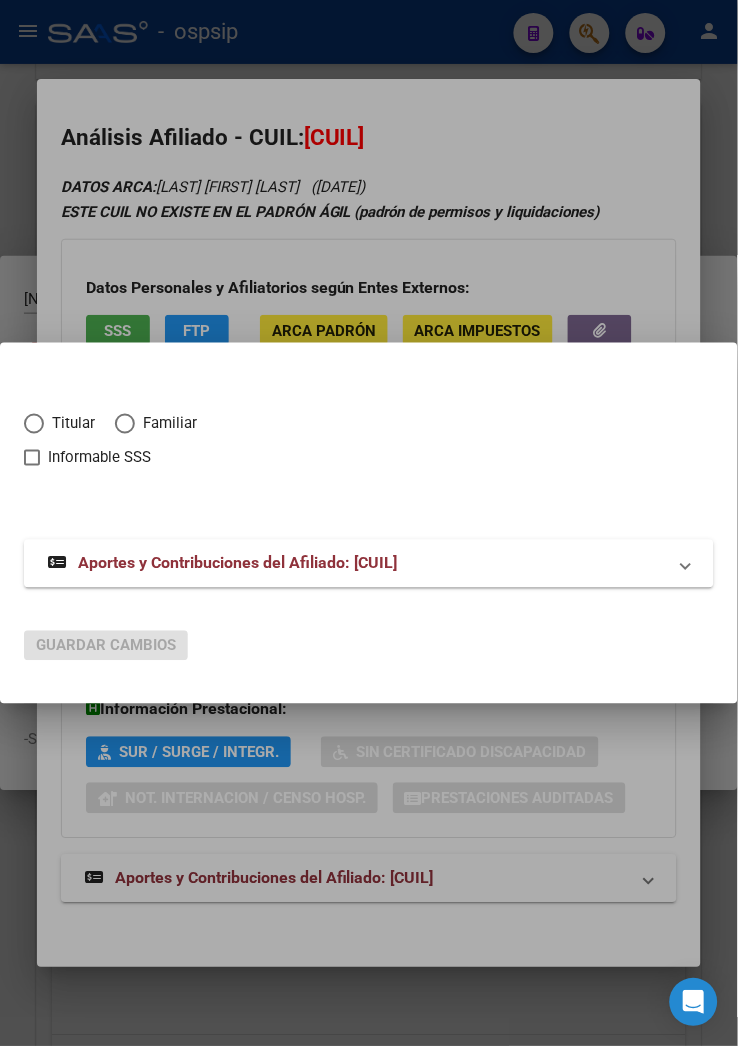 click at bounding box center [34, 424] 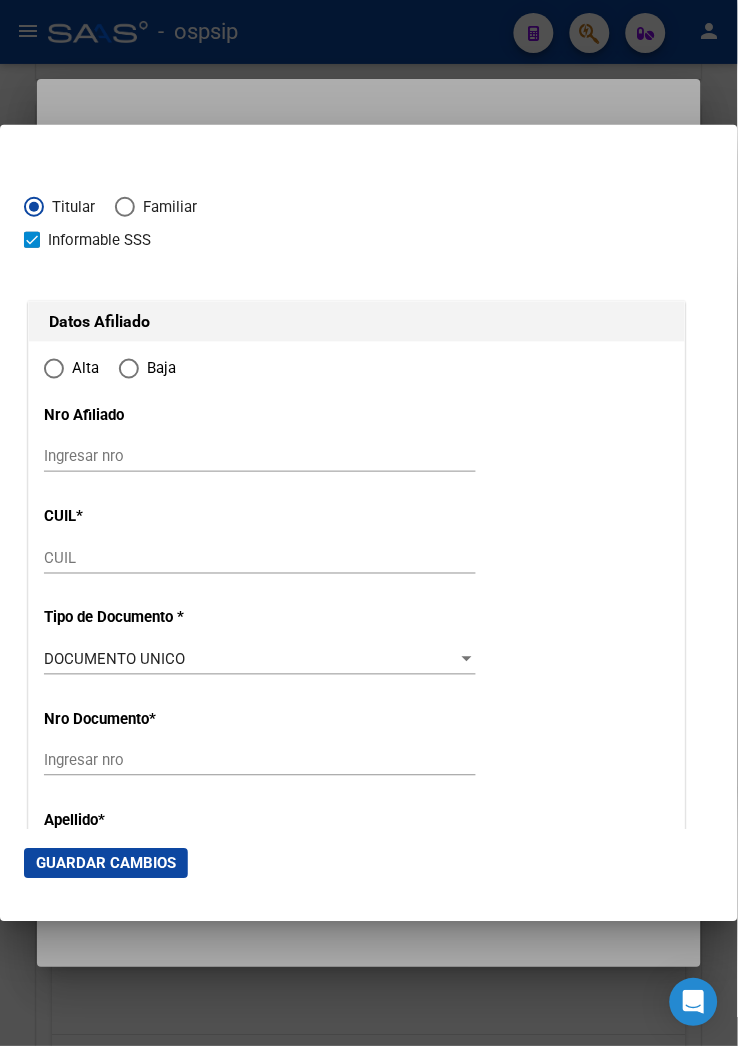 type on "[CUIL]" 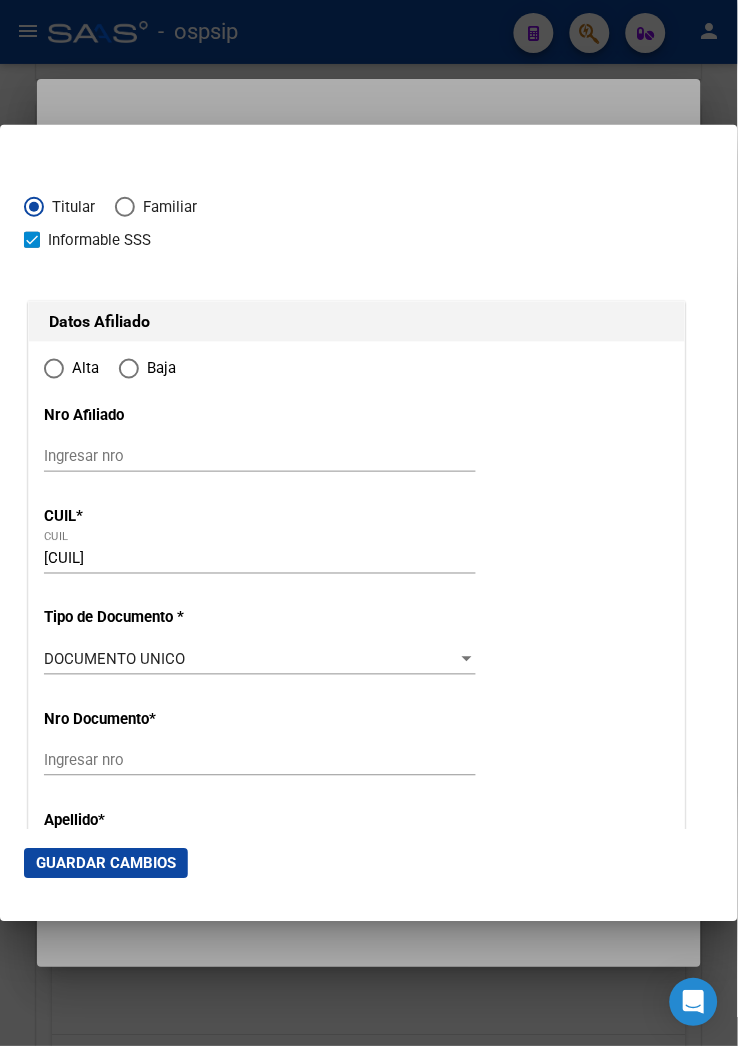 radio on "true" 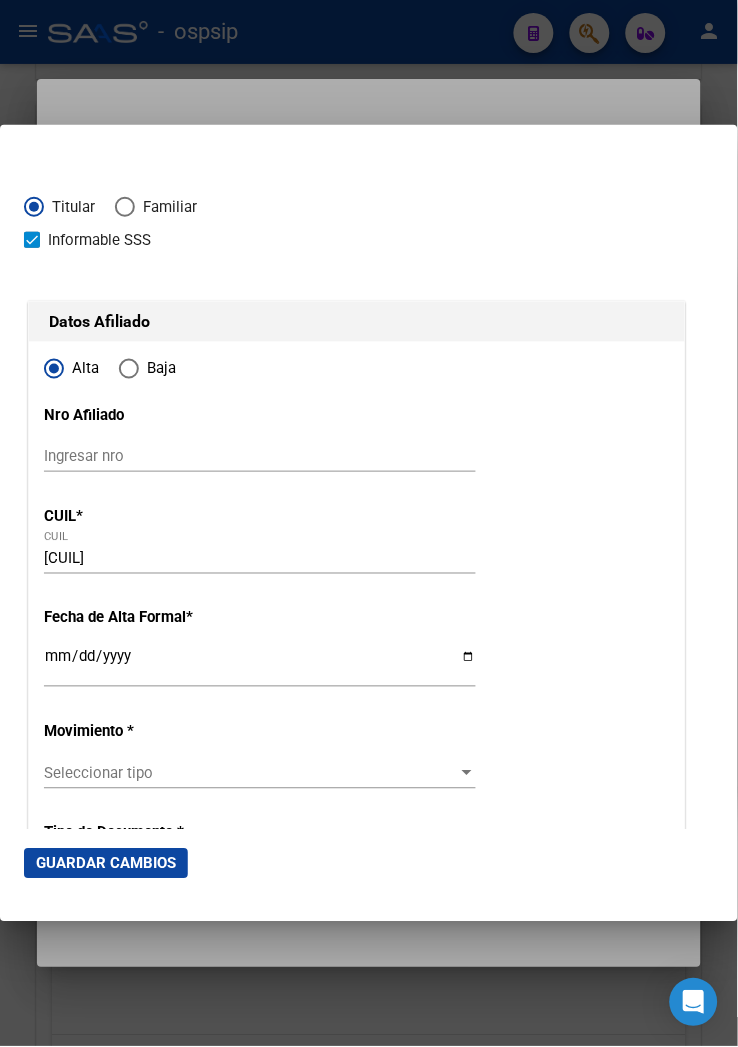 type on "[NUMBER]" 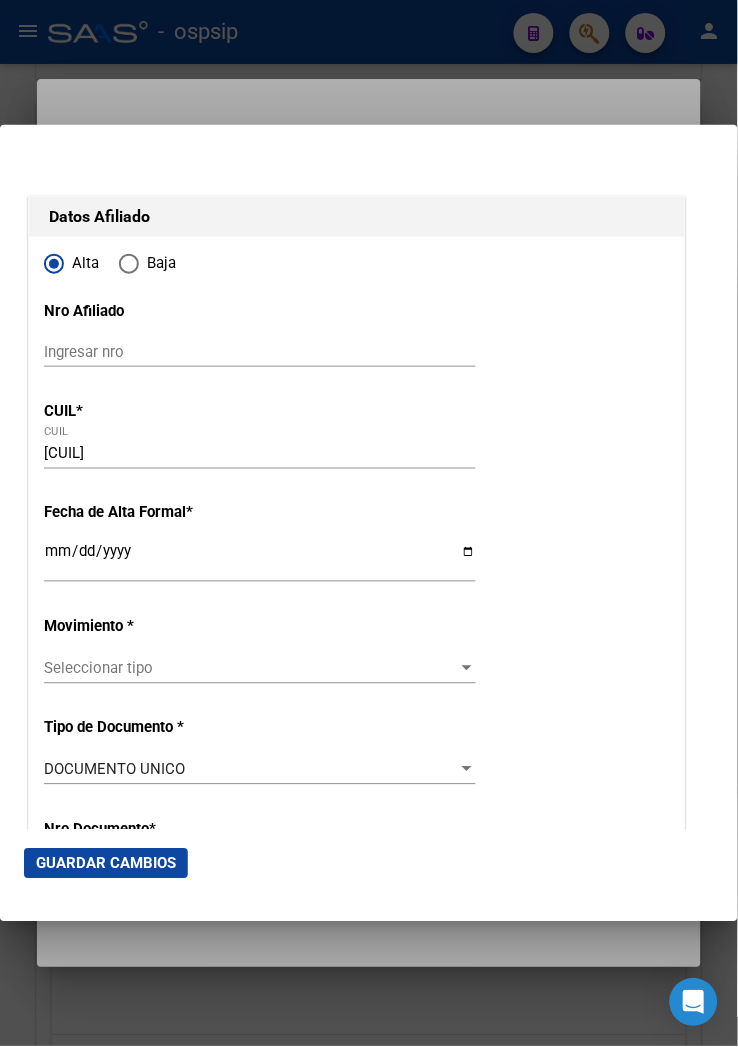 scroll, scrollTop: 222, scrollLeft: 0, axis: vertical 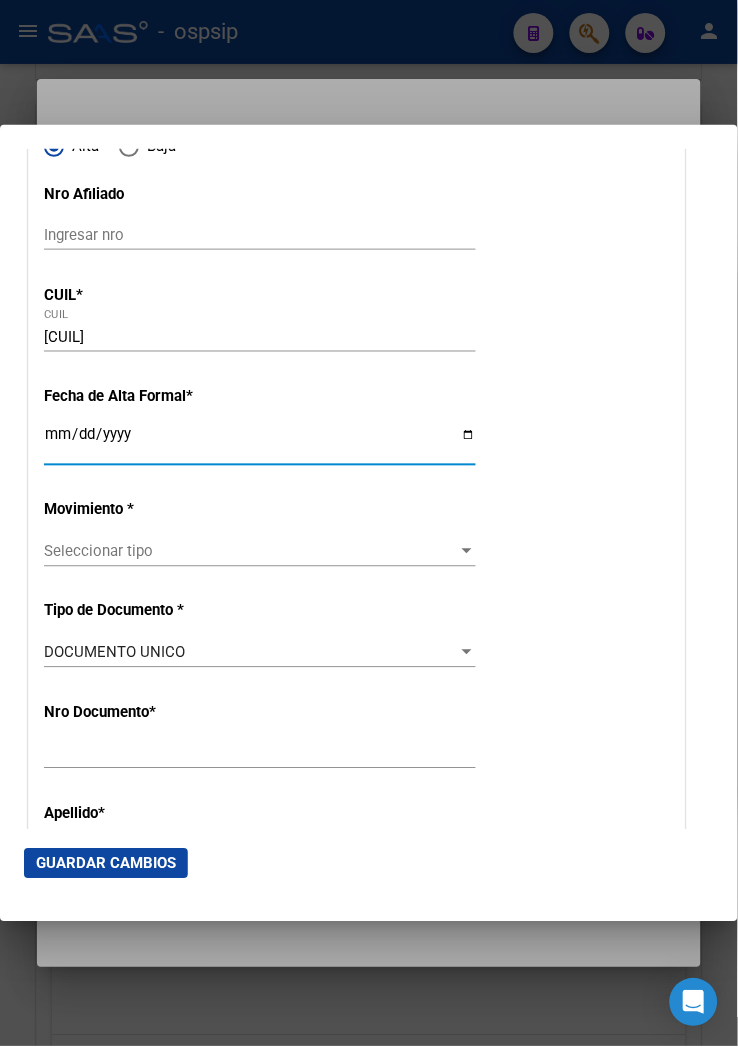 click on "Ingresar fecha" at bounding box center (260, 443) 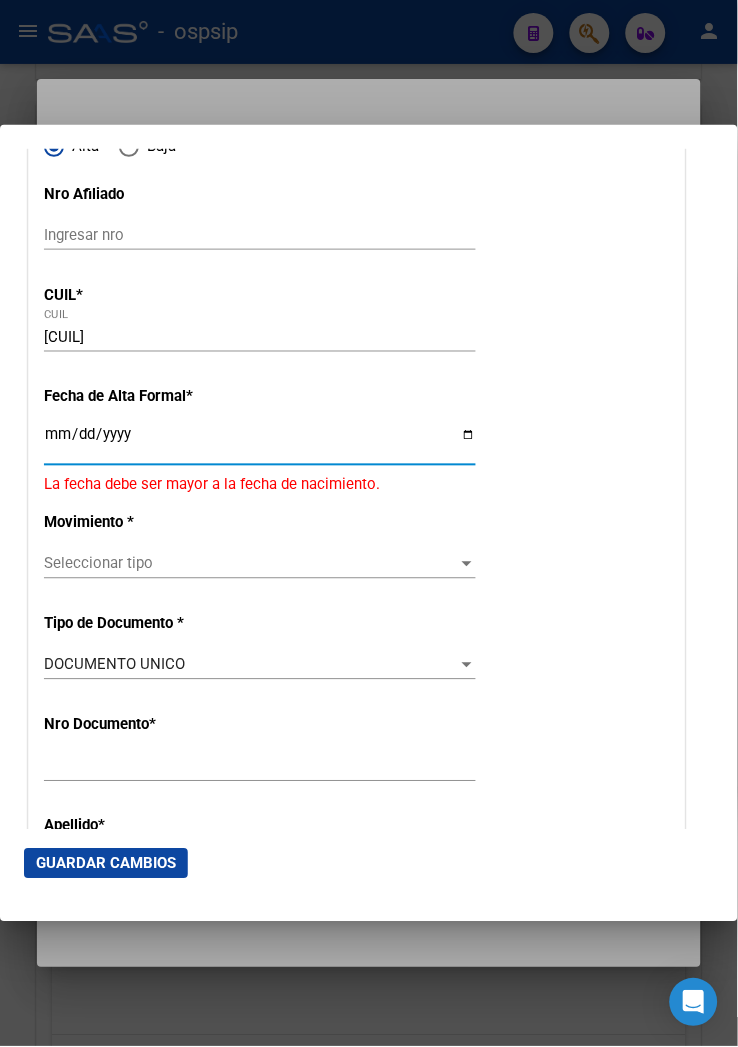 type on "2025-08-04" 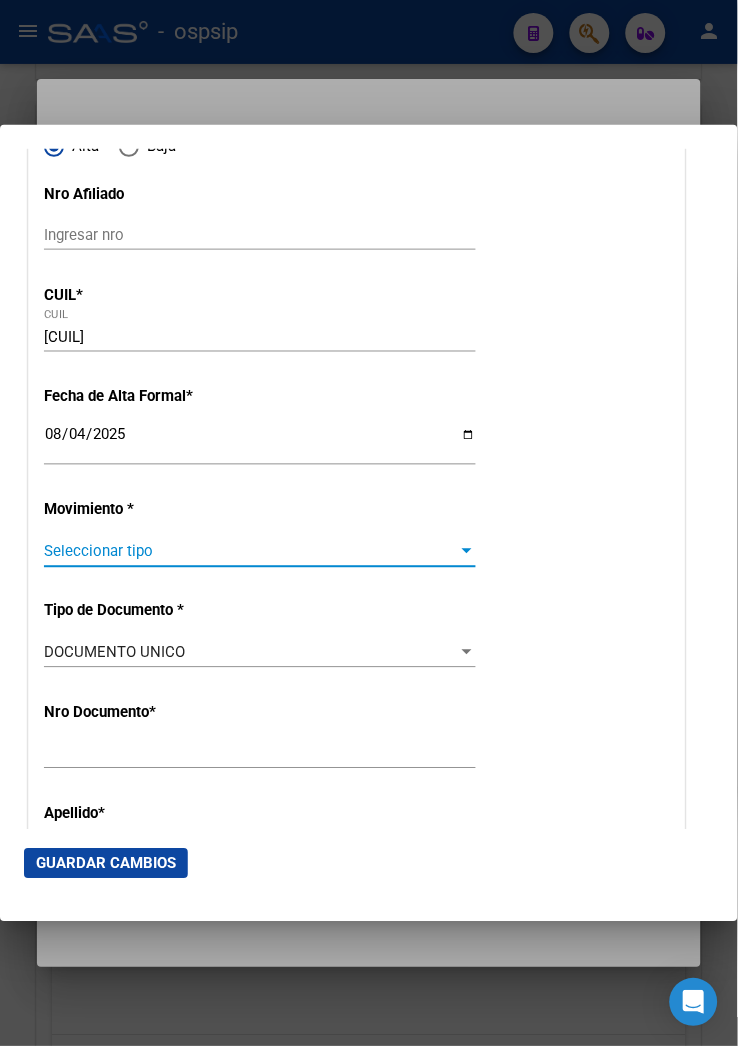 click on "Seleccionar tipo" at bounding box center [251, 552] 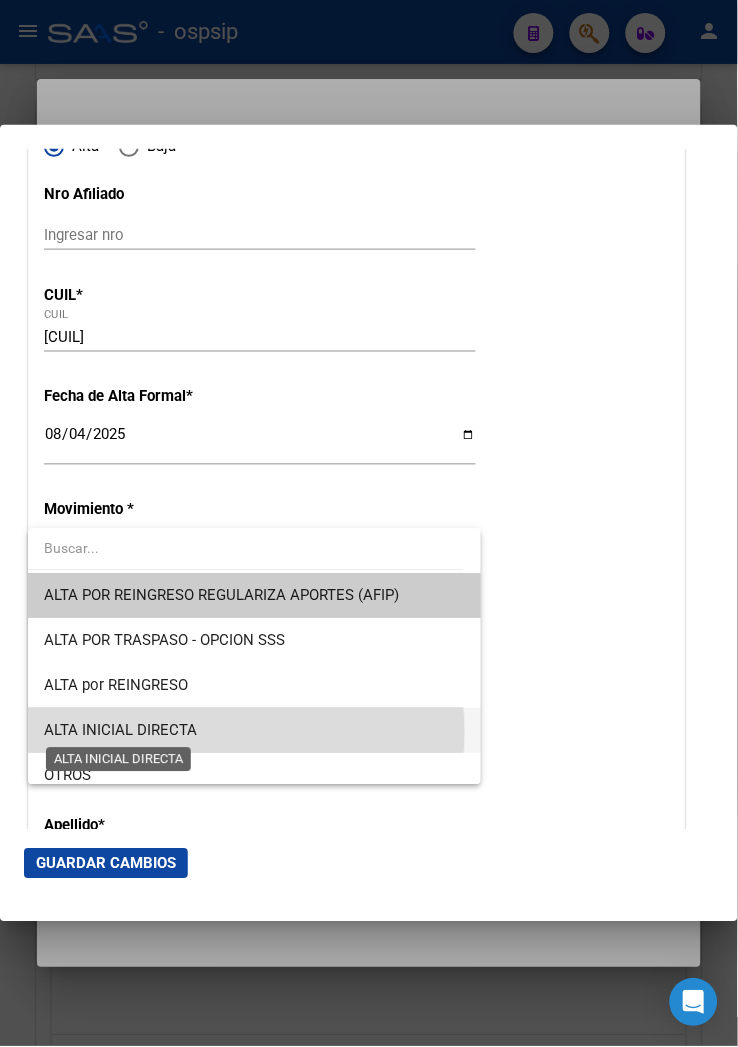click on "ALTA INICIAL DIRECTA" at bounding box center [120, 731] 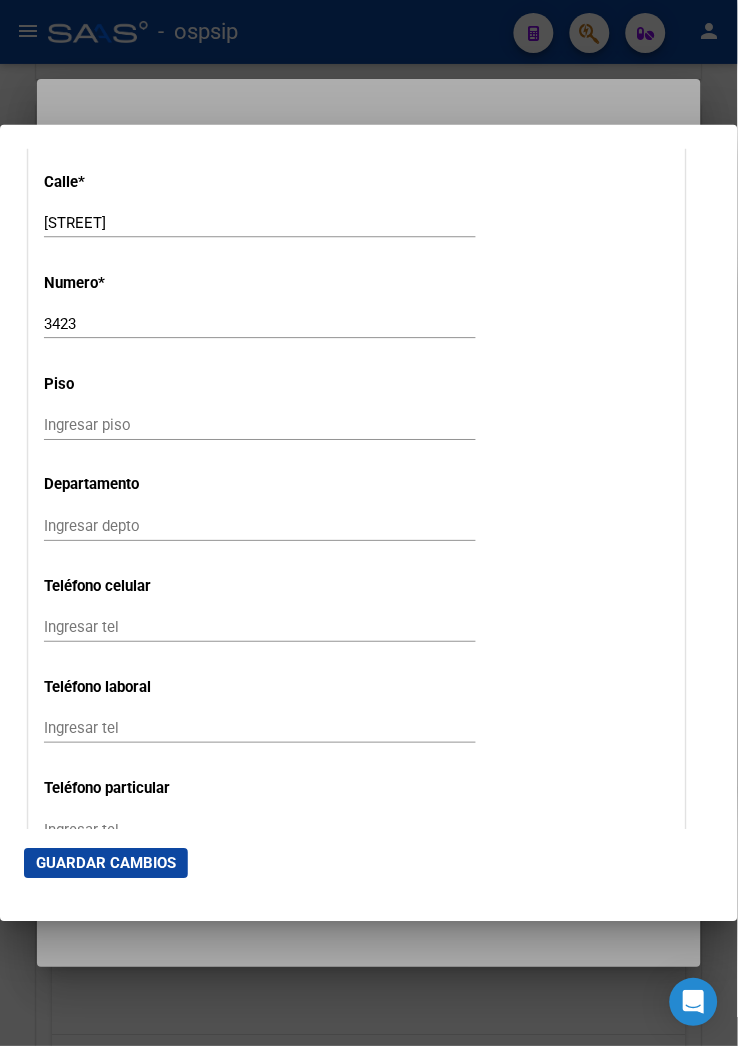 scroll, scrollTop: 2333, scrollLeft: 0, axis: vertical 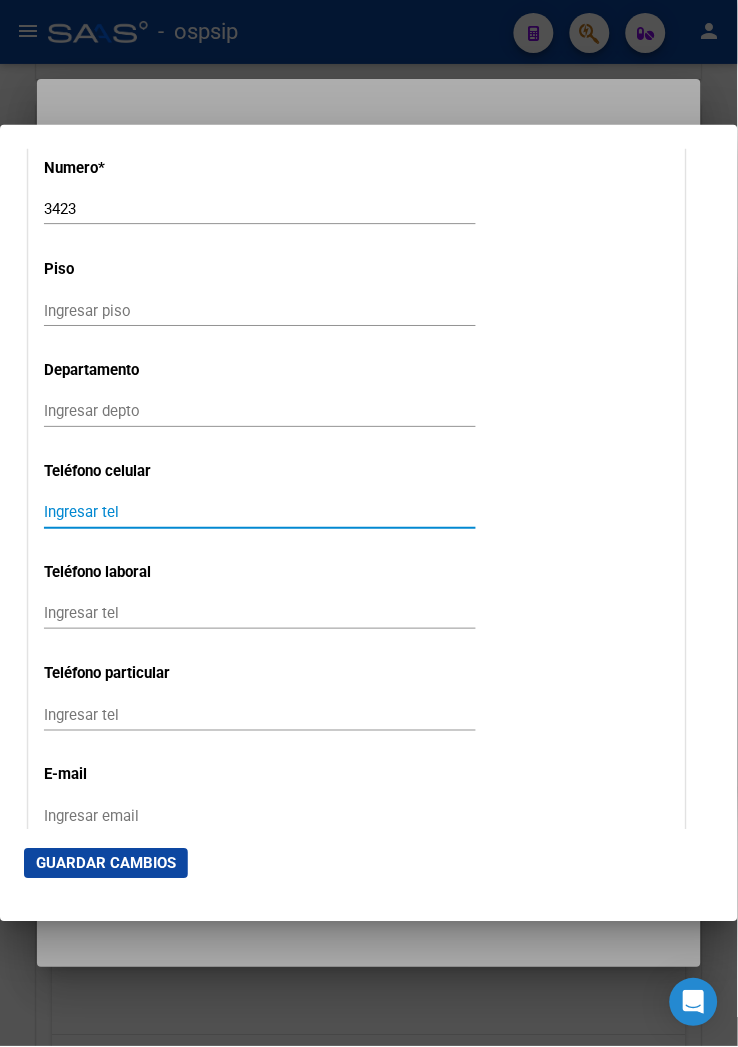 click on "Ingresar tel" at bounding box center [260, 513] 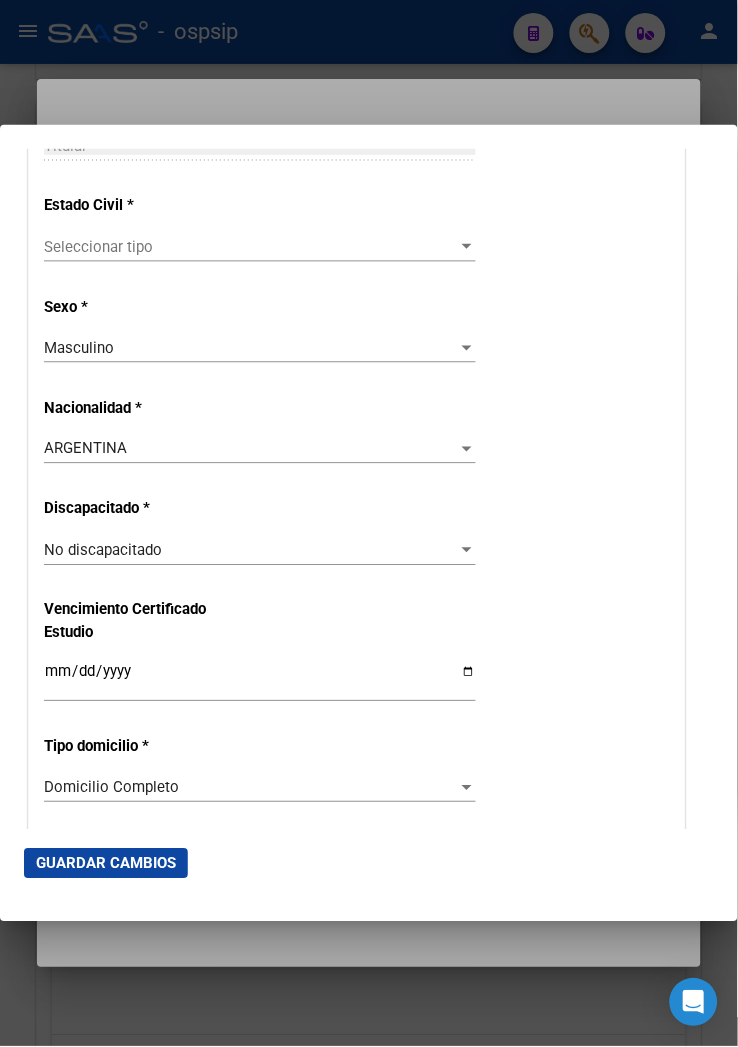 scroll, scrollTop: 1111, scrollLeft: 0, axis: vertical 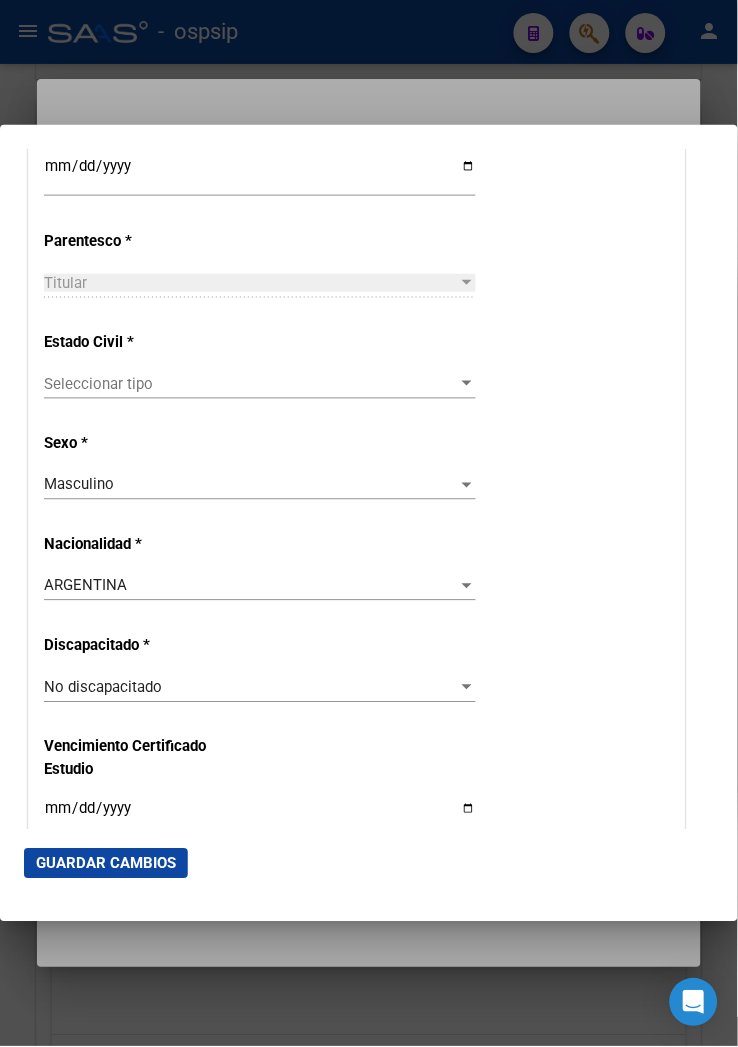 click on "Seleccionar tipo Seleccionar tipo" at bounding box center (260, 384) 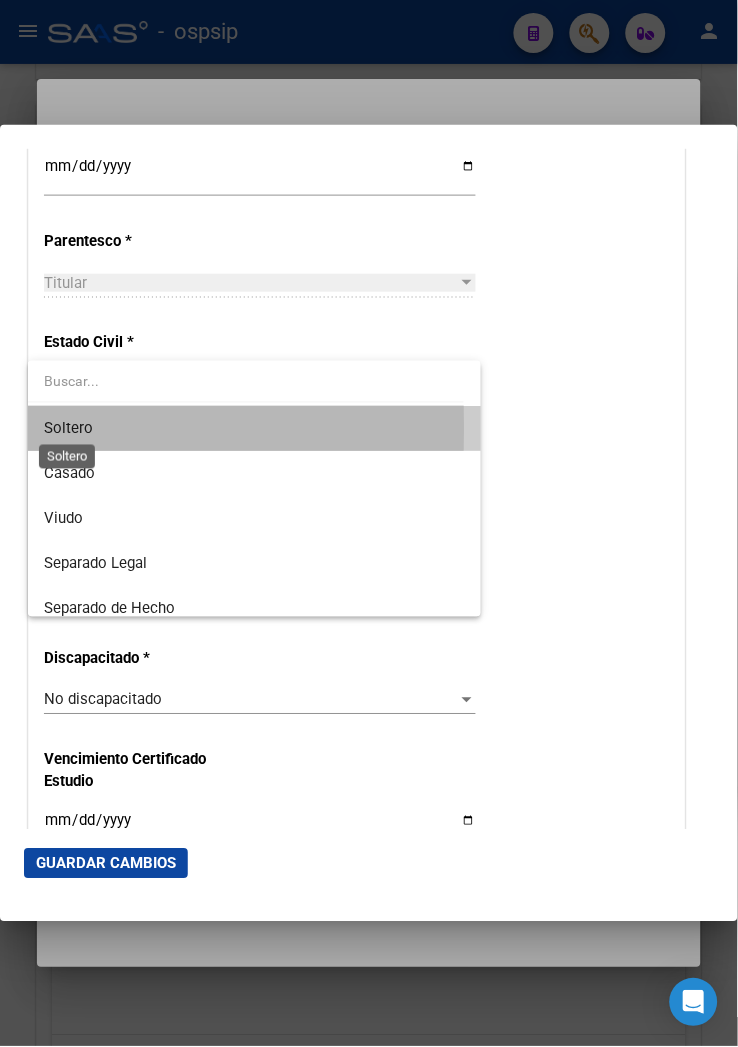 click on "Soltero" at bounding box center (68, 428) 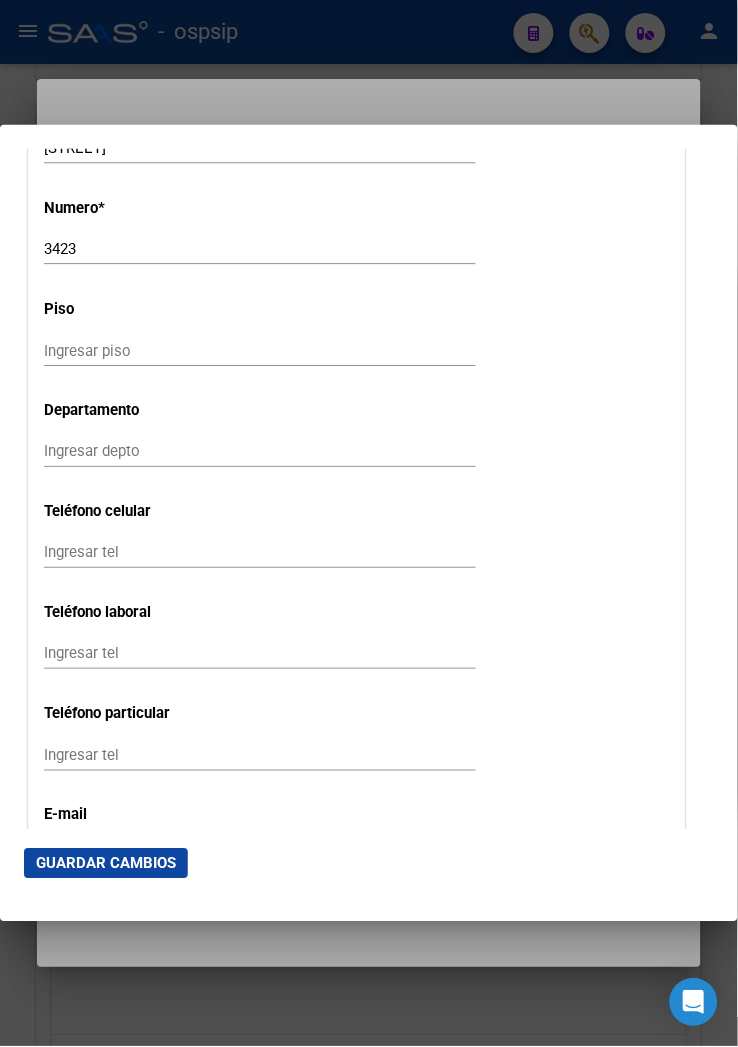 scroll, scrollTop: 2333, scrollLeft: 0, axis: vertical 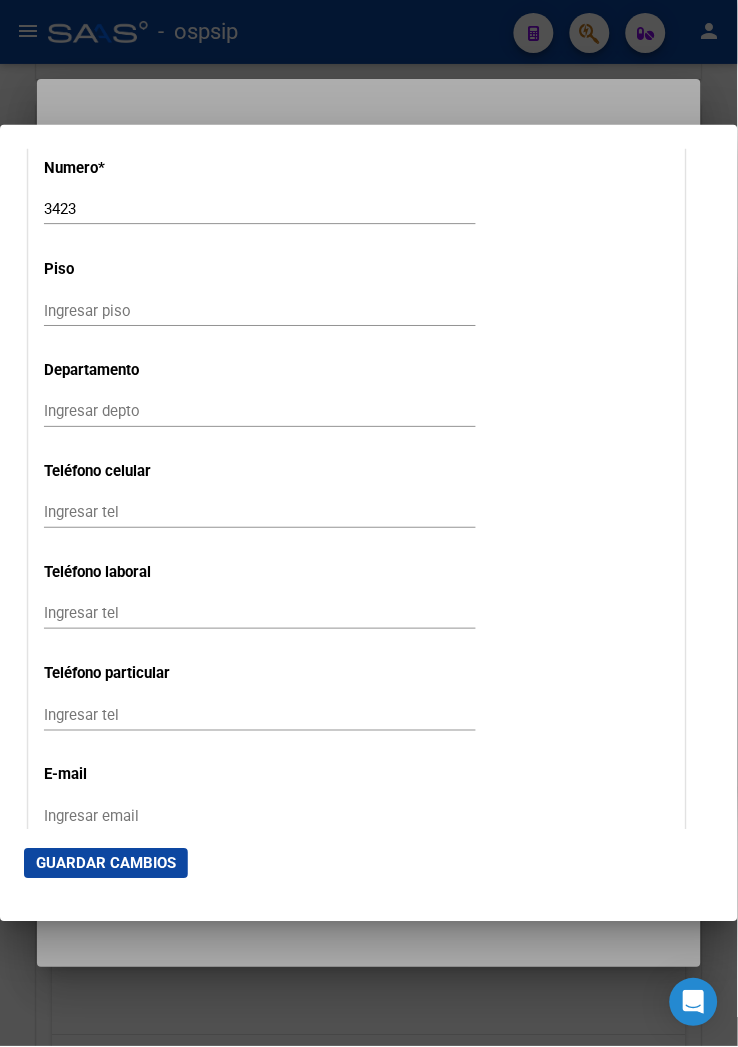 click on "Ingresar tel" at bounding box center (260, 513) 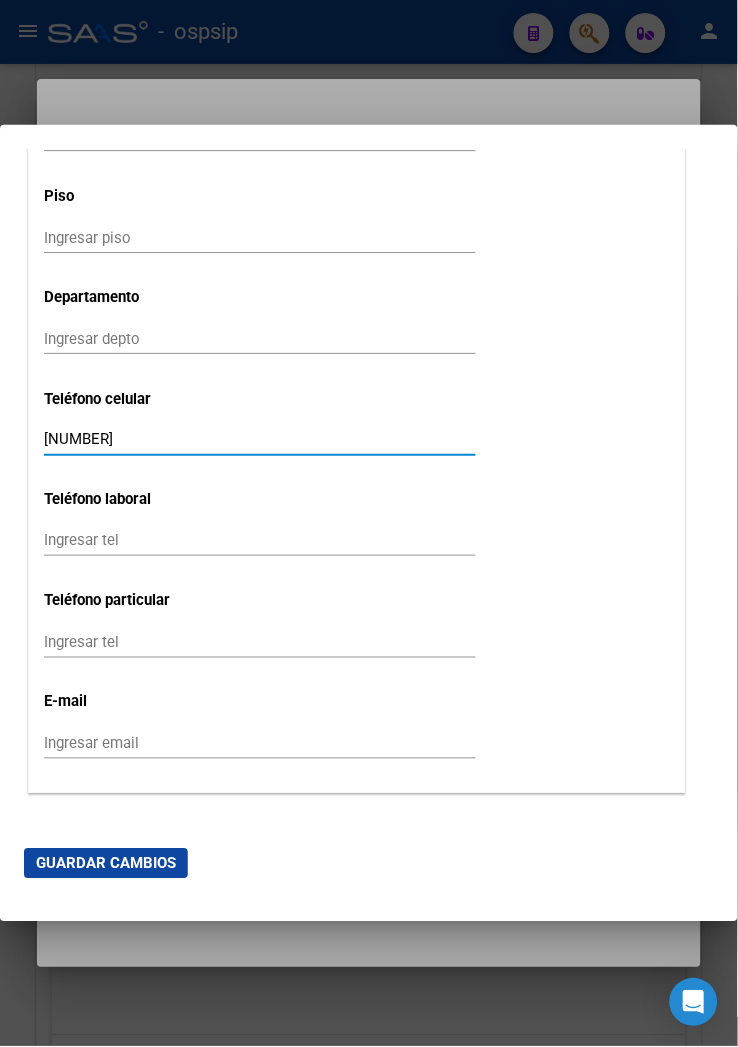 scroll, scrollTop: 2555, scrollLeft: 0, axis: vertical 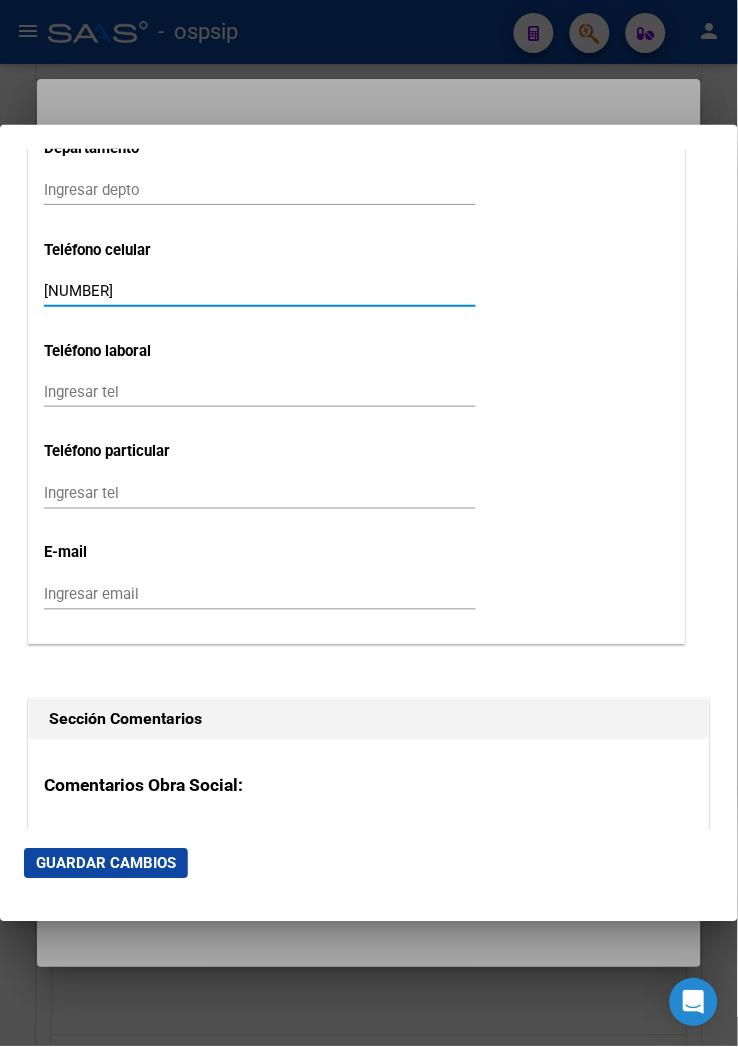 type on "[NUMBER]" 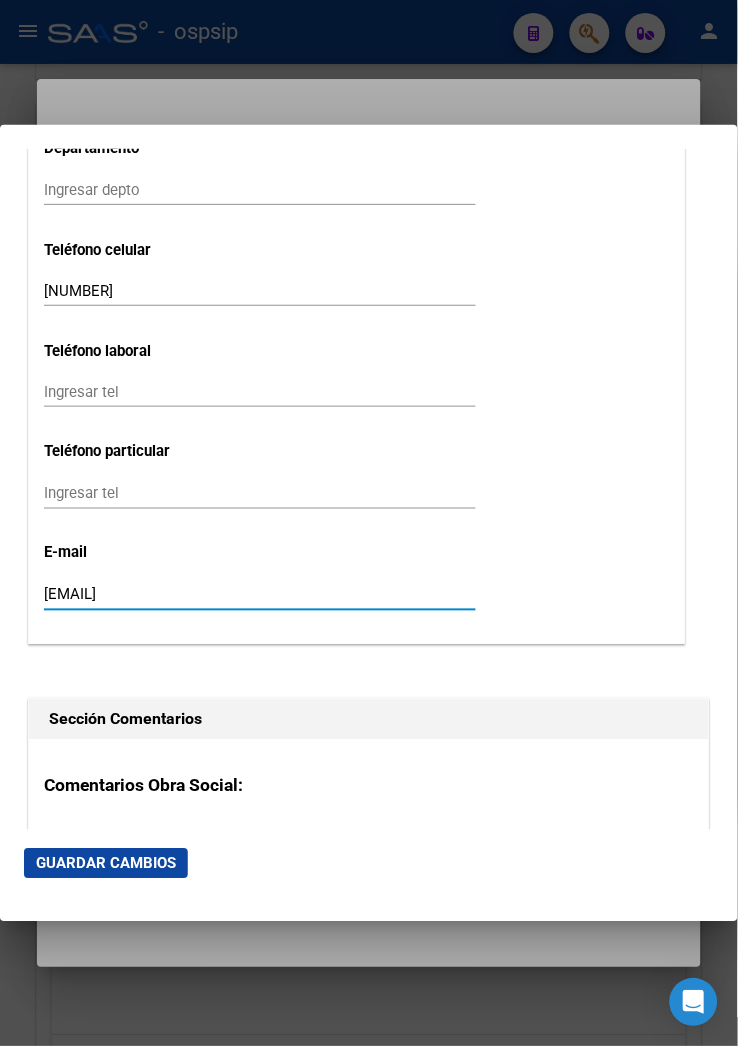 type on "[EMAIL]" 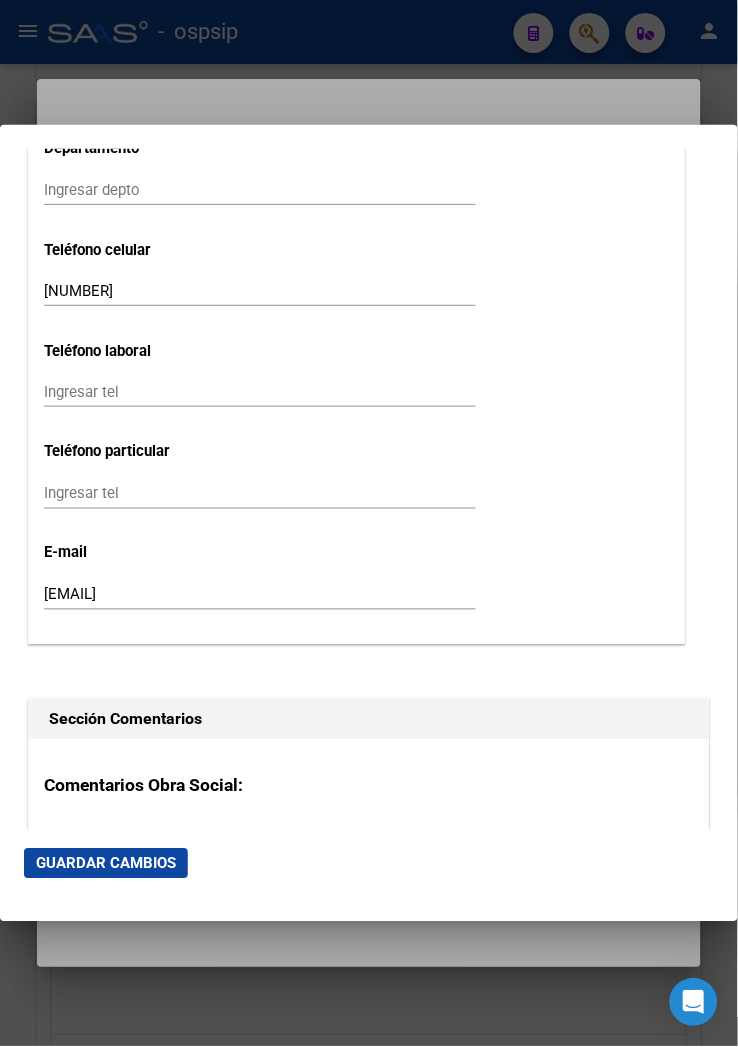click on "Alta   Baja Nro Afiliado    Ingresar nro  CUIL  *   [CUIL] CUIL  ARCA Padrón Fecha de Alta Formal  *   [DATE] Ingresar fecha   Movimiento * ALTA INICIAL DIRECTA Seleccionar tipo  Tipo de Documento * DOCUMENTO UNICO Seleccionar tipo Nro Documento  *   [NUMBER] Ingresar nro  Apellido  *   [LAST] [FIRST] Ingresar apellido  Nombre  *   [FIRST] [LAST] Ingresar nombre  Fecha de nacimiento  *   [DATE] Ingresar fecha   Parentesco * Titular Seleccionar parentesco  Estado Civil * Soltero Seleccionar tipo  Sexo * Masculino Seleccionar sexo  Nacionalidad * ARGENTINA Seleccionar tipo  Discapacitado * No discapacitado Seleccionar tipo Vencimiento Certificado Estudio    Ingresar fecha   Tipo domicilio * Domicilio Completo Seleccionar tipo domicilio  Provincia * Capital Federal Seleccionar provincia Localidad  *   CABA Ingresar el nombre  Codigo Postal  *   [POSTAL_CODE] Ingresar el codigo  Calle  *   [STREET] Ingresar calle  Numero  *   [NUMBER] Ingresar nro  Piso    Ingresar piso  Departamento" at bounding box center (357, -785) 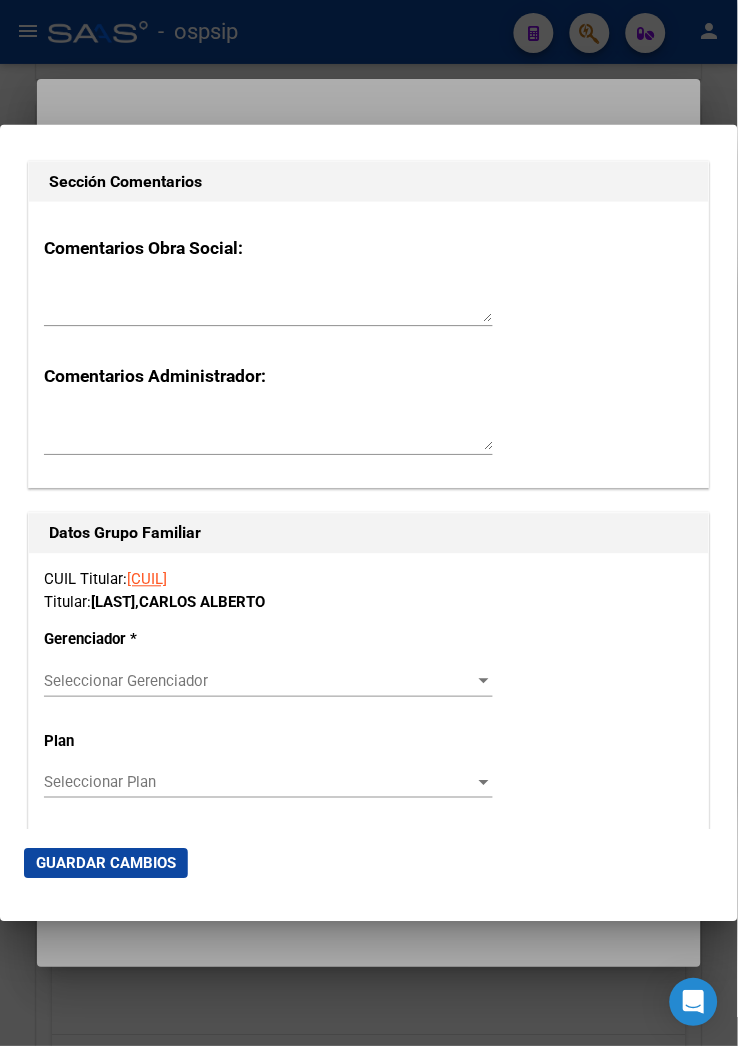 scroll, scrollTop: 3333, scrollLeft: 0, axis: vertical 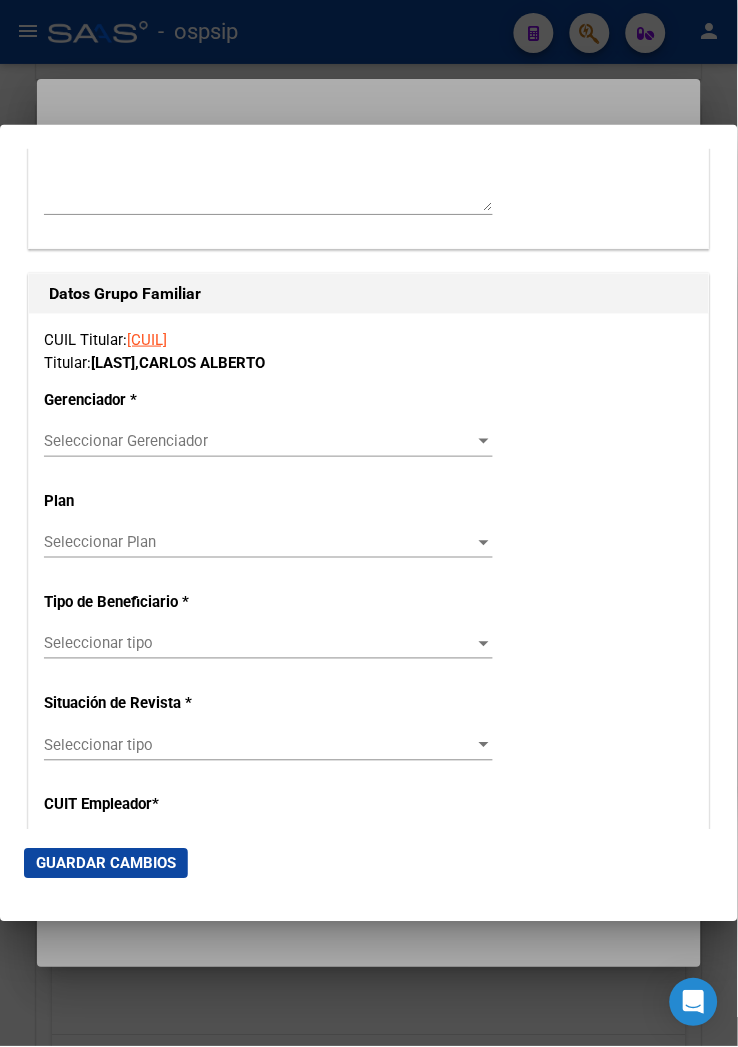 click on "Seleccionar Gerenciador" at bounding box center (259, 442) 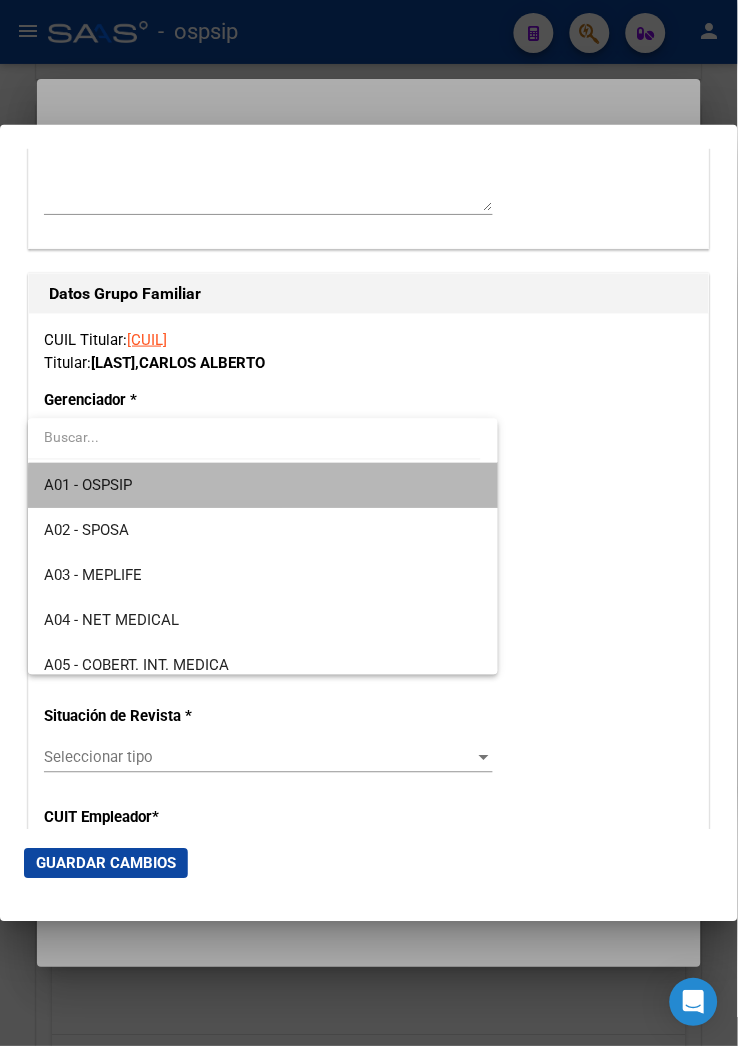 click on "A01 - OSPSIP" at bounding box center [262, 486] 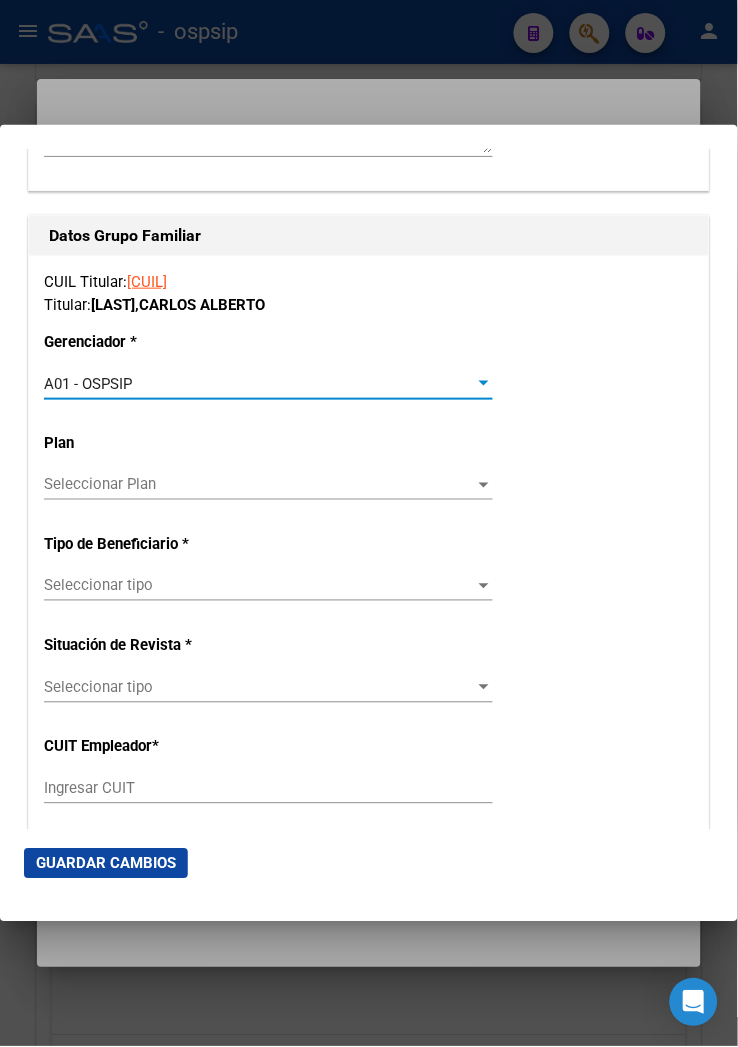 scroll, scrollTop: 3444, scrollLeft: 0, axis: vertical 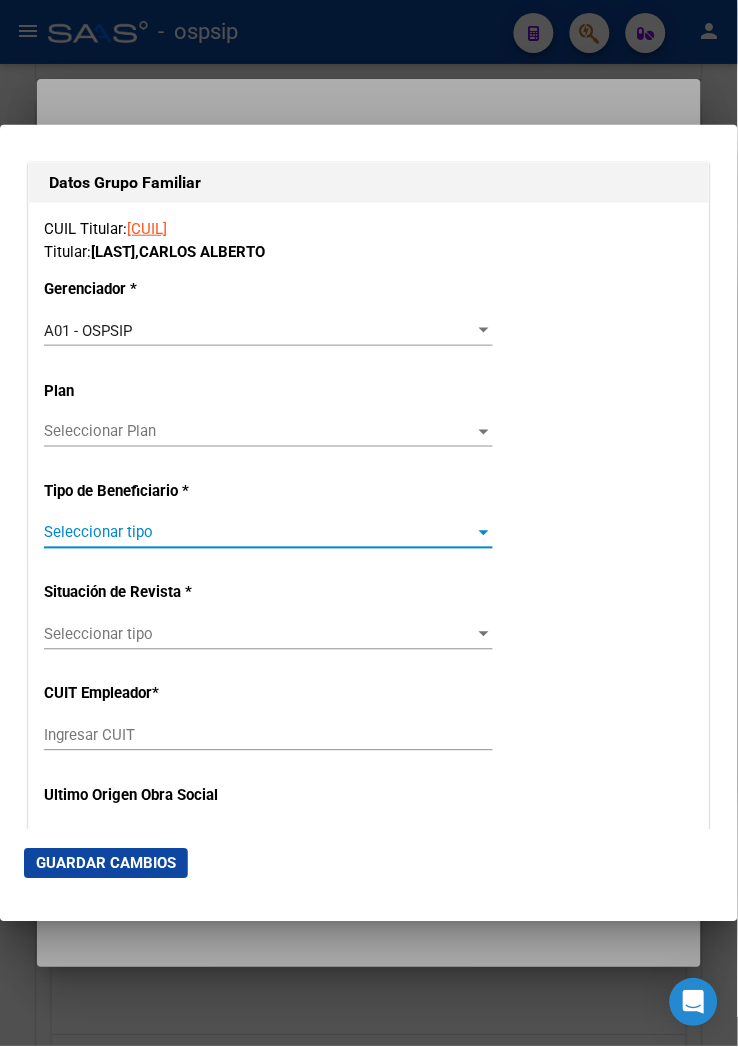click on "Seleccionar tipo" at bounding box center (259, 533) 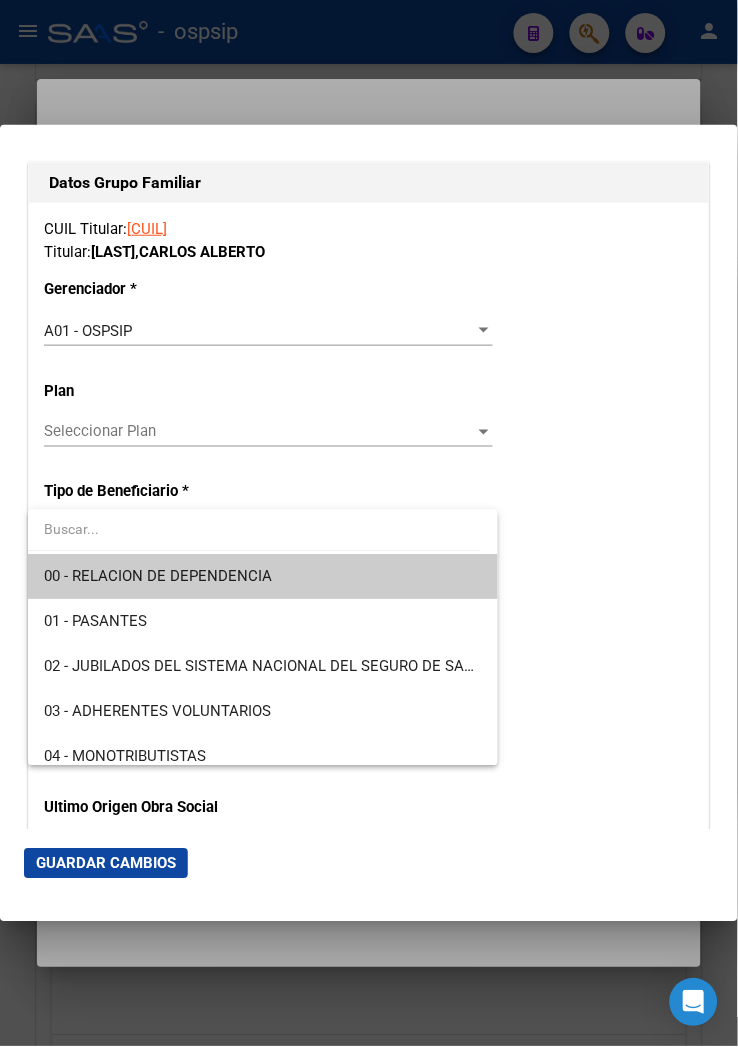 click on "00 - RELACION DE DEPENDENCIA" at bounding box center (262, 577) 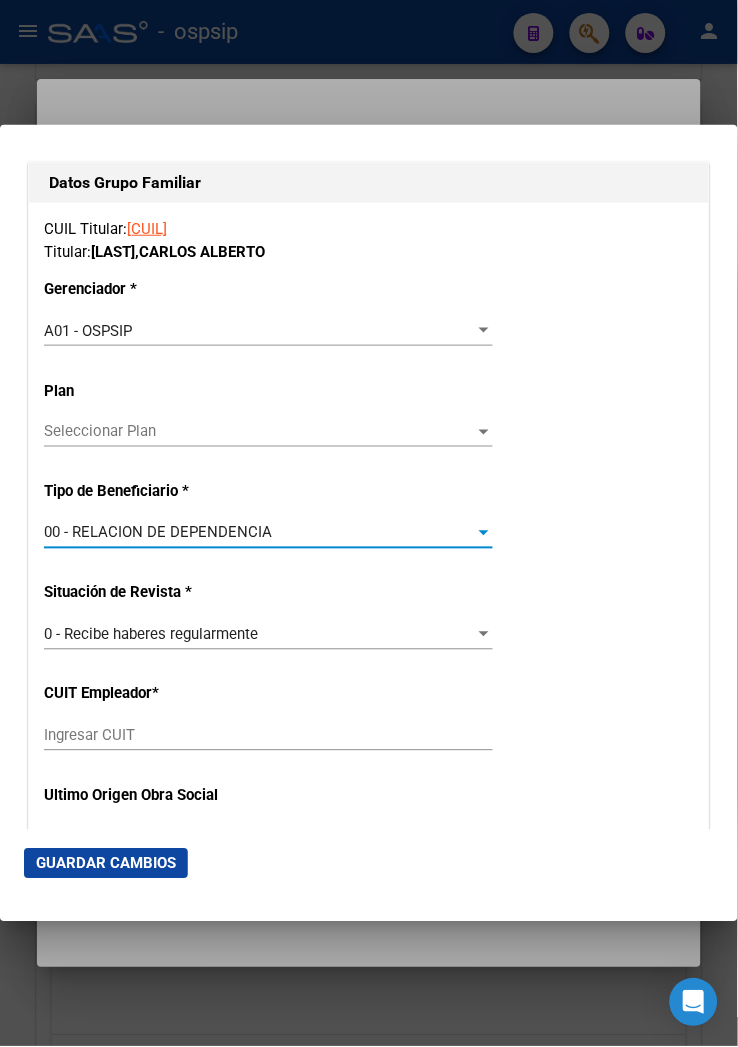 type on "[CUIL]" 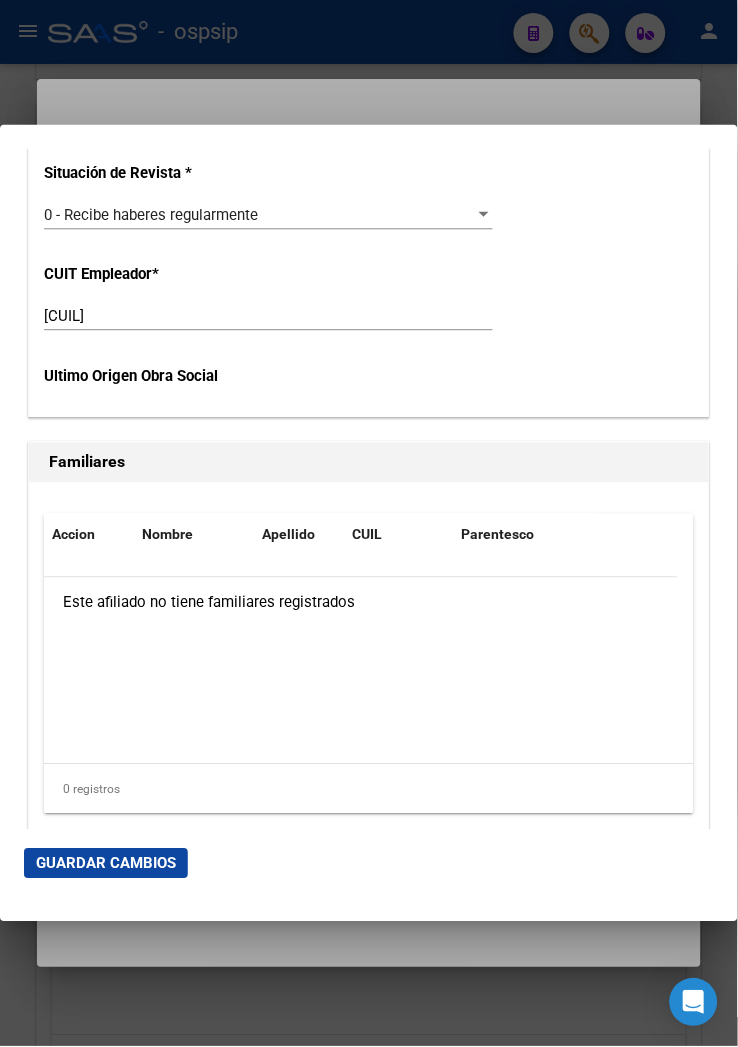 scroll, scrollTop: 3984, scrollLeft: 0, axis: vertical 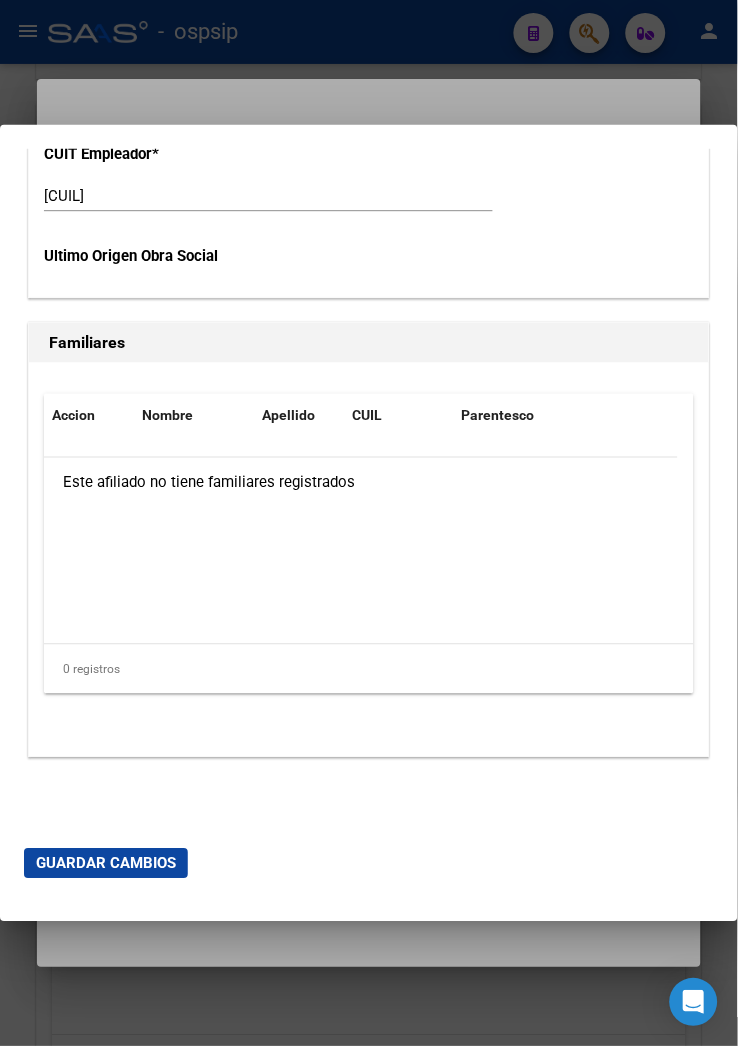 click on "Guardar Cambios" 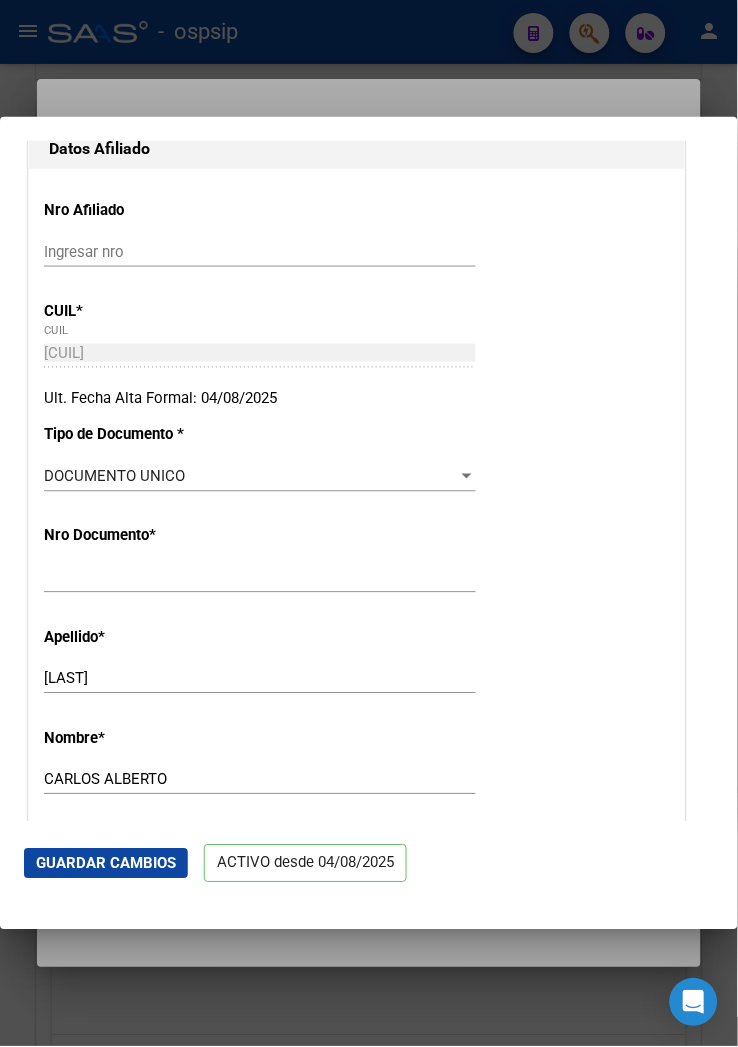 scroll, scrollTop: 333, scrollLeft: 0, axis: vertical 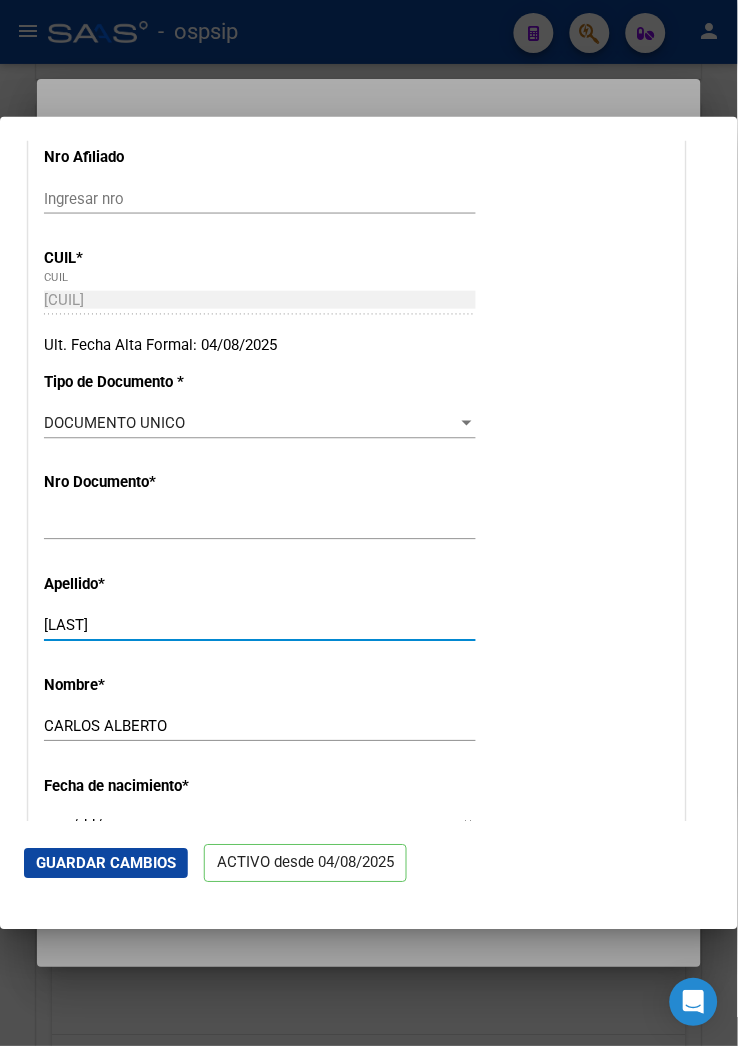 drag, startPoint x: 186, startPoint y: 628, endPoint x: 47, endPoint y: 634, distance: 139.12944 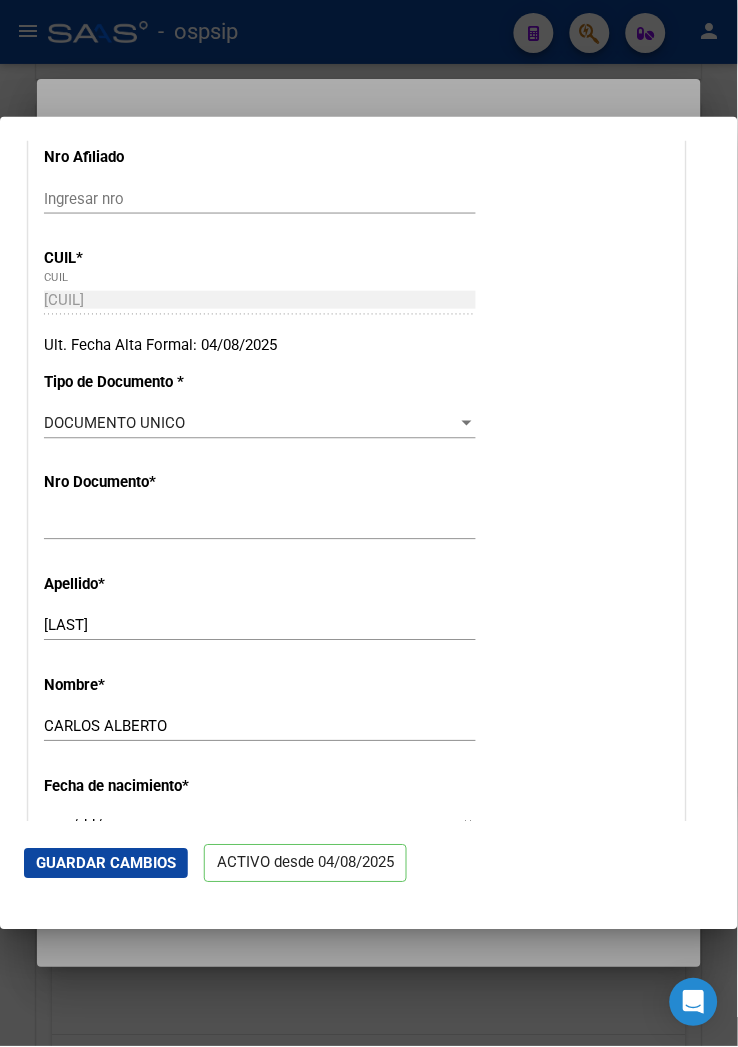 click on "Apellido  *   [LAST] CAMPO Ingresar apellido" at bounding box center [357, 609] 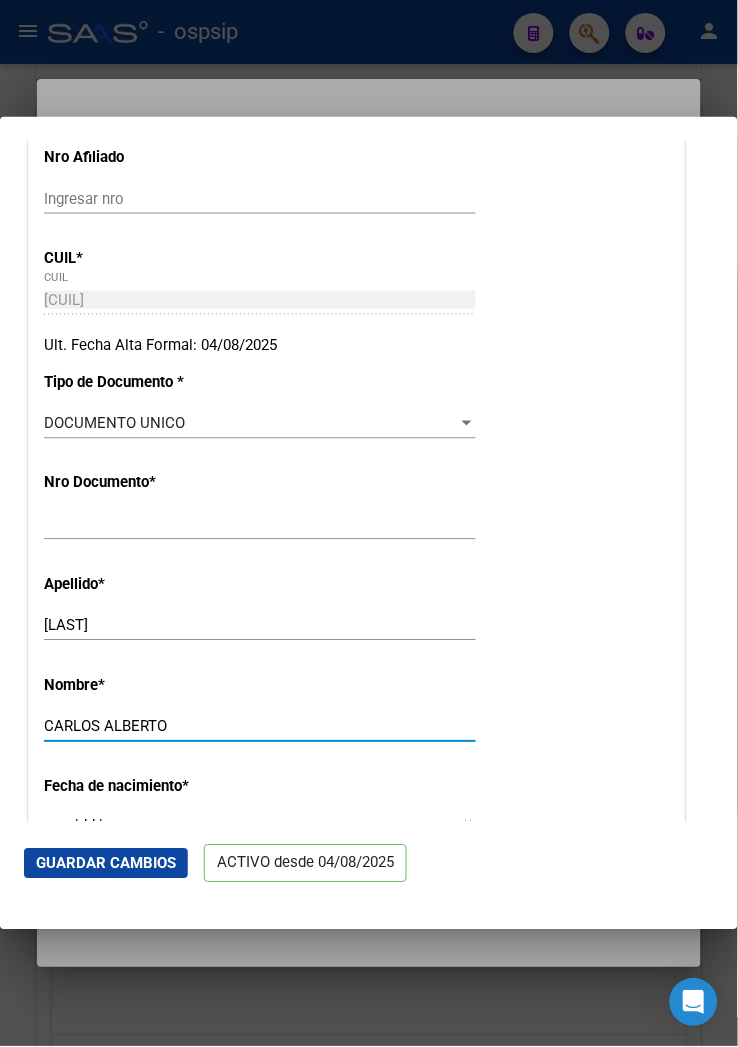 drag, startPoint x: 184, startPoint y: 730, endPoint x: 16, endPoint y: 730, distance: 168 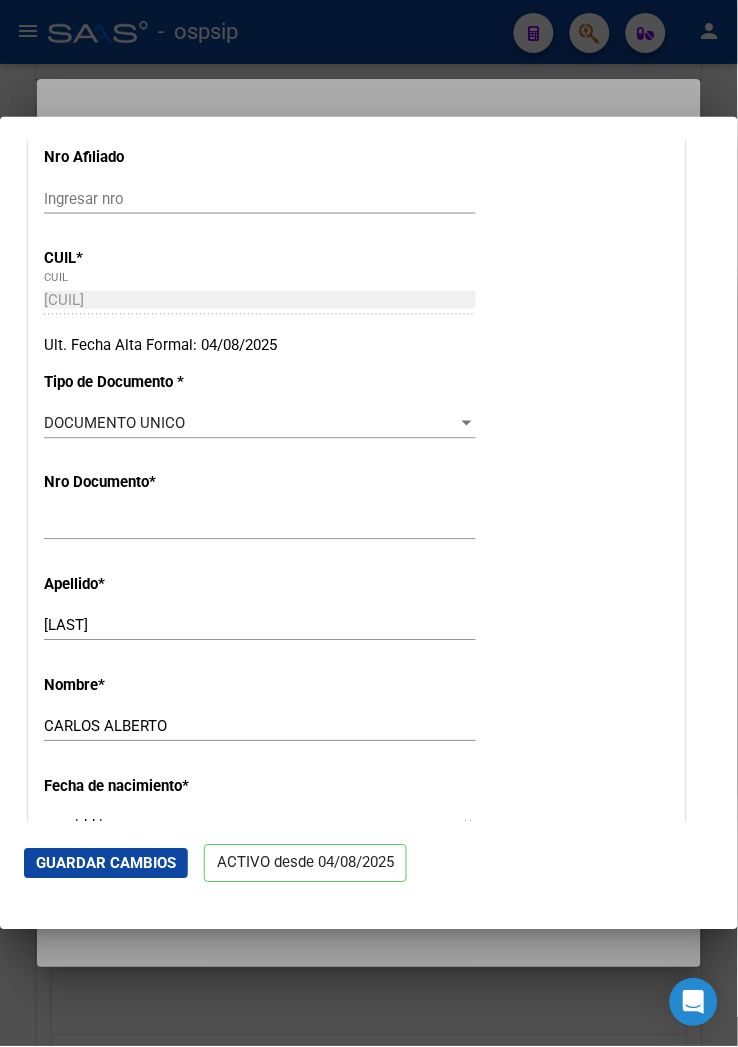 click on "Apellido  *   [LAST] CAMPO Ingresar apellido" at bounding box center [357, 609] 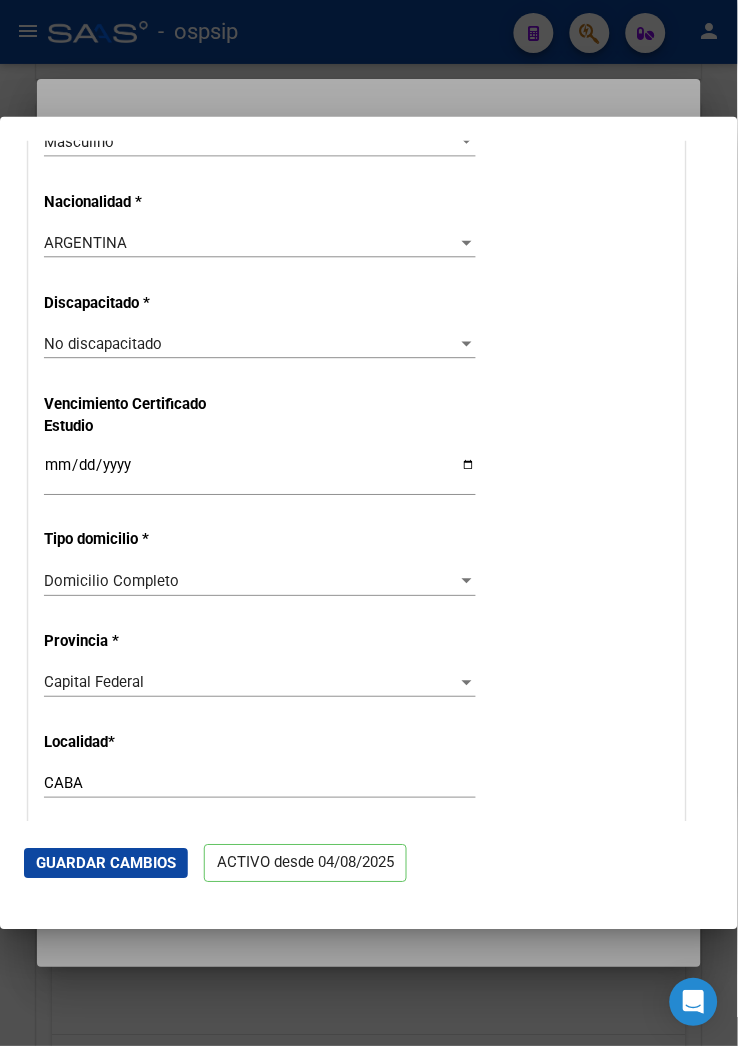 scroll, scrollTop: 1555, scrollLeft: 0, axis: vertical 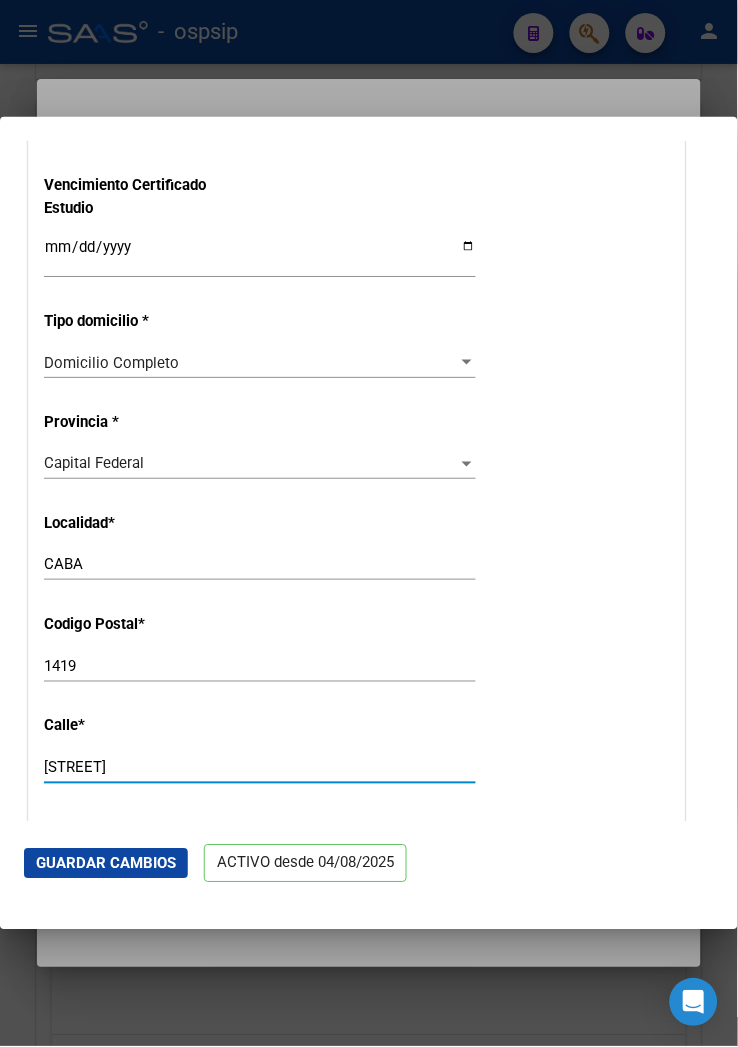 drag, startPoint x: 256, startPoint y: 767, endPoint x: 33, endPoint y: 772, distance: 223.05605 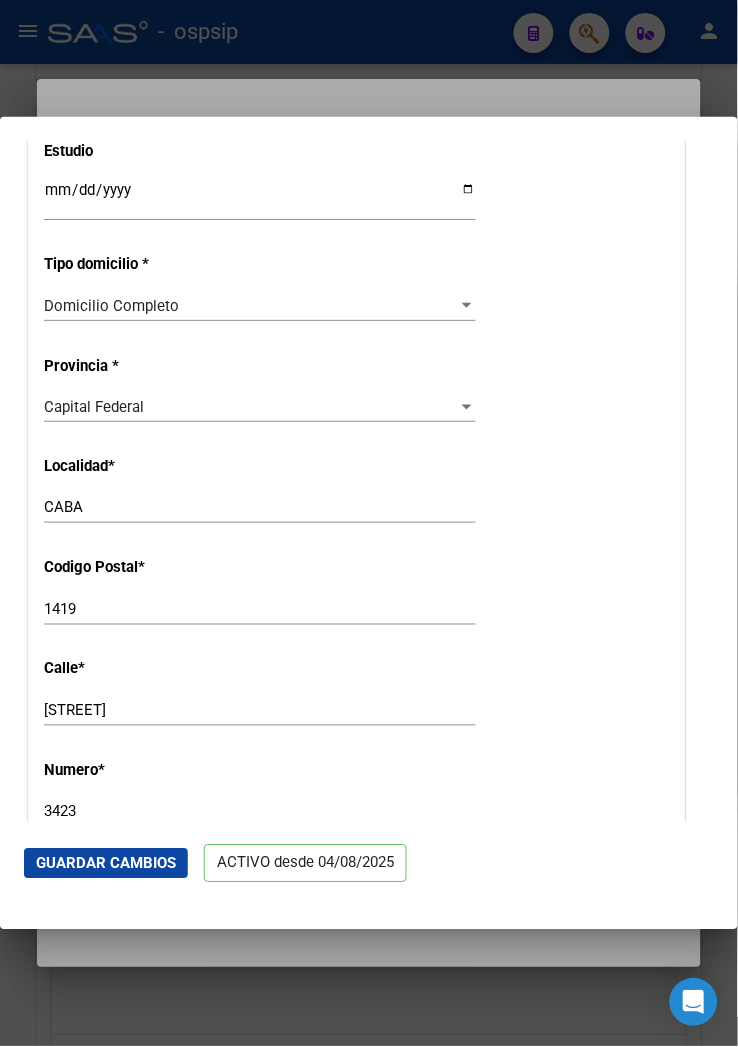 scroll, scrollTop: 1666, scrollLeft: 0, axis: vertical 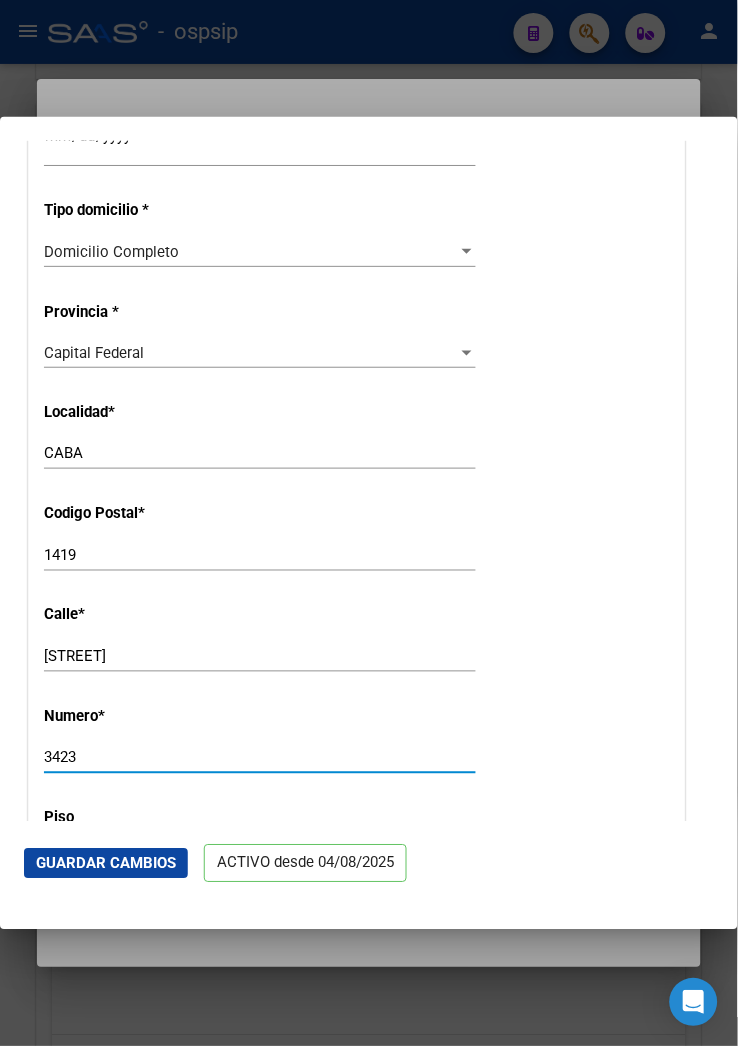 drag, startPoint x: 83, startPoint y: 760, endPoint x: -5, endPoint y: 760, distance: 88 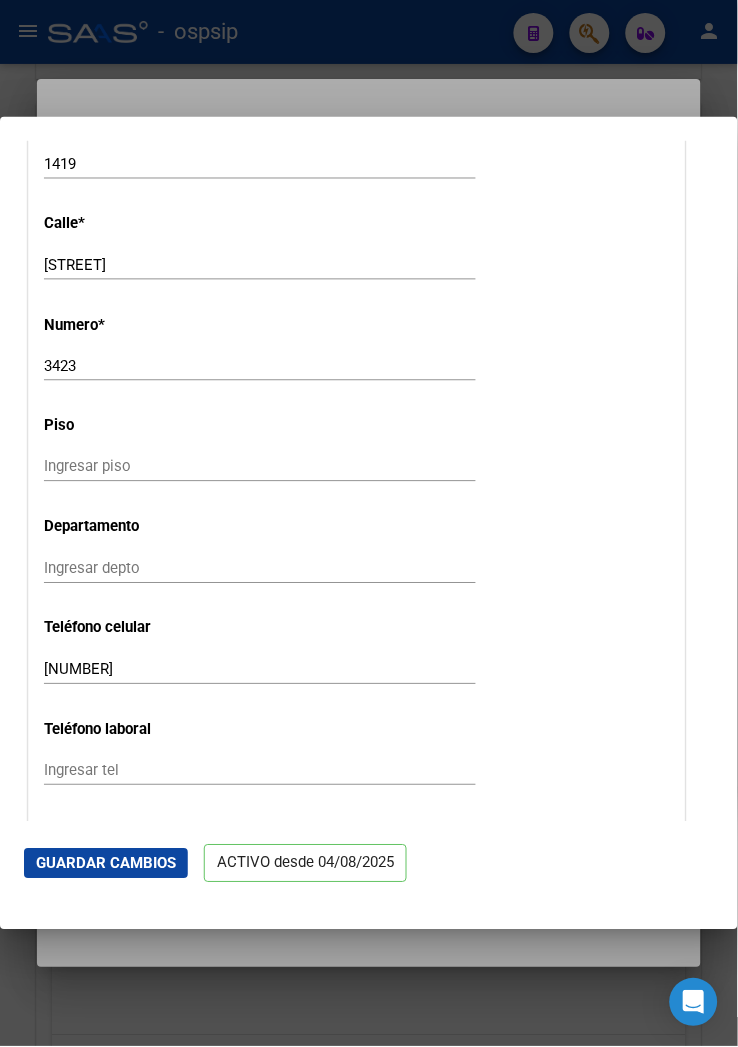 scroll, scrollTop: 2222, scrollLeft: 0, axis: vertical 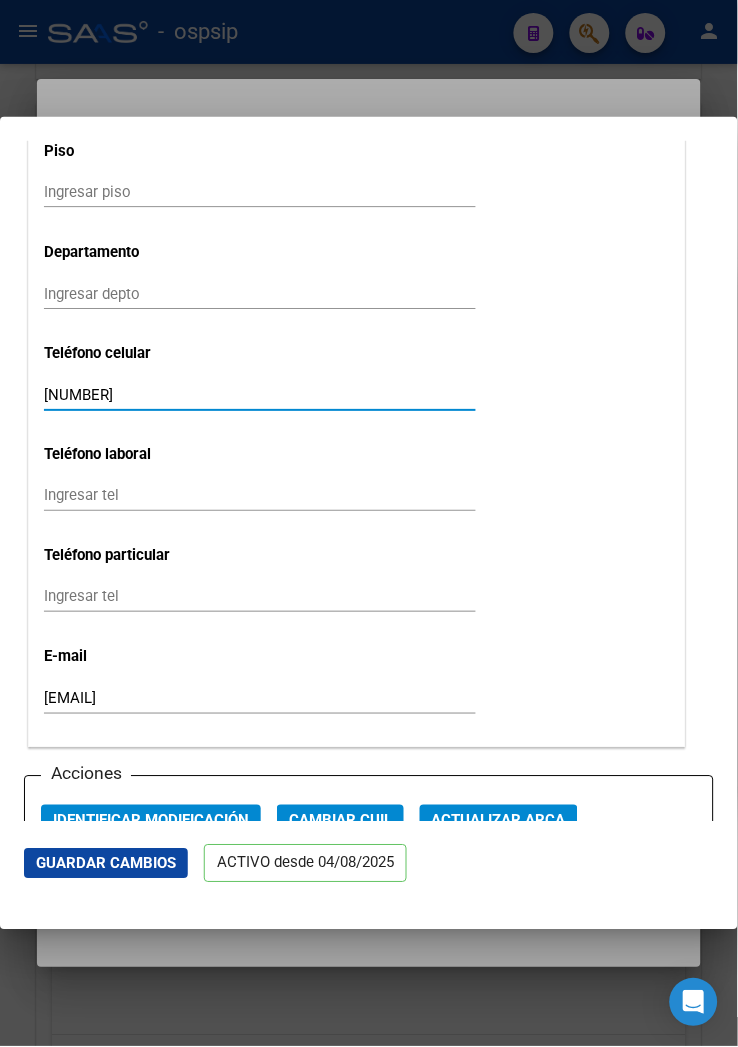 drag, startPoint x: 131, startPoint y: 401, endPoint x: 0, endPoint y: 406, distance: 131.09538 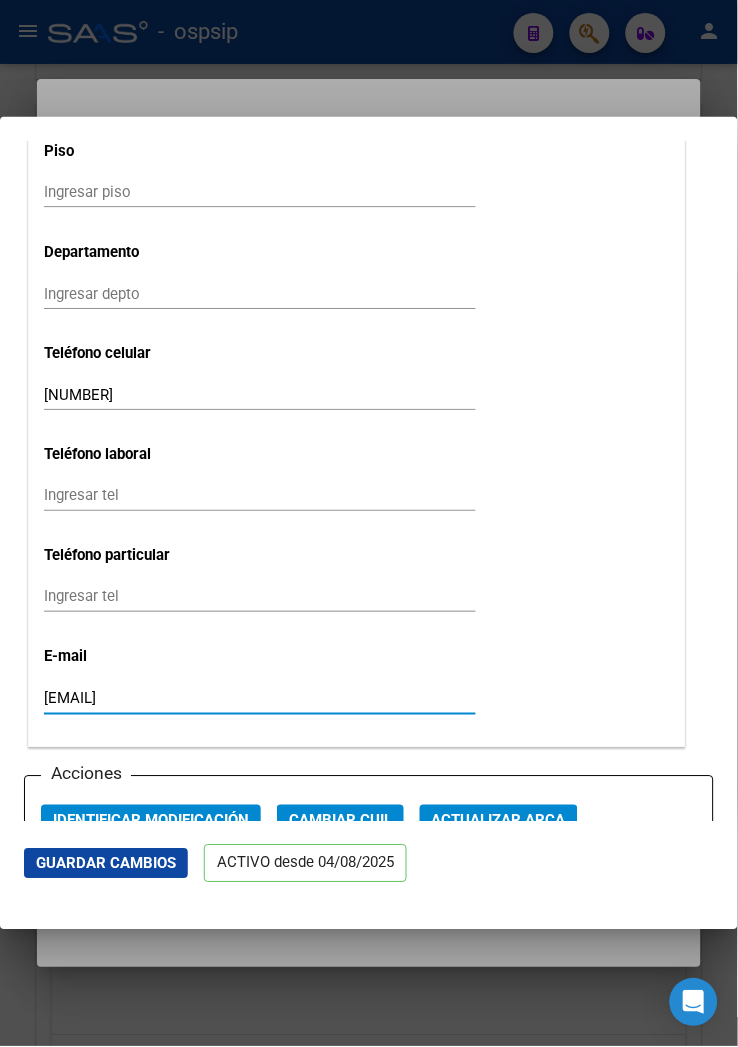 drag, startPoint x: 264, startPoint y: 705, endPoint x: 24, endPoint y: 700, distance: 240.05208 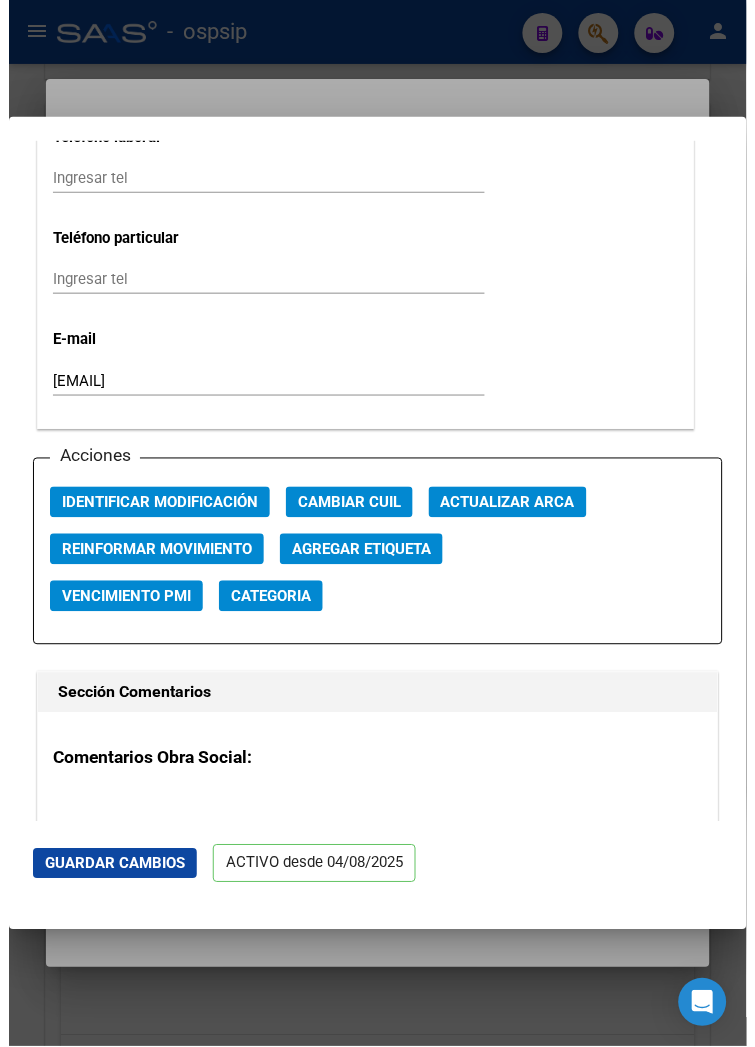 scroll, scrollTop: 2666, scrollLeft: 0, axis: vertical 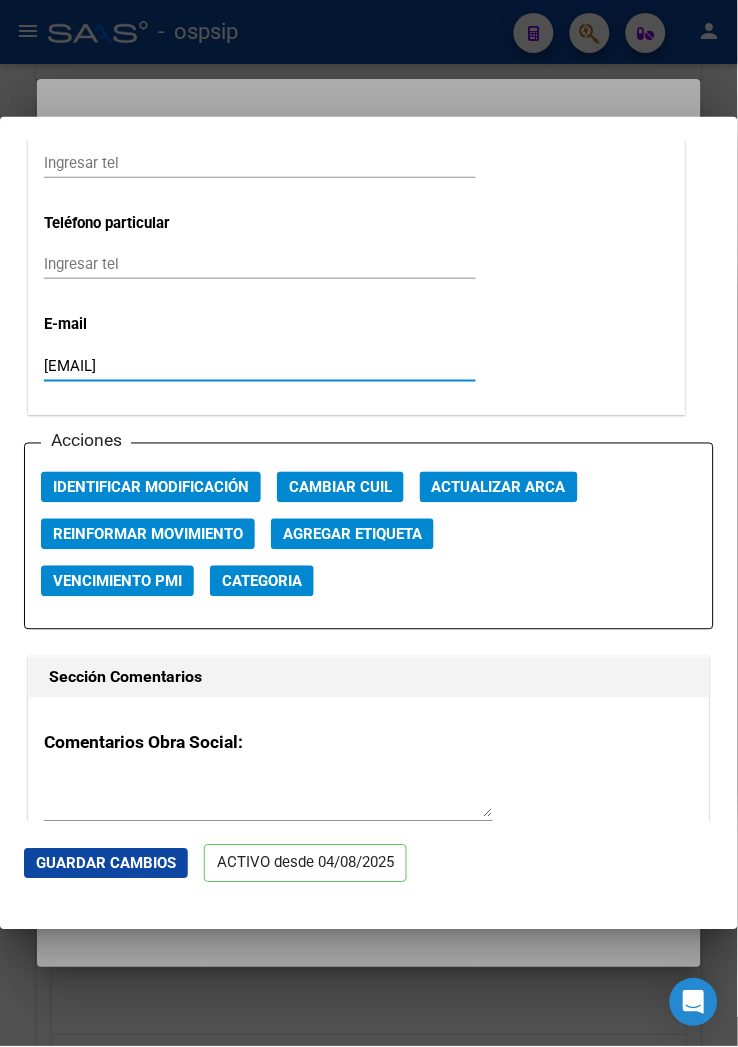 click at bounding box center (369, 523) 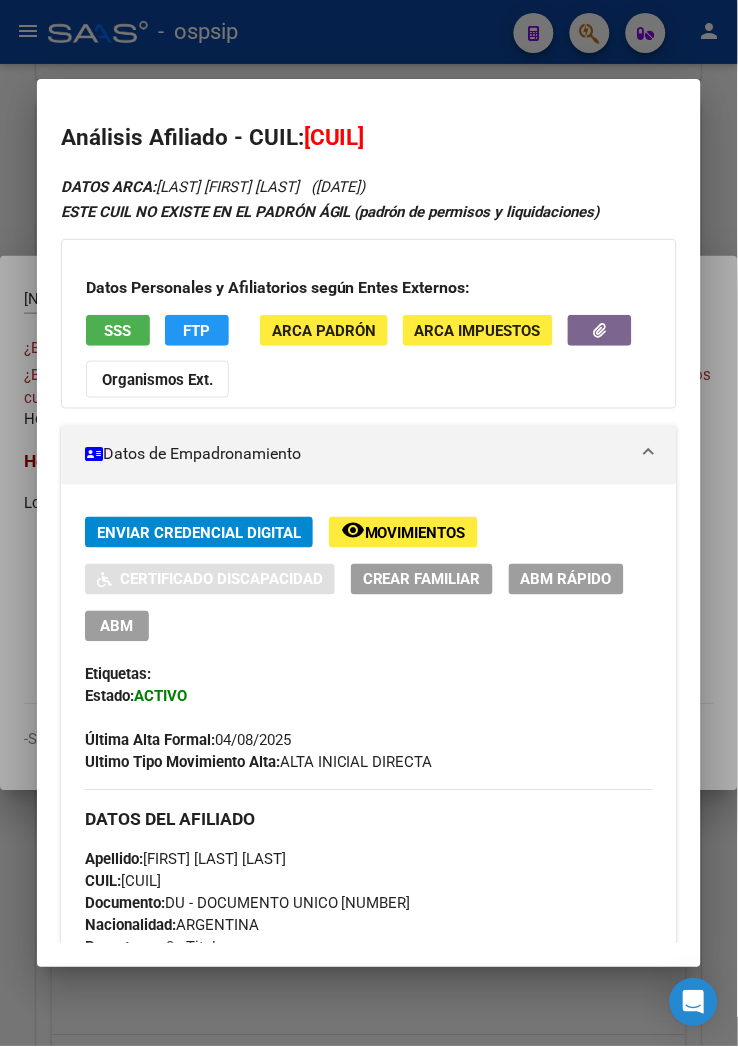 click at bounding box center [369, 523] 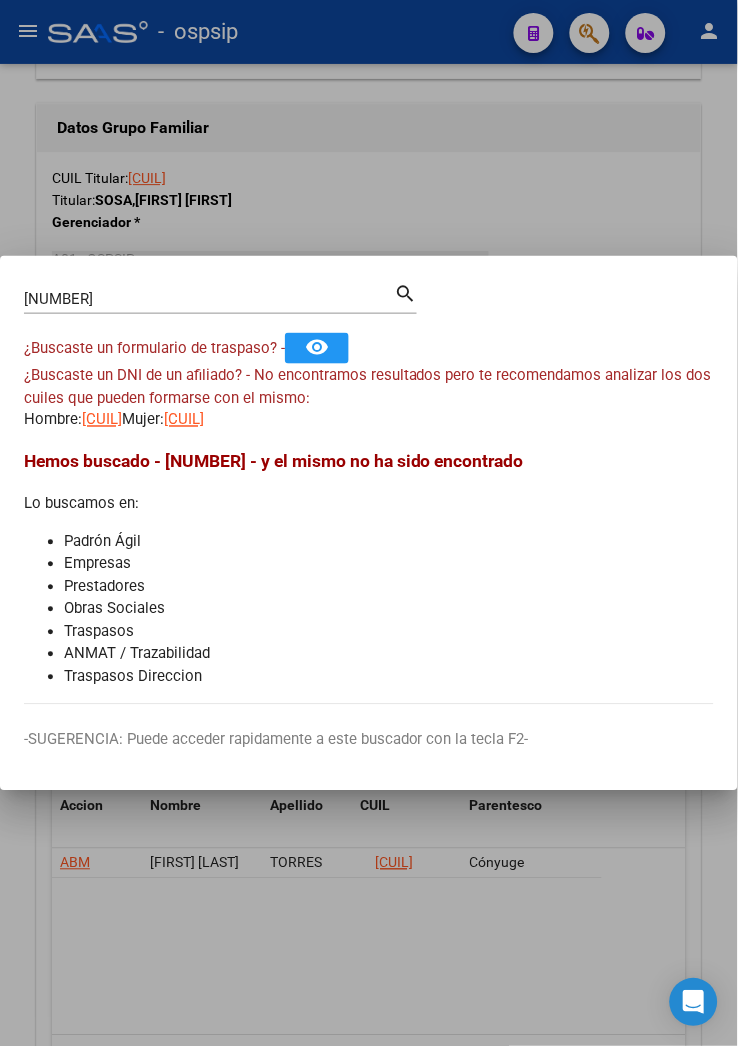 click at bounding box center [369, 523] 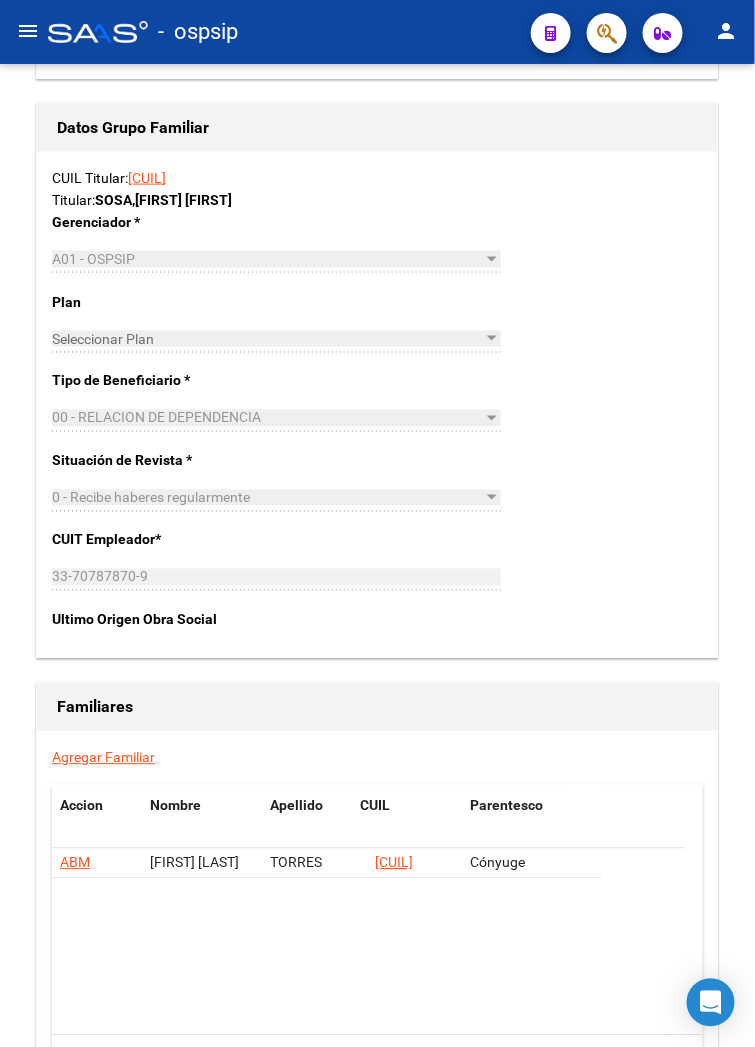 click on "menu -   ospsip  person" 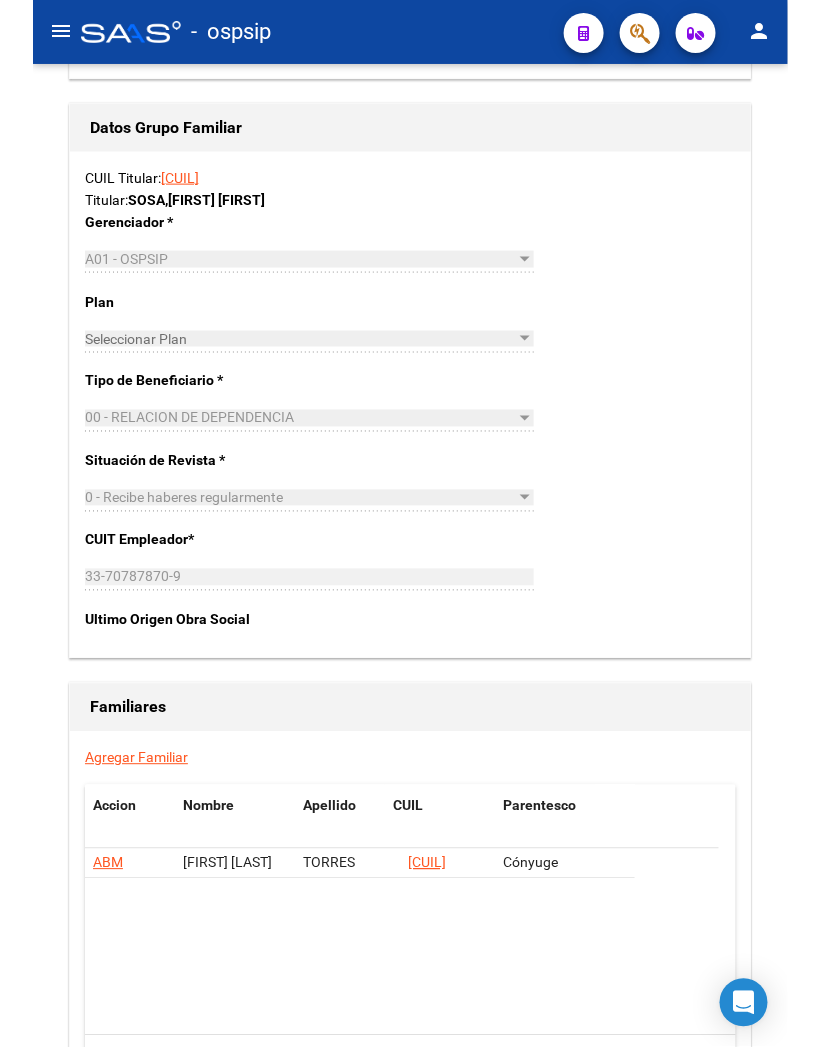 scroll, scrollTop: 0, scrollLeft: 0, axis: both 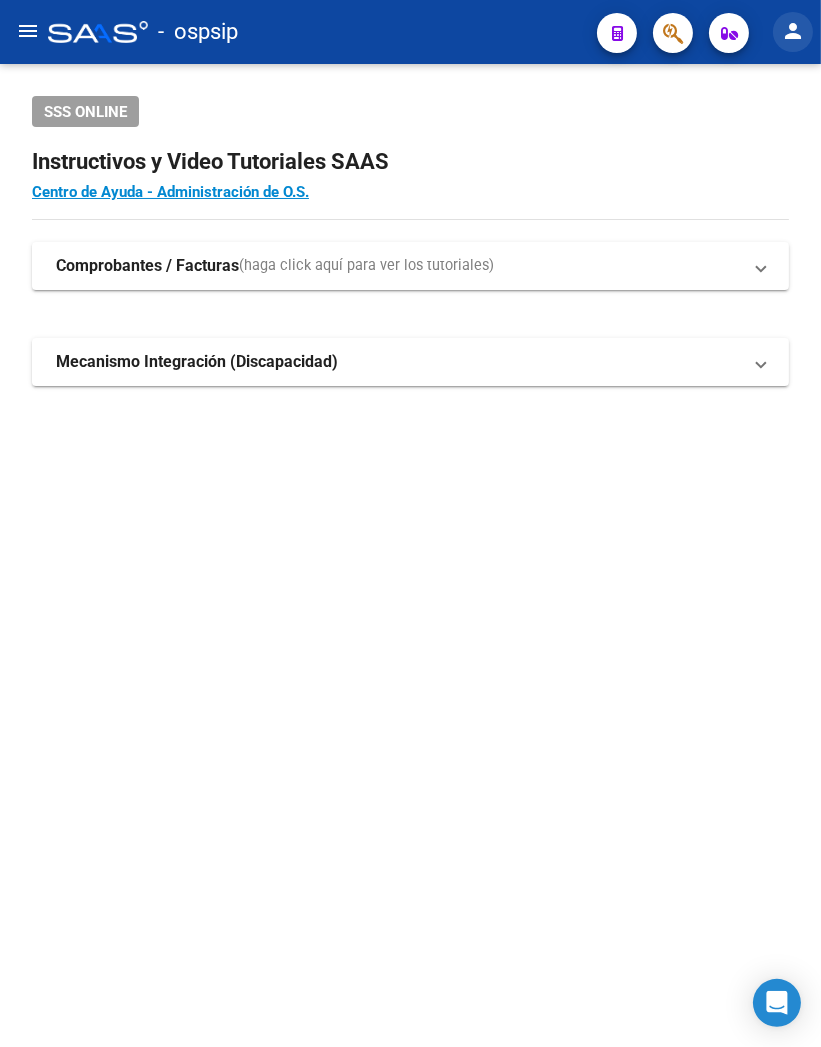 click on "person" 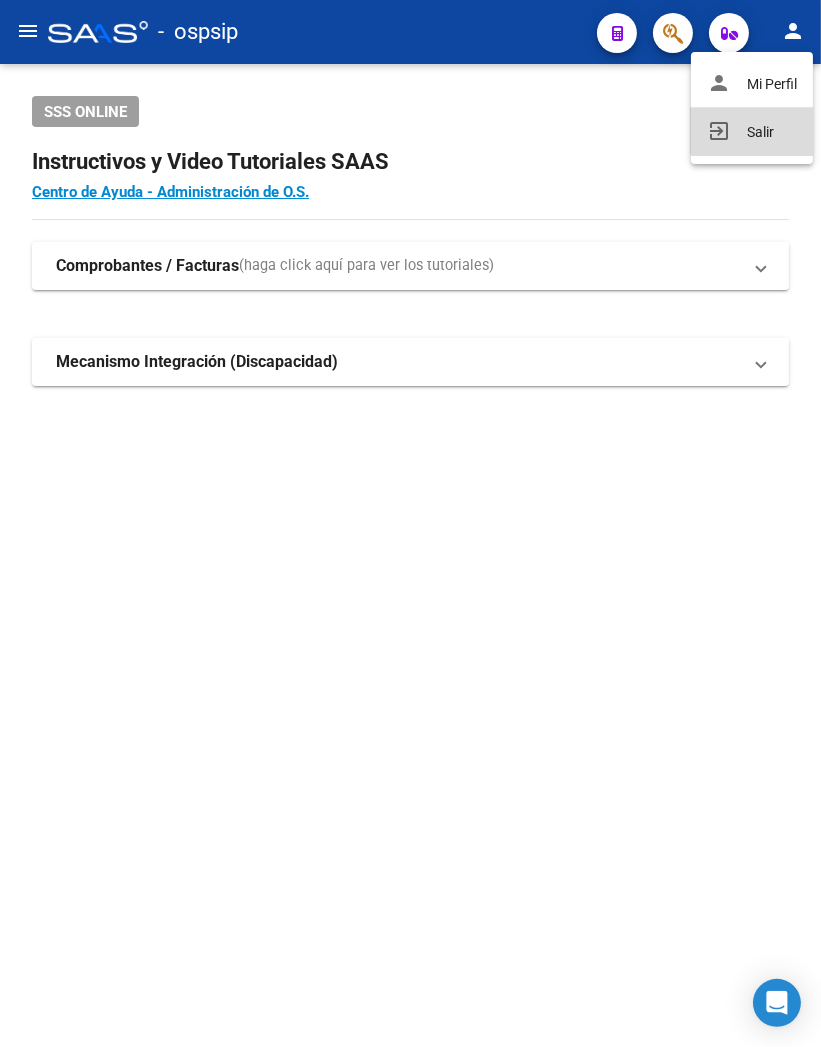 click on "exit_to_app  Salir" at bounding box center [752, 132] 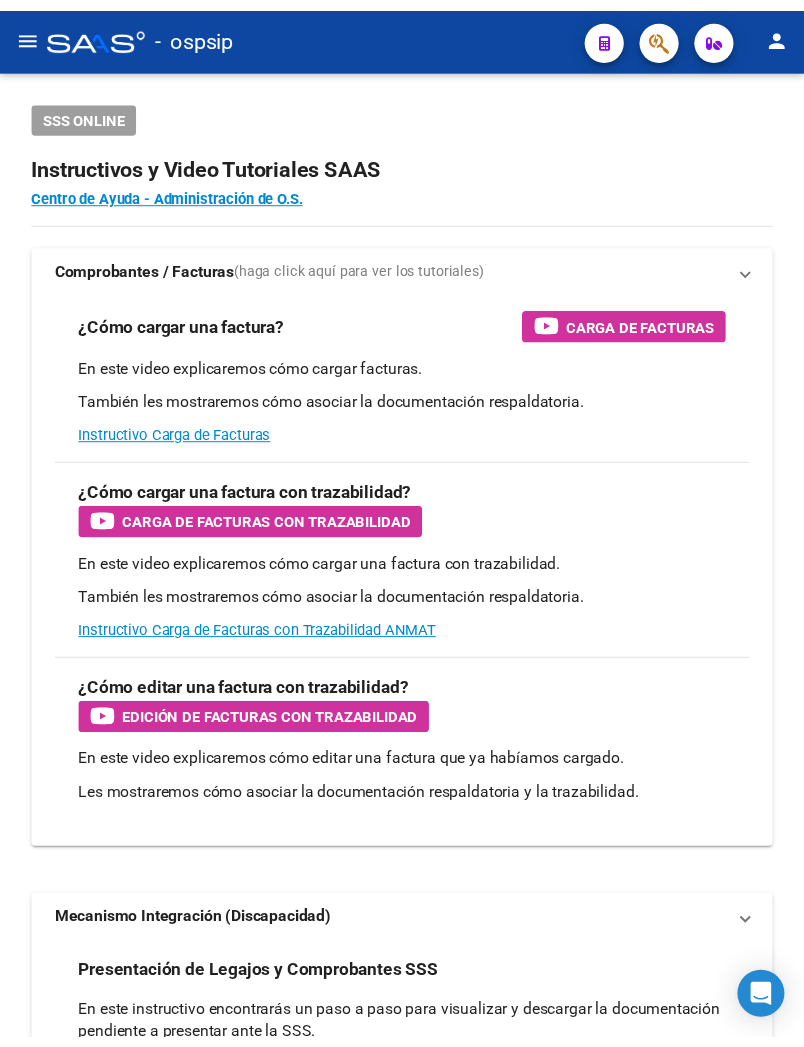 scroll, scrollTop: 0, scrollLeft: 0, axis: both 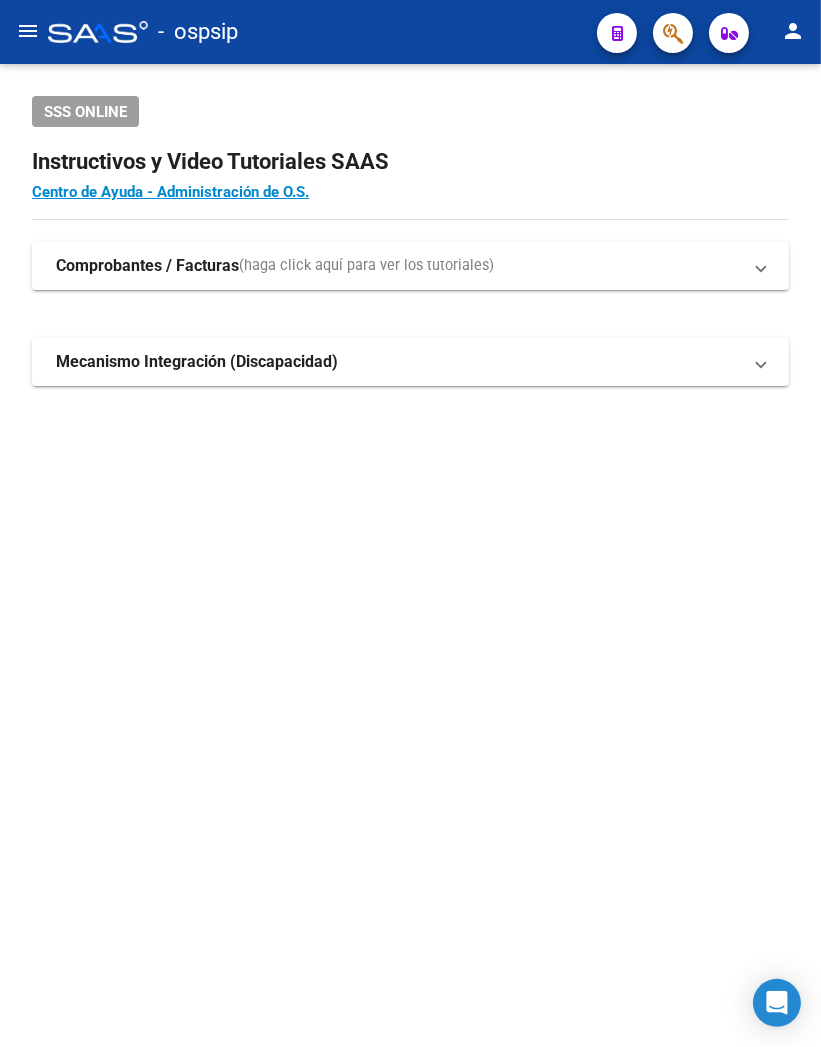 click 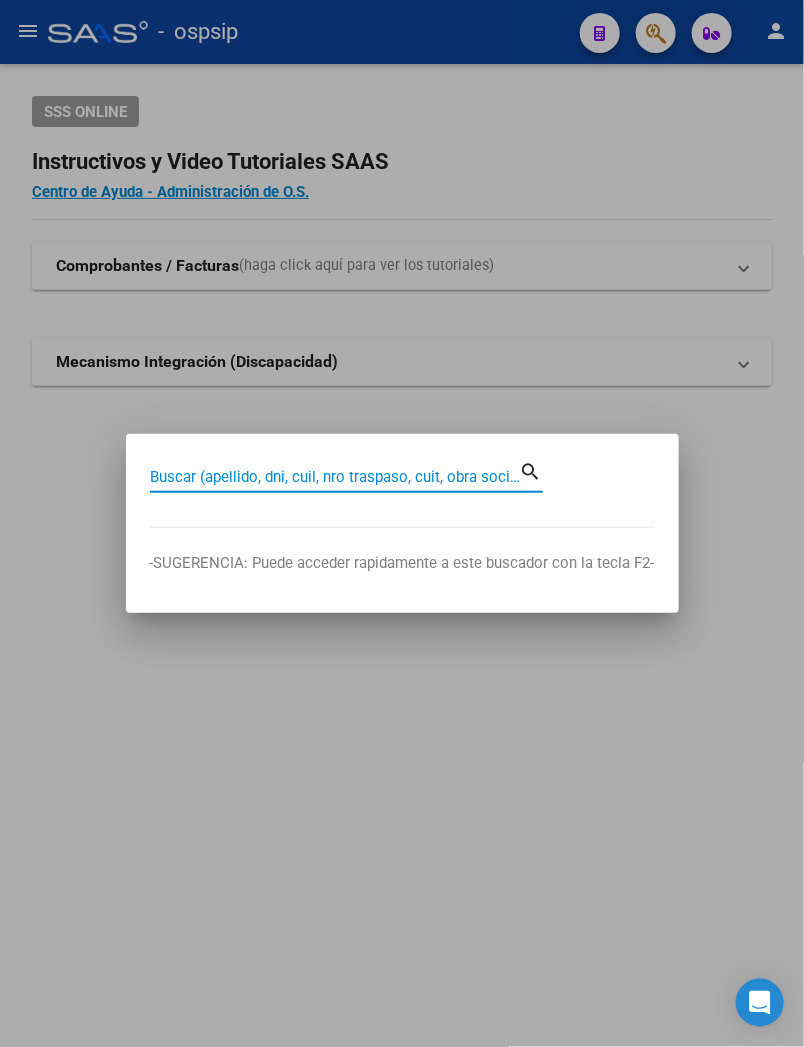 paste on "[NUMBER]" 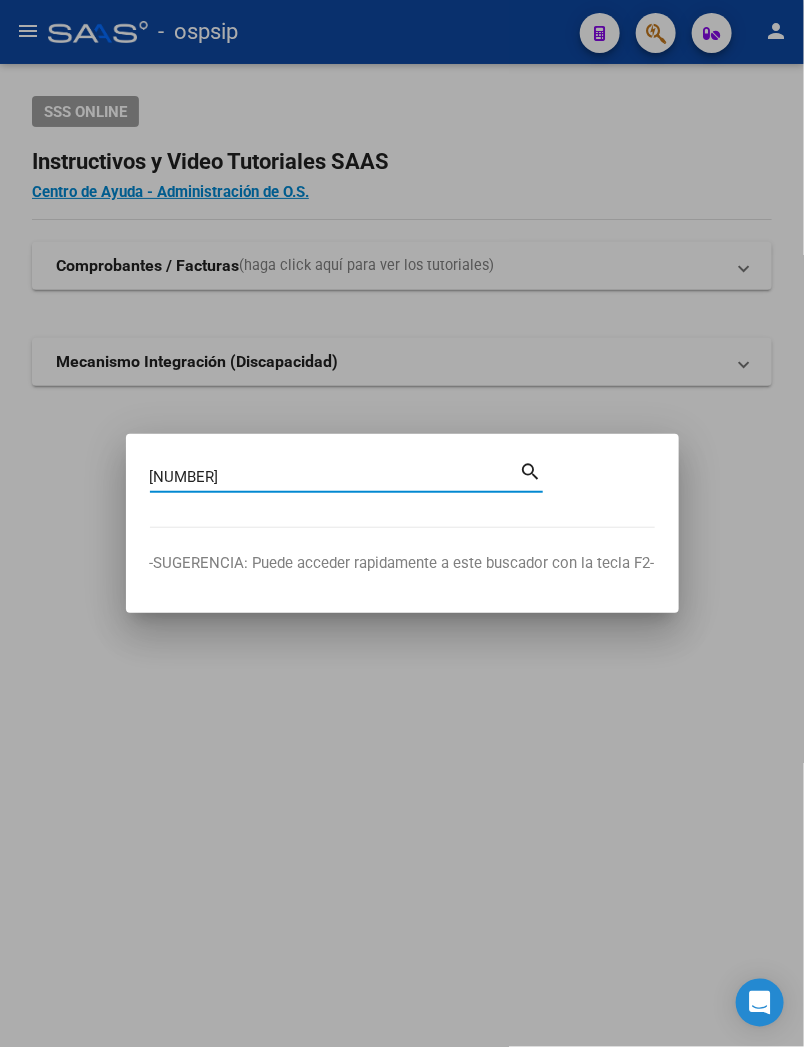 type on "21670108" 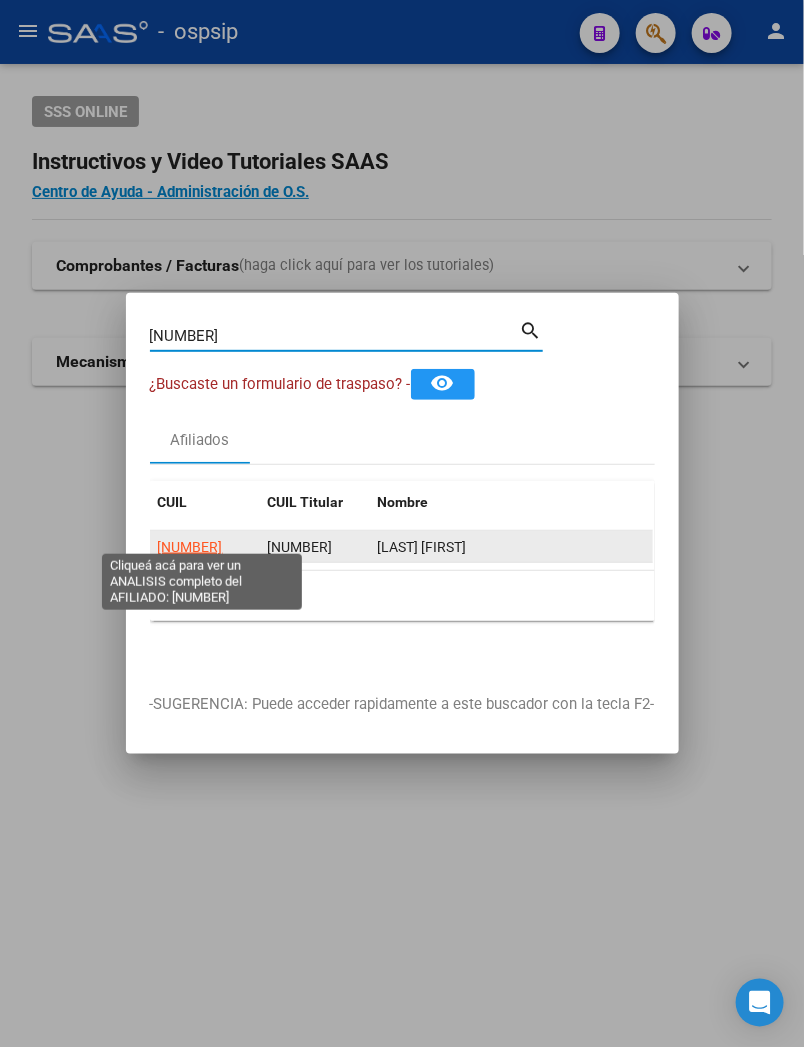 click on "23216701089" 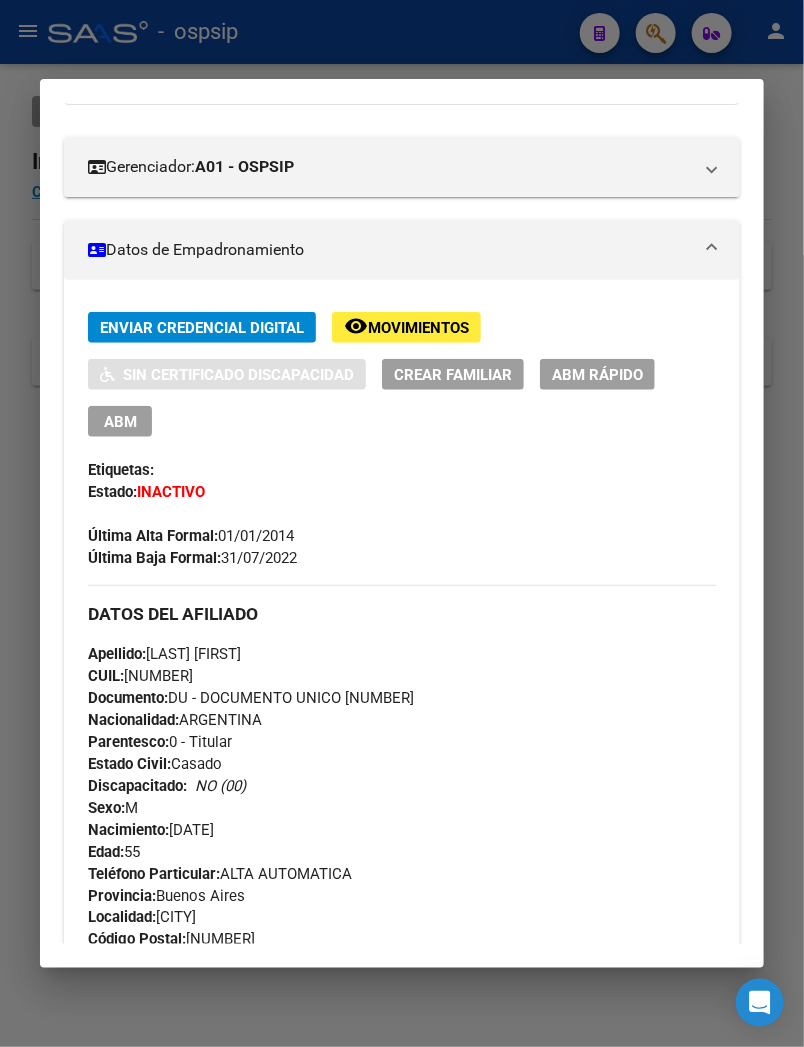 scroll, scrollTop: 333, scrollLeft: 0, axis: vertical 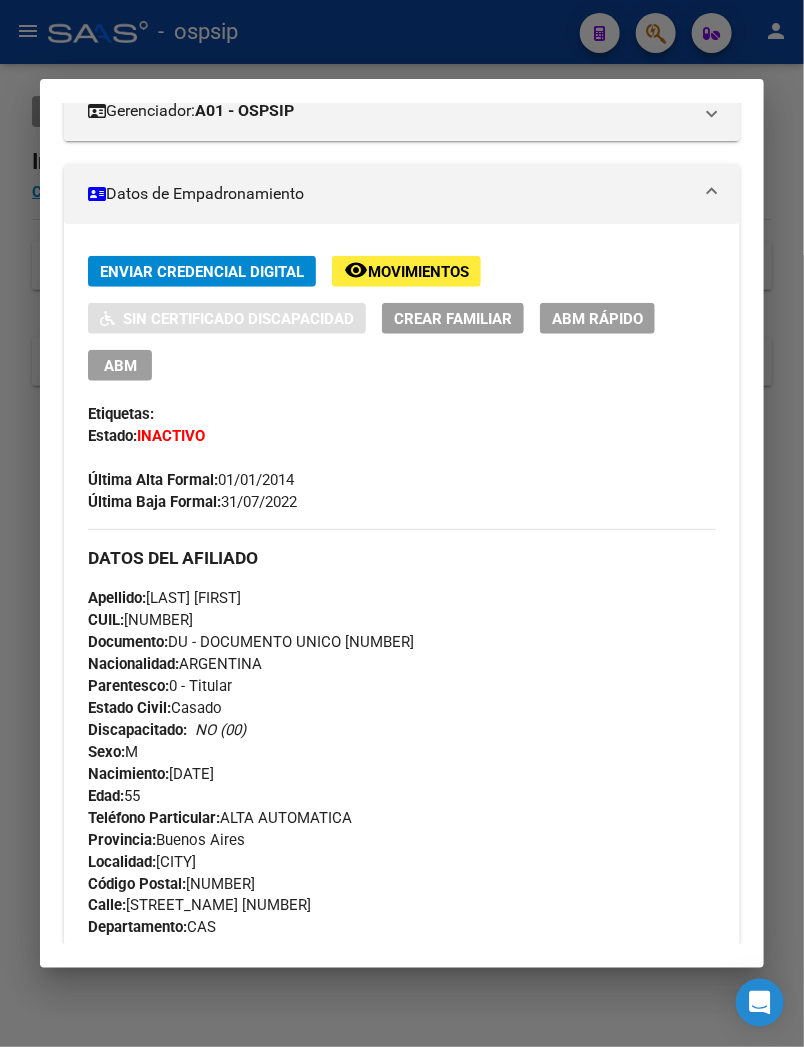 click on "Movimientos" 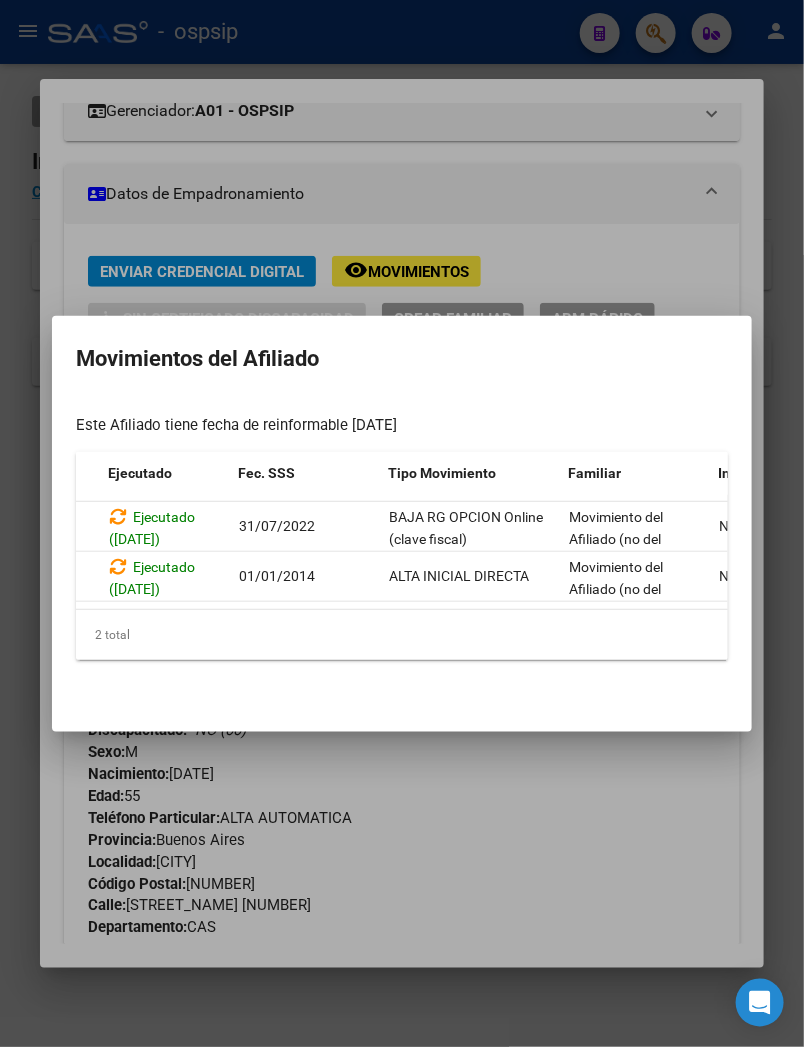 scroll, scrollTop: 0, scrollLeft: 204, axis: horizontal 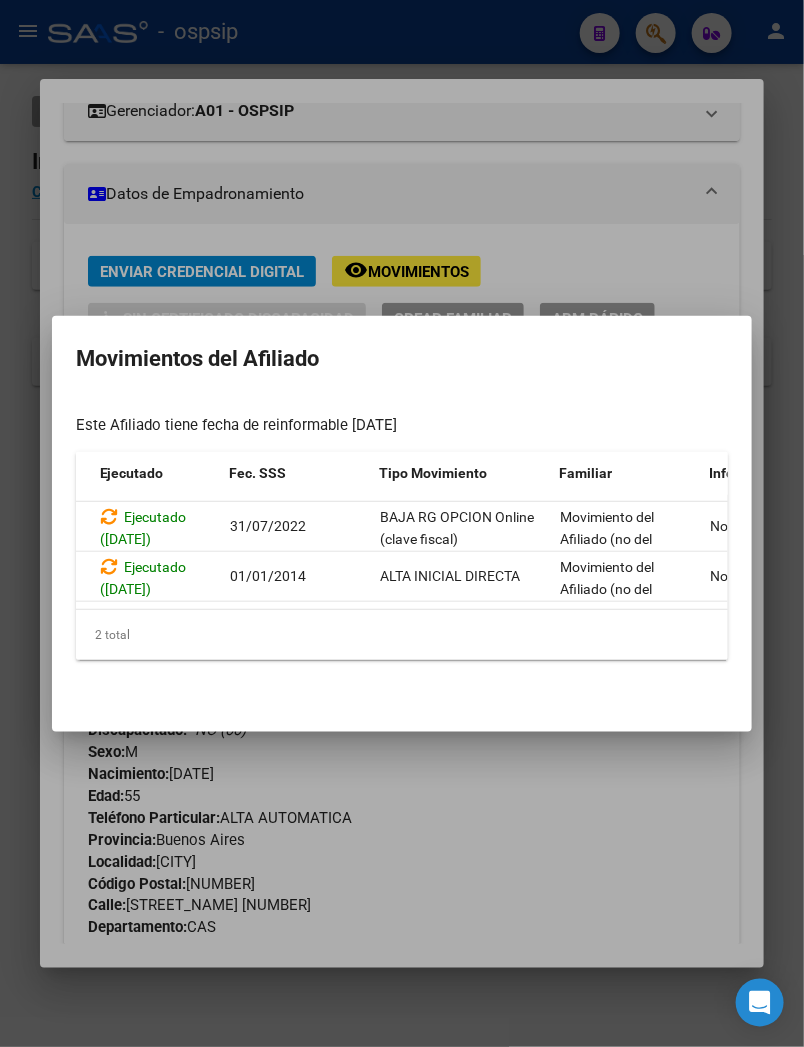 click at bounding box center [402, 523] 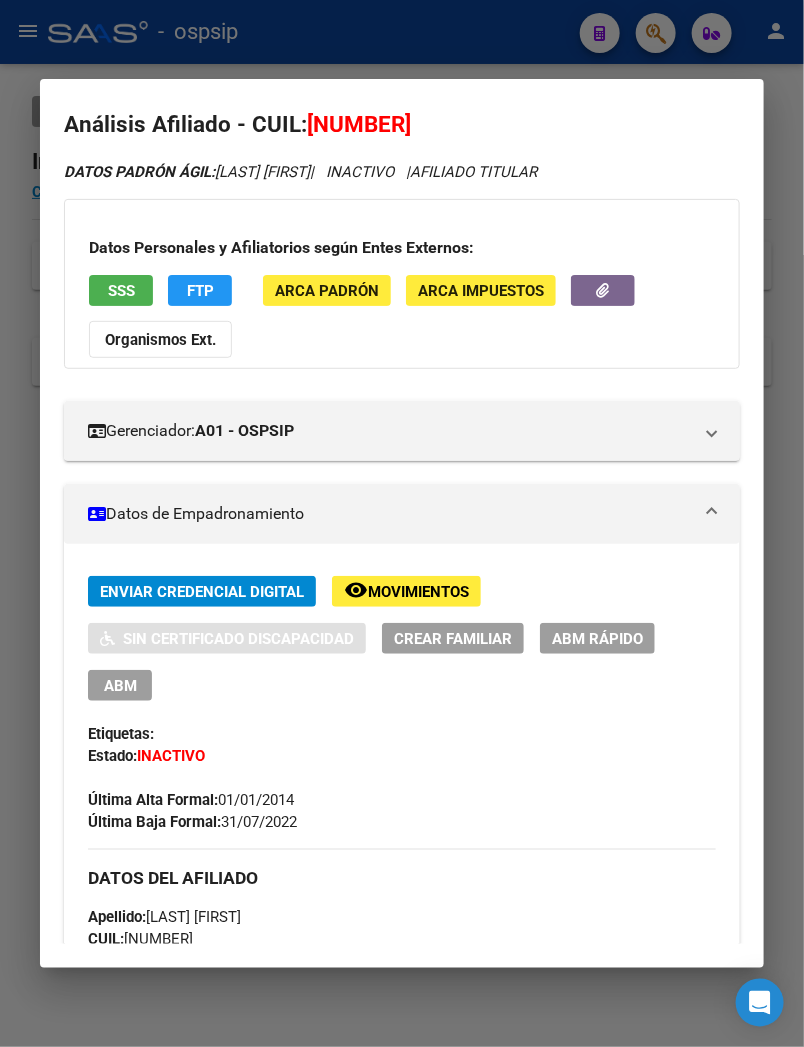 scroll, scrollTop: 0, scrollLeft: 0, axis: both 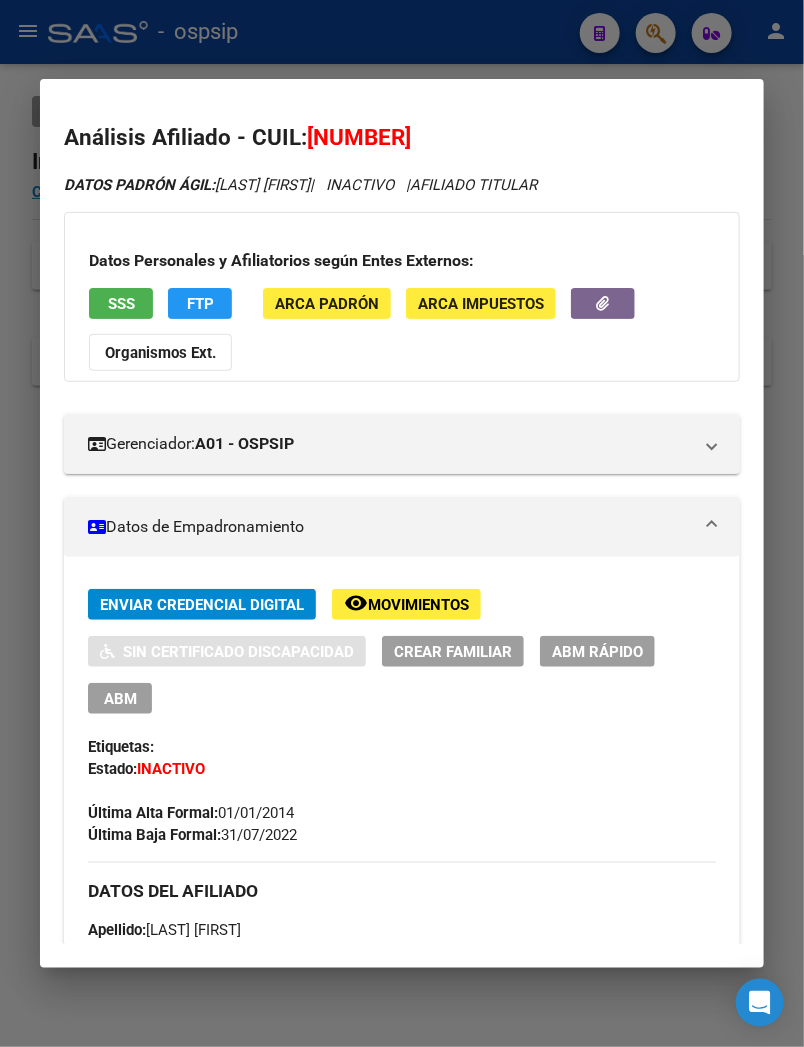 click on "SSS" at bounding box center [121, 304] 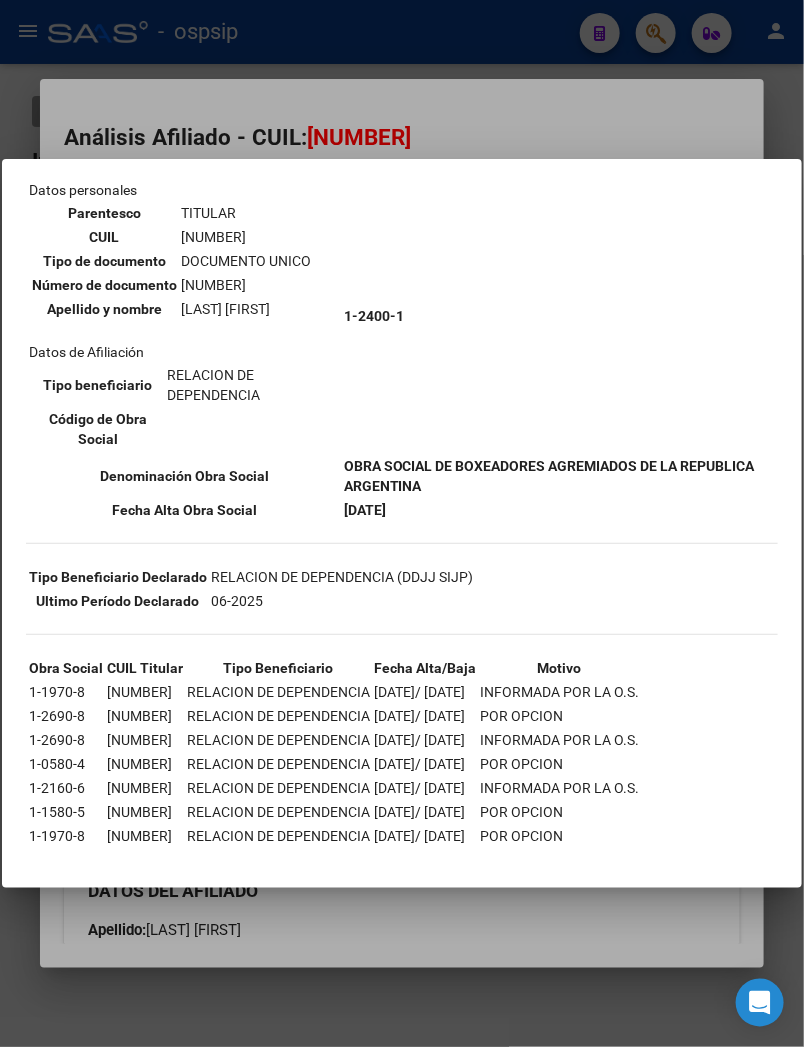 scroll, scrollTop: 145, scrollLeft: 0, axis: vertical 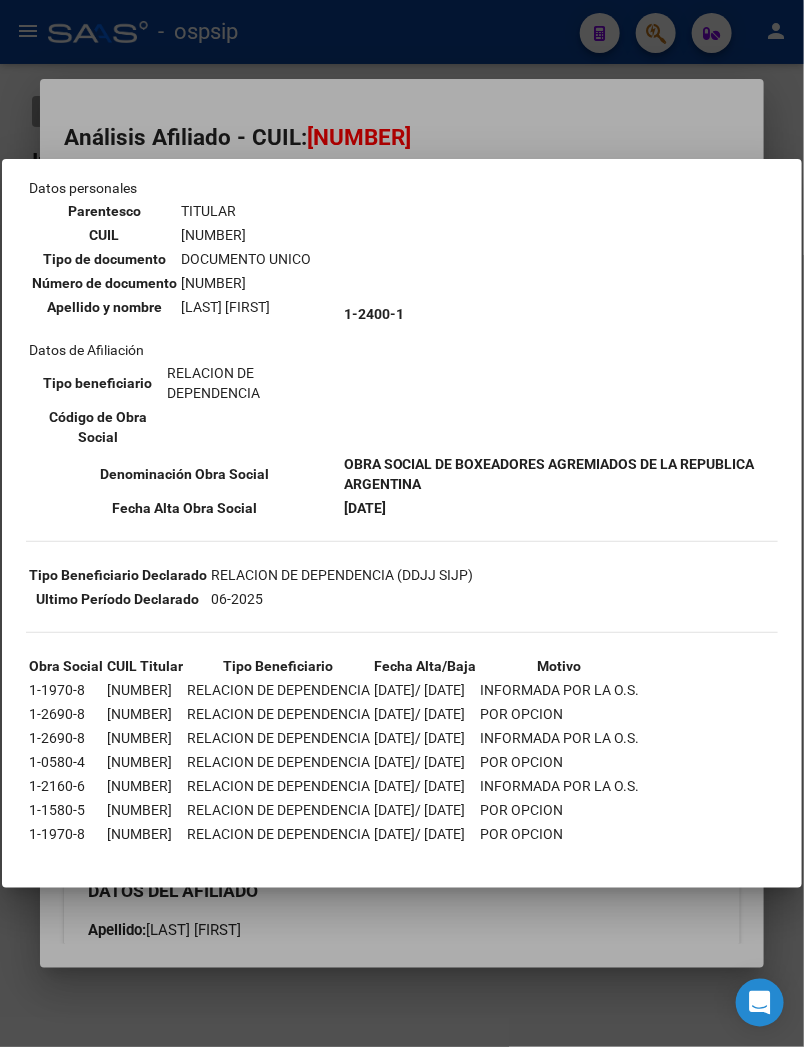 click at bounding box center [402, 523] 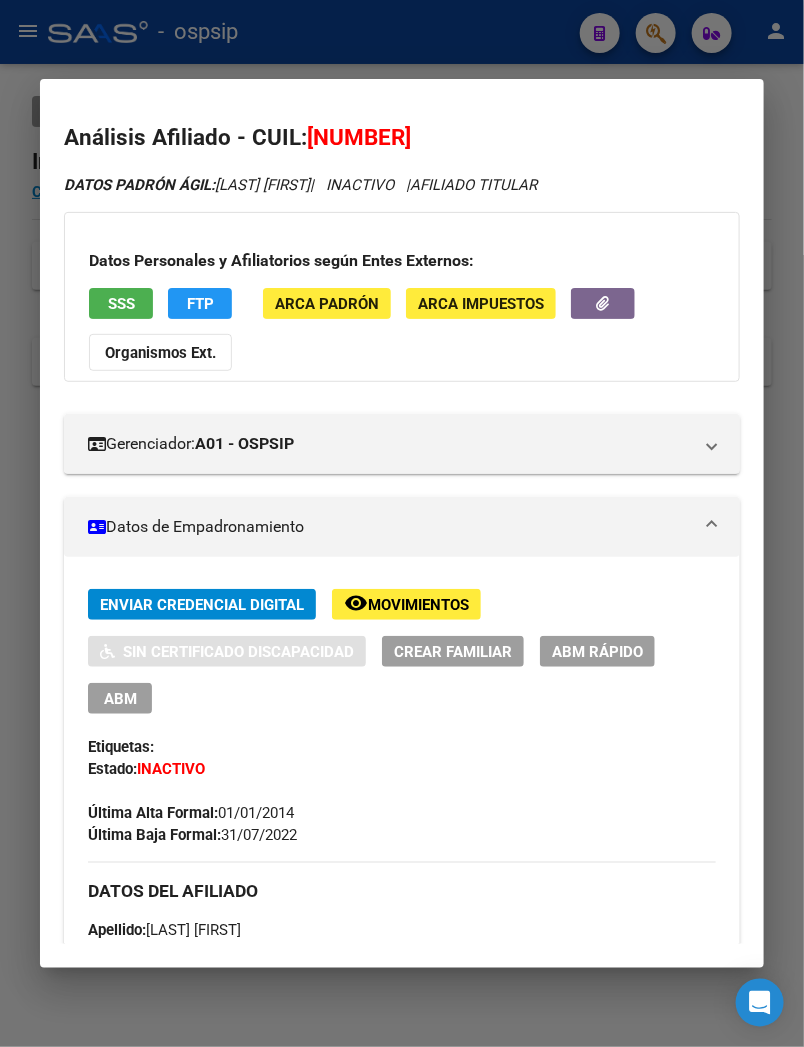 drag, startPoint x: 201, startPoint y: 38, endPoint x: 383, endPoint y: 56, distance: 182.88794 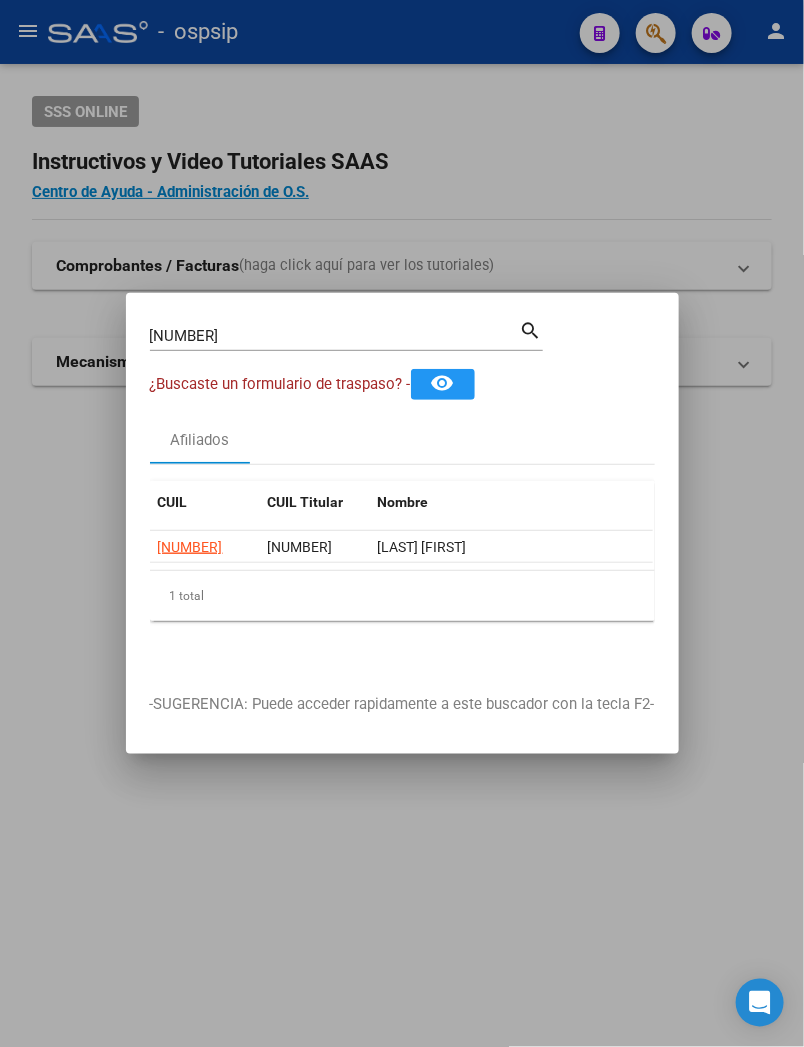 click at bounding box center (402, 523) 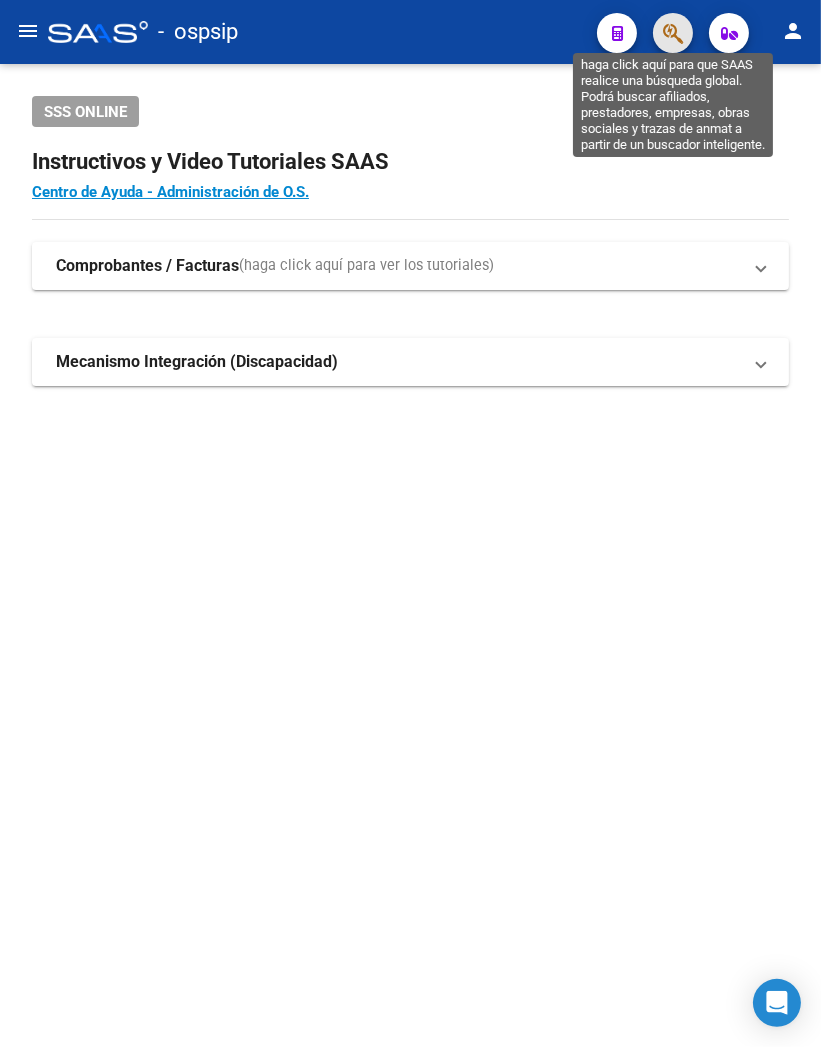 click 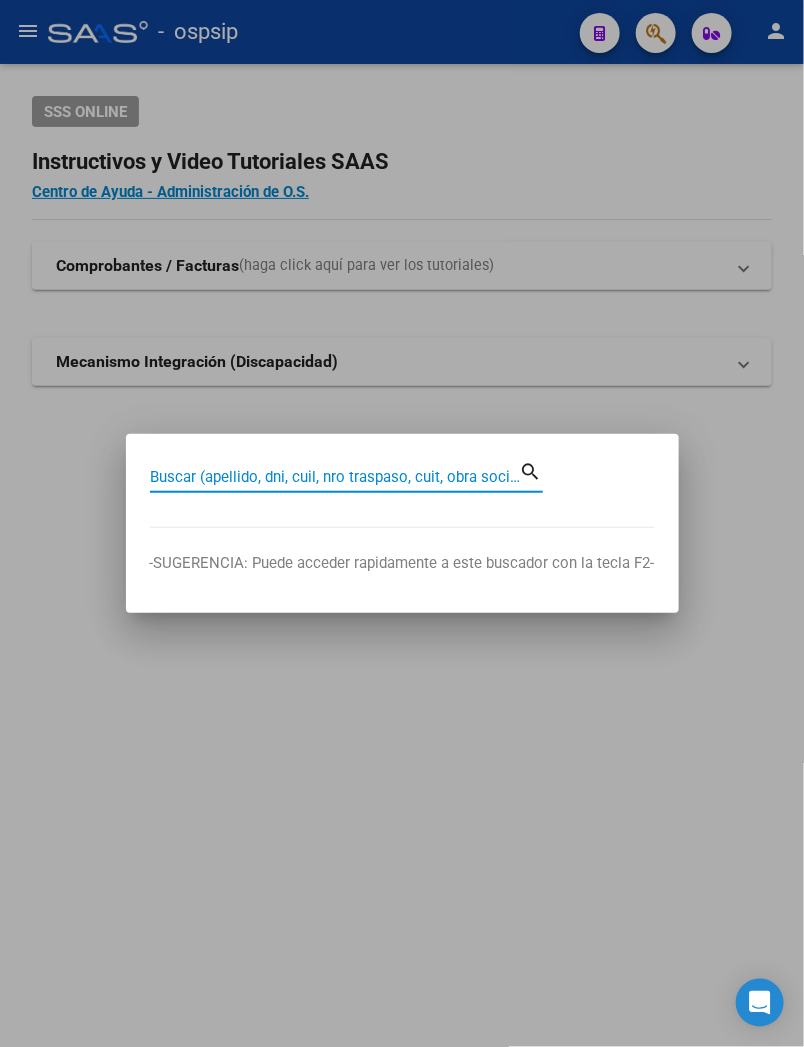 click on "Buscar (apellido, dni, cuil, nro traspaso, cuit, obra social)" at bounding box center [335, 477] 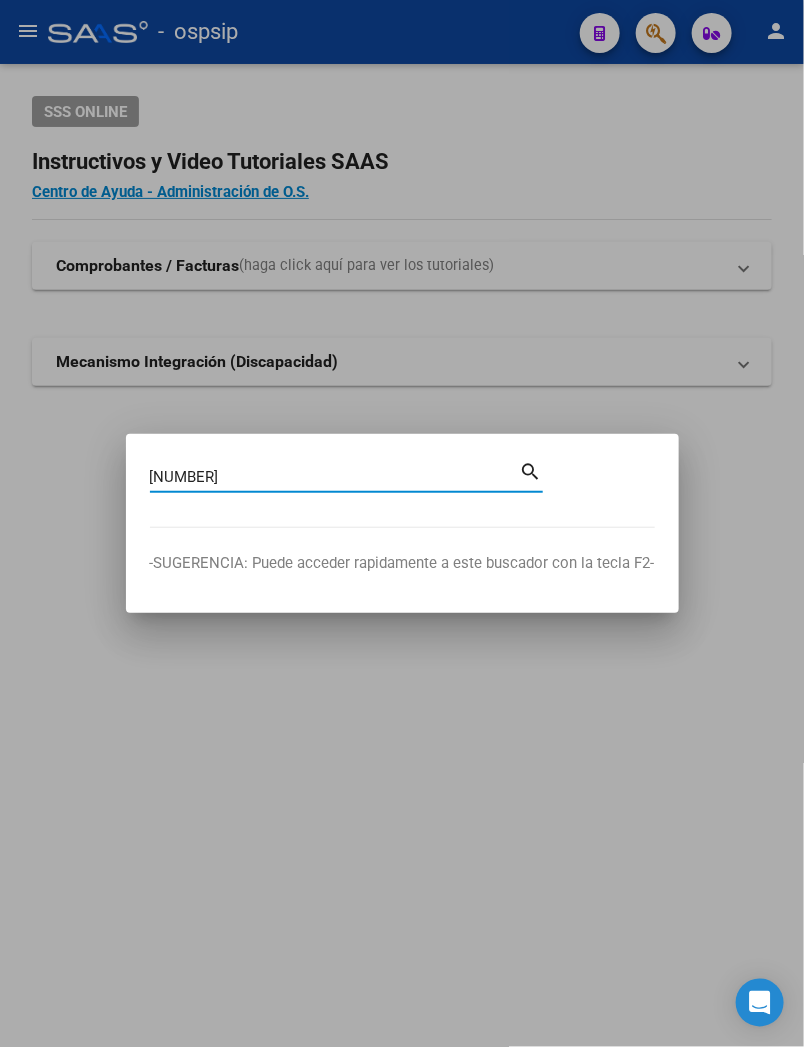 type on "17131935" 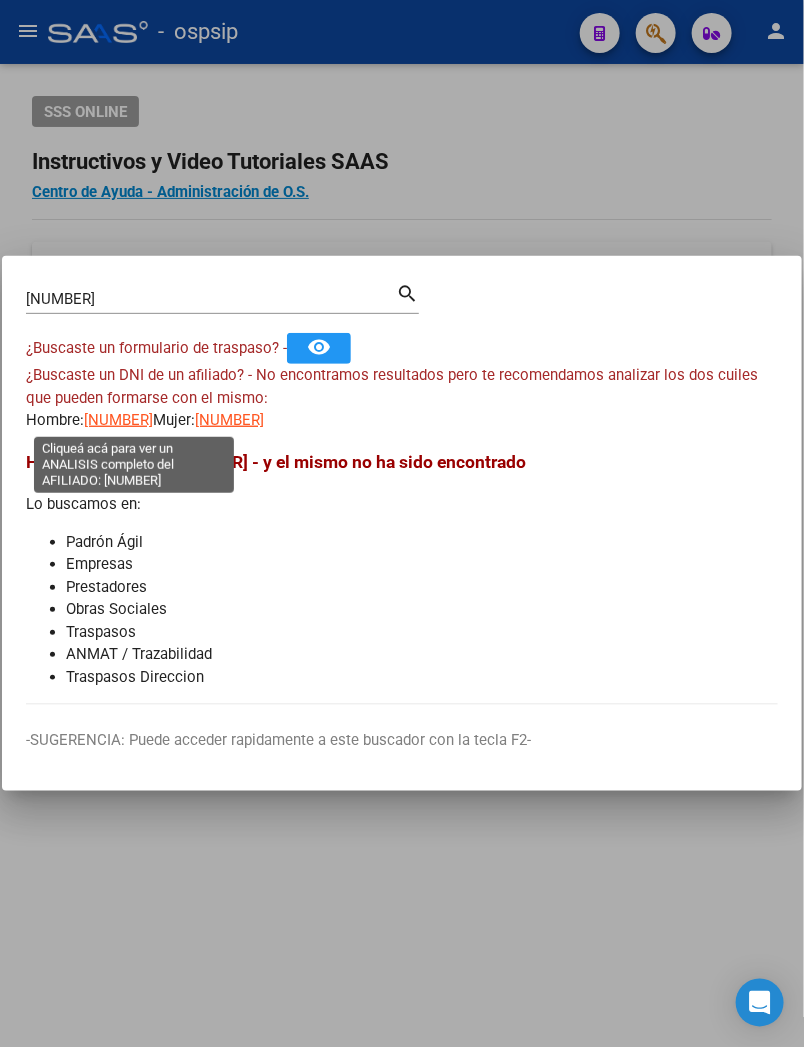 click on "20171319359" at bounding box center [118, 420] 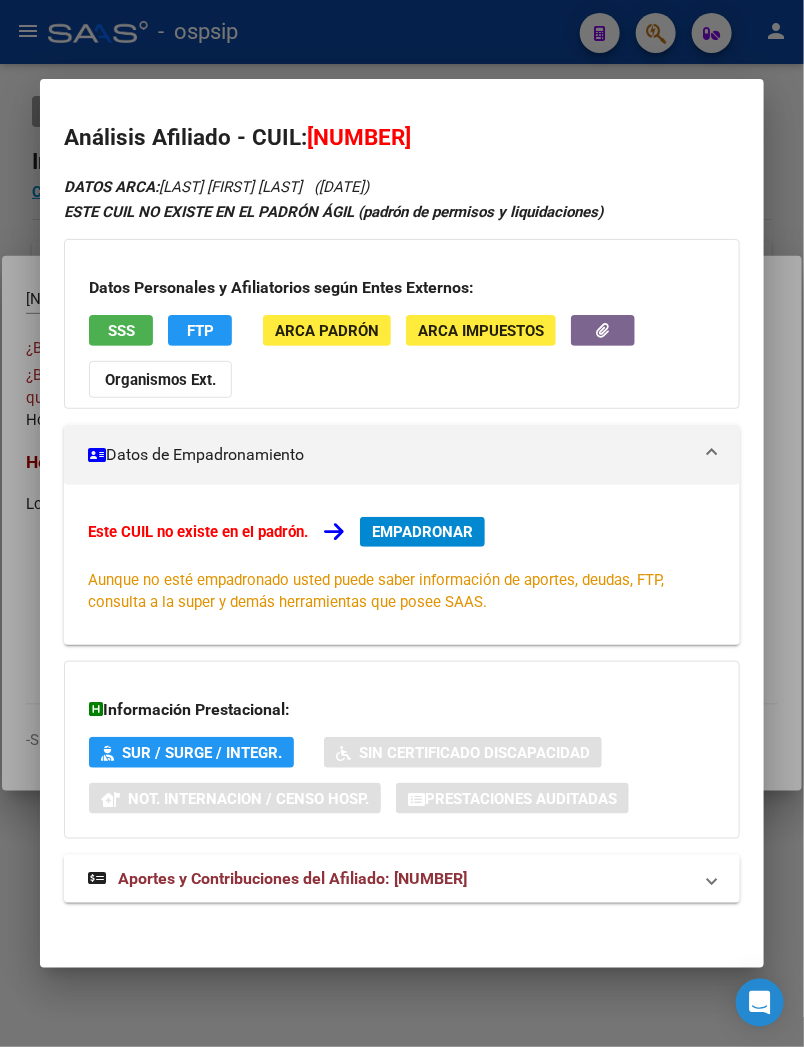 scroll, scrollTop: 3, scrollLeft: 0, axis: vertical 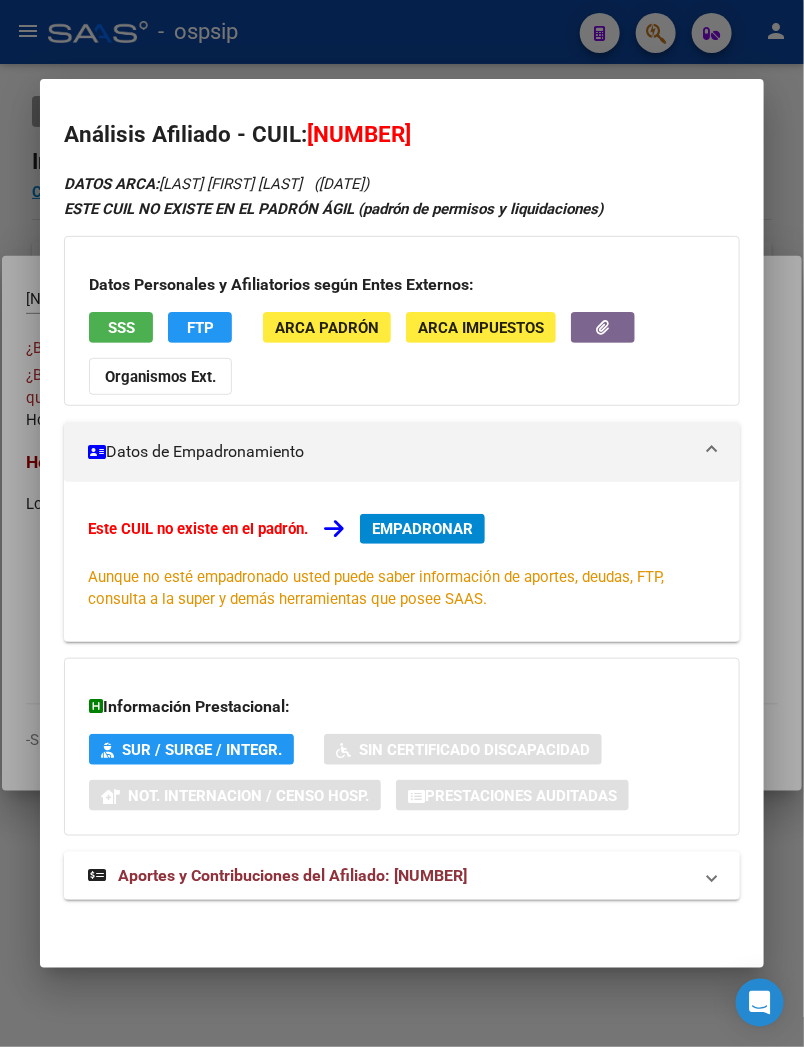 click on "Aportes y Contribuciones del Afiliado: 20171319359" at bounding box center (292, 875) 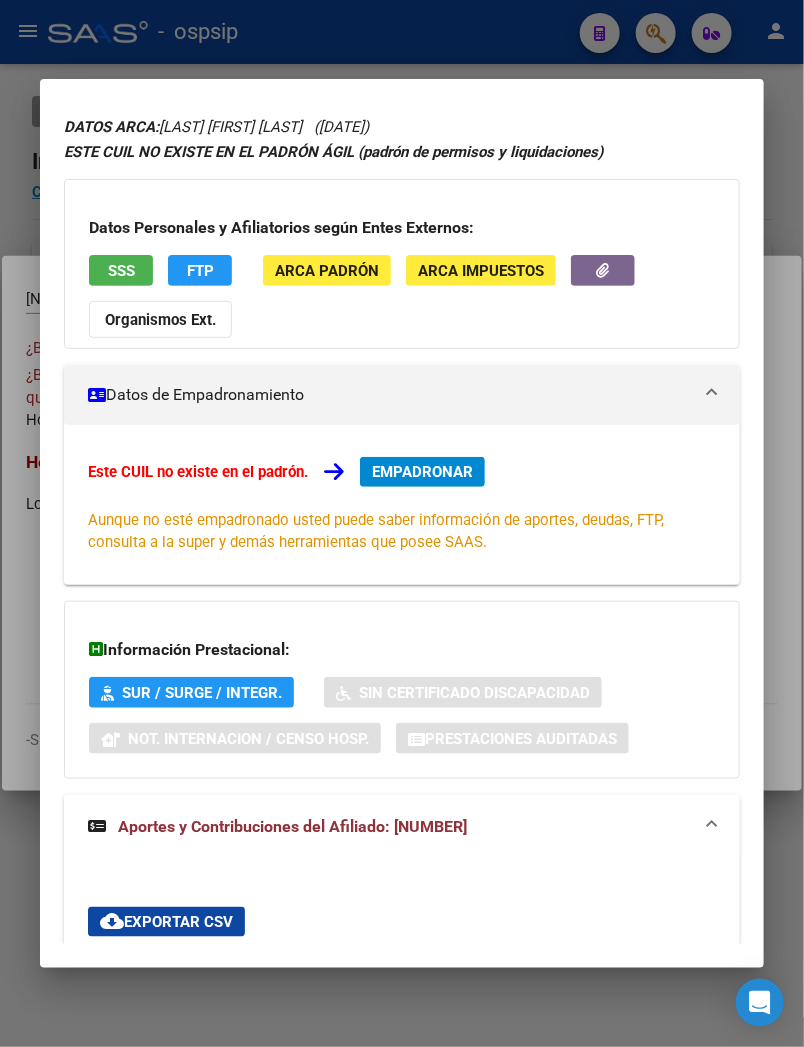 scroll, scrollTop: 10, scrollLeft: 0, axis: vertical 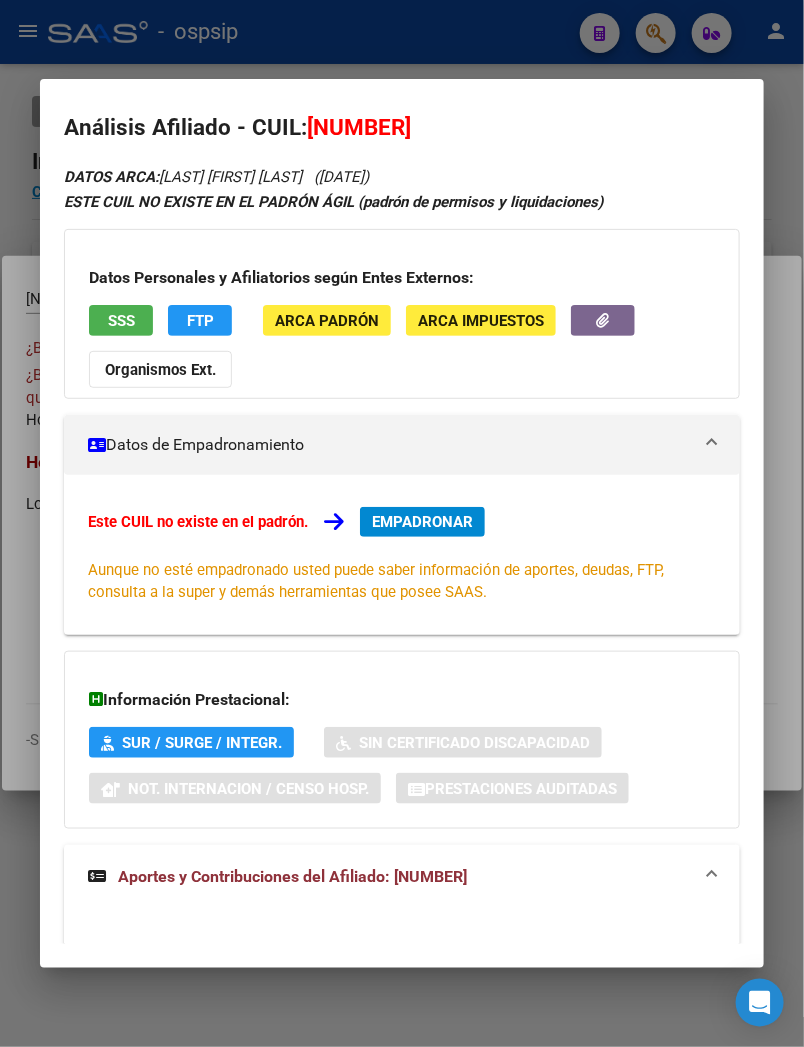 click on "SSS" at bounding box center (121, 321) 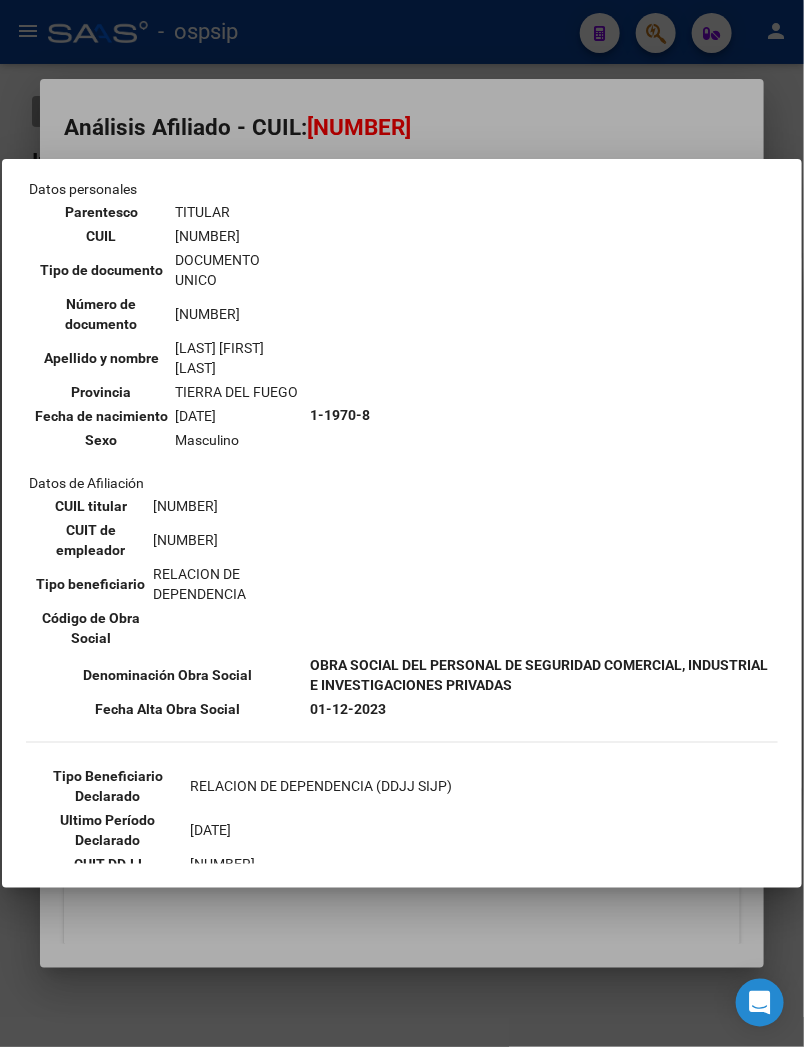 scroll, scrollTop: 0, scrollLeft: 0, axis: both 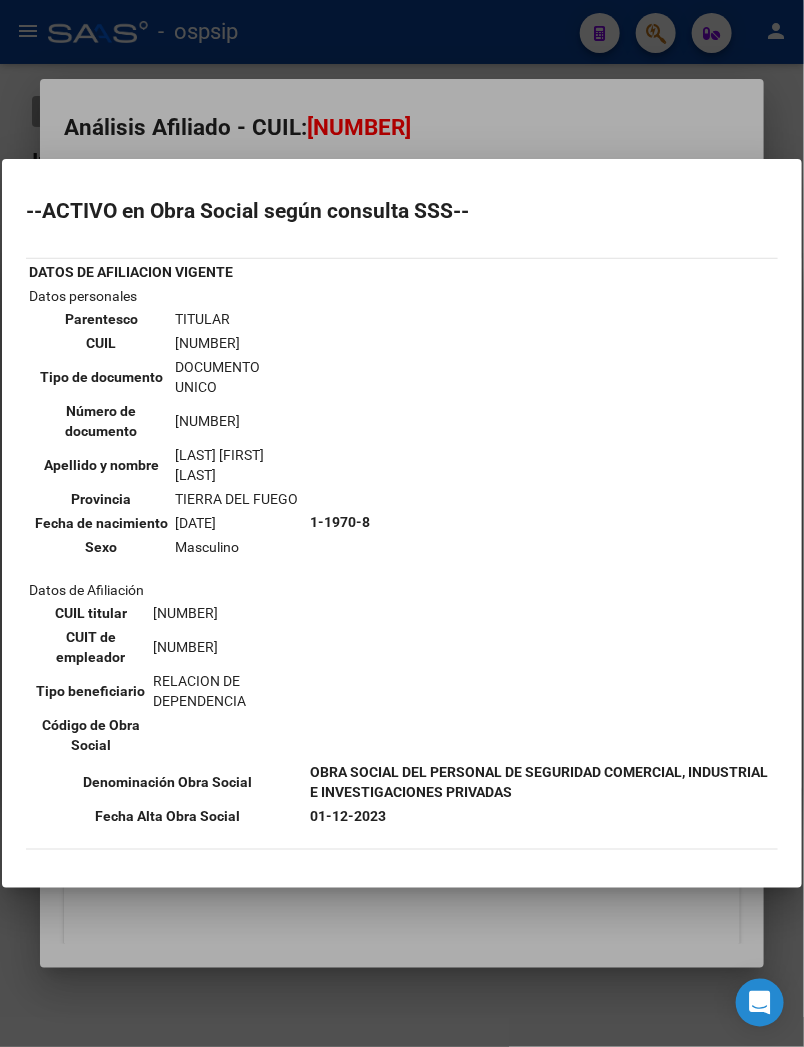 click at bounding box center [402, 523] 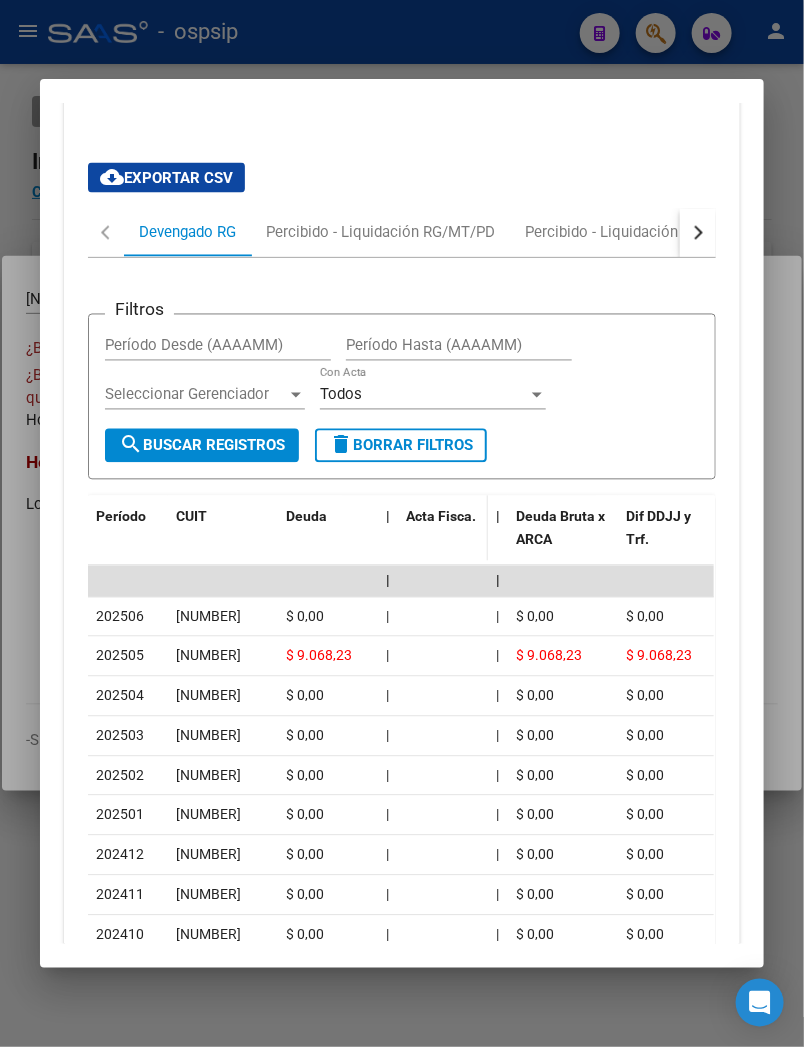 scroll, scrollTop: 676, scrollLeft: 0, axis: vertical 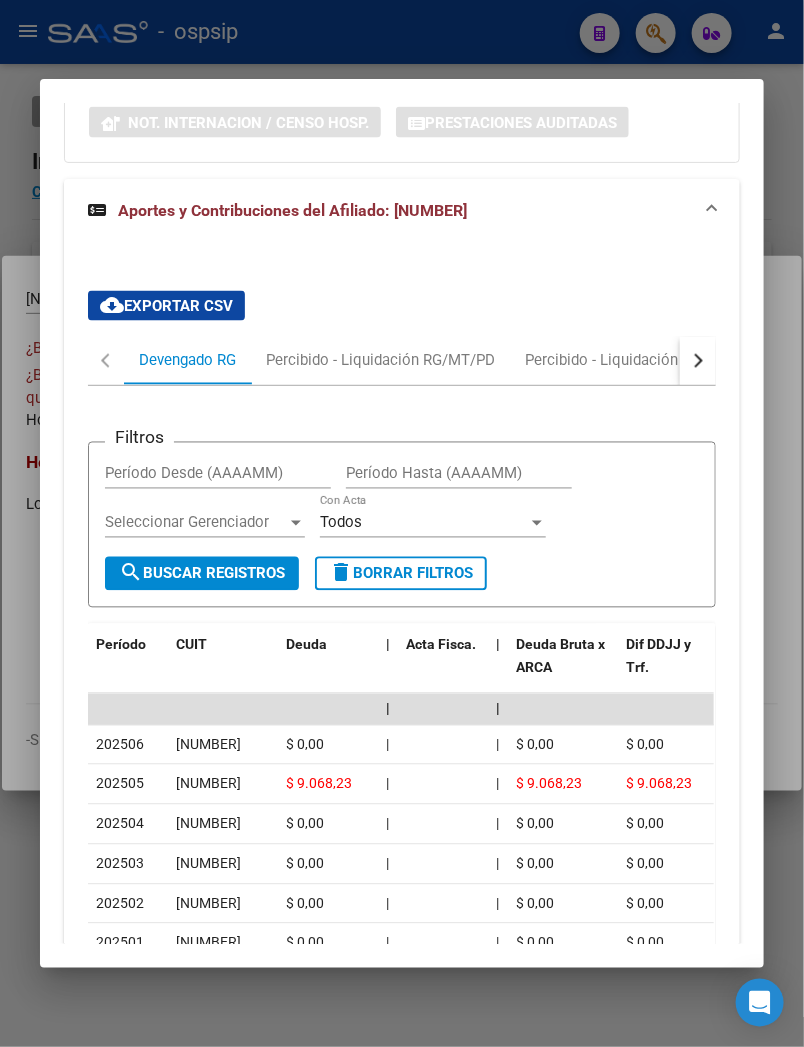 click at bounding box center (698, 361) 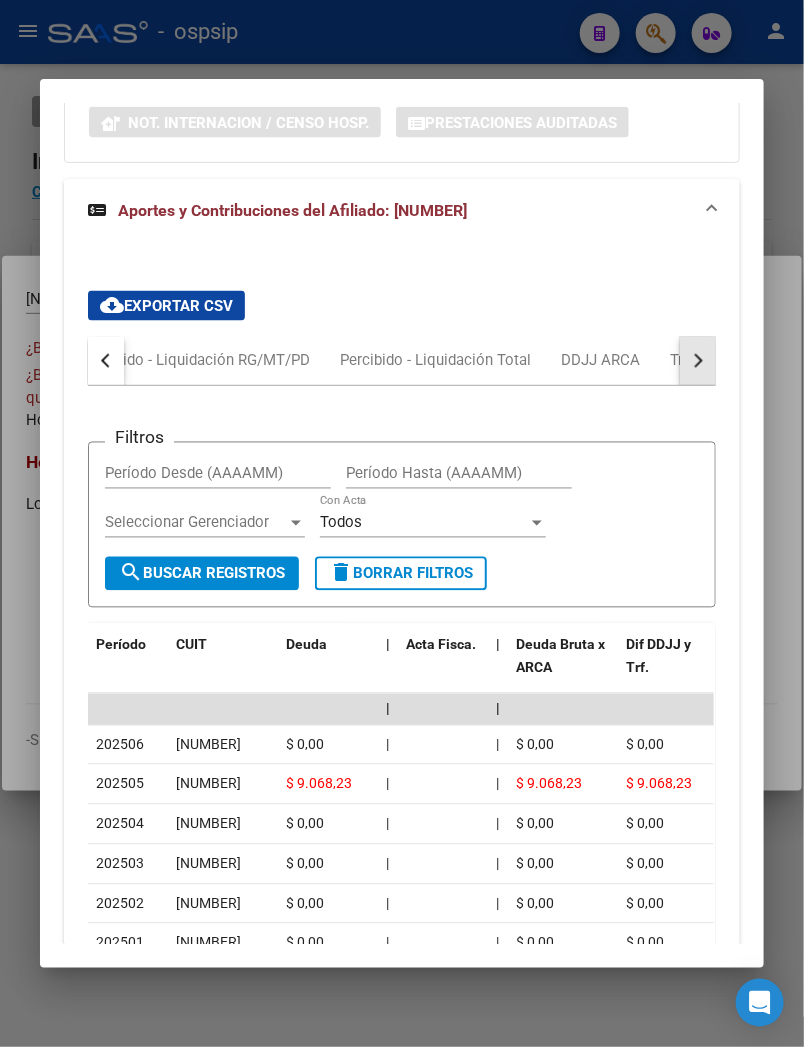 click at bounding box center (698, 361) 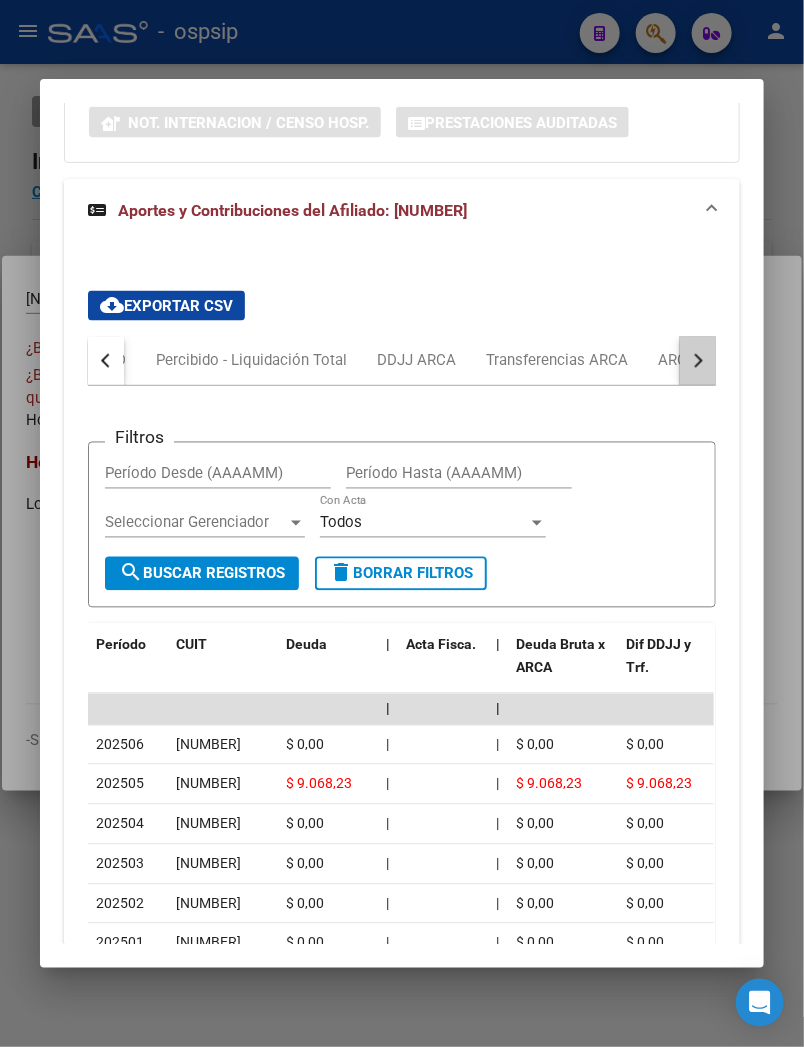 click at bounding box center [698, 361] 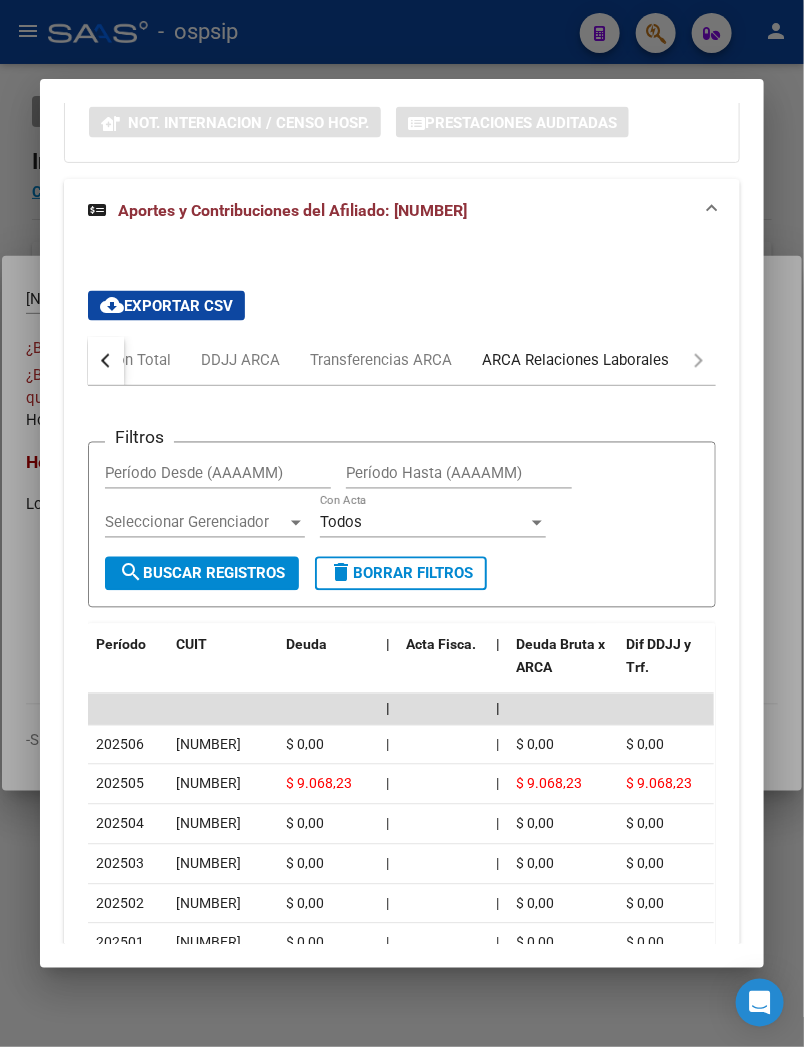 click on "ARCA Relaciones Laborales" at bounding box center [575, 361] 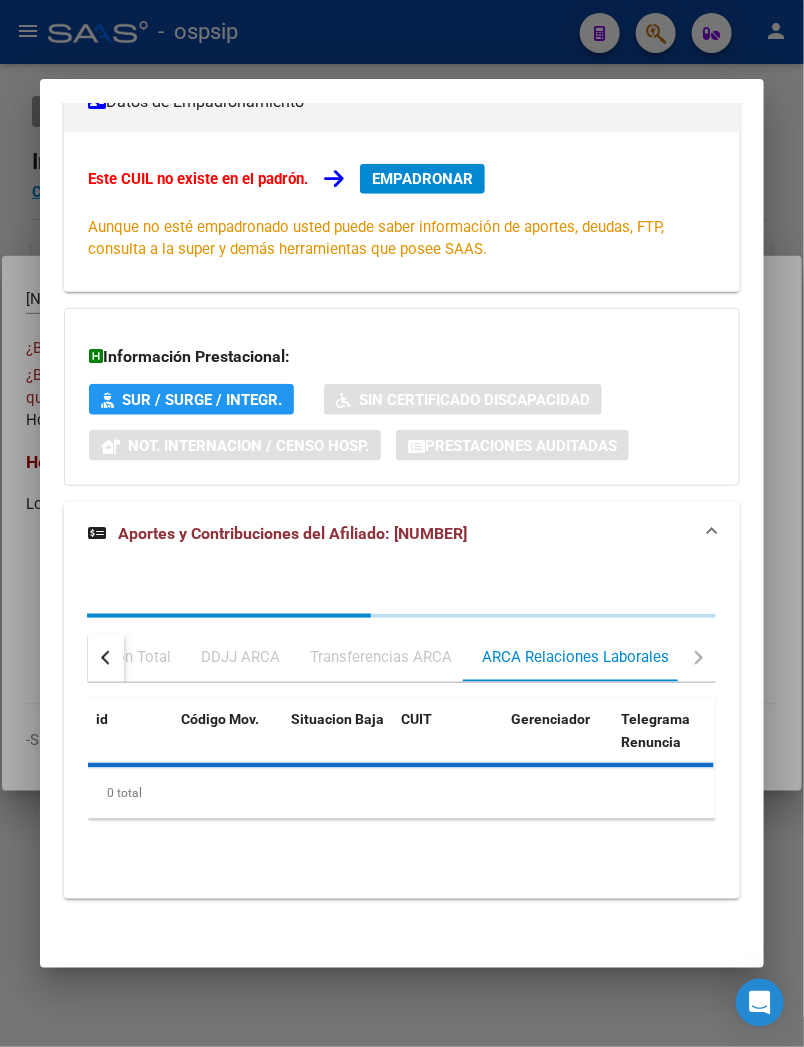 scroll, scrollTop: 647, scrollLeft: 0, axis: vertical 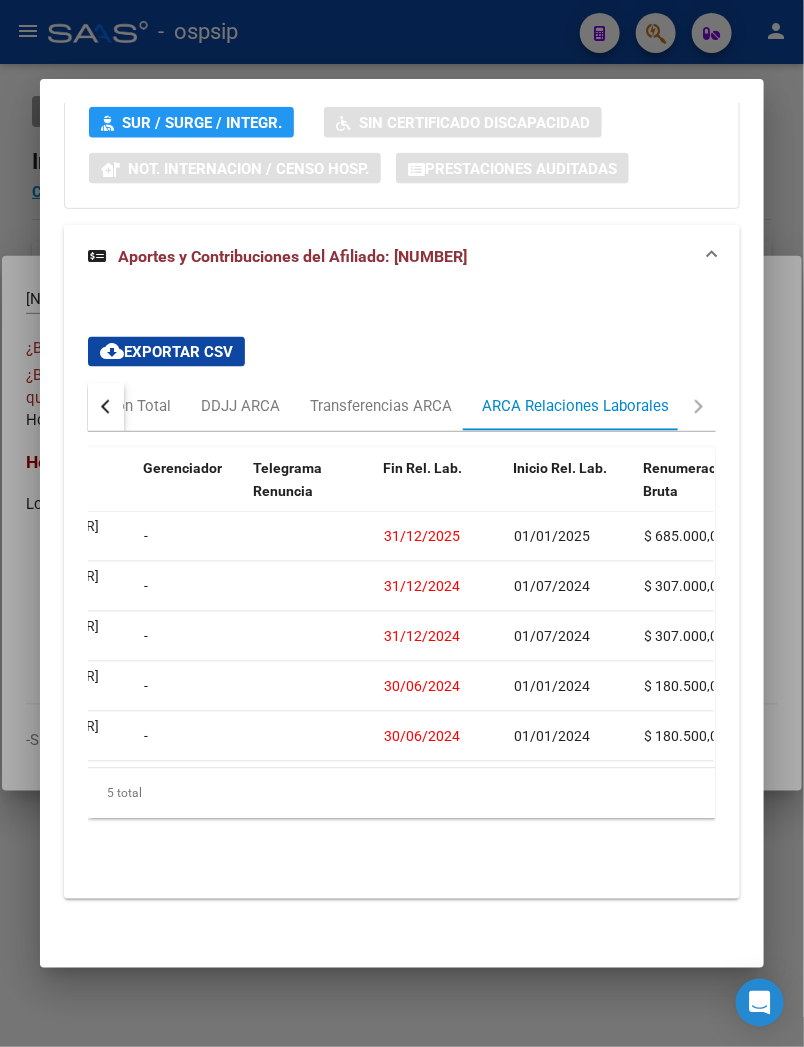 click at bounding box center [402, 523] 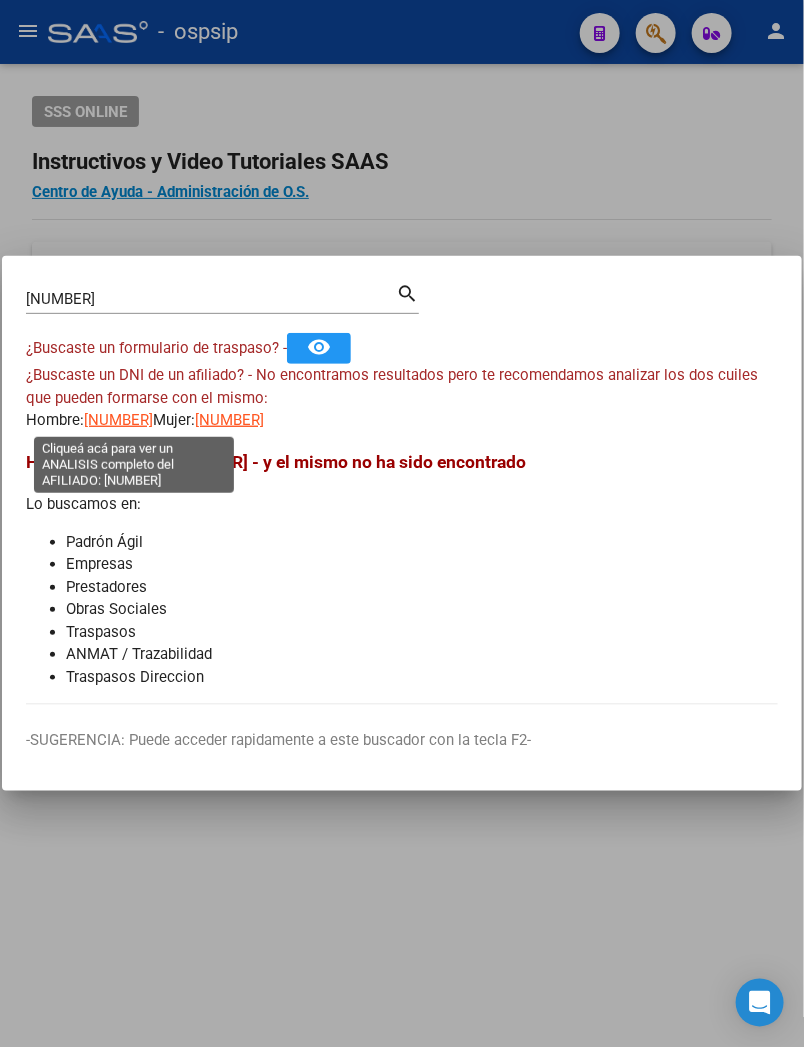 click on "20171319359" at bounding box center (118, 420) 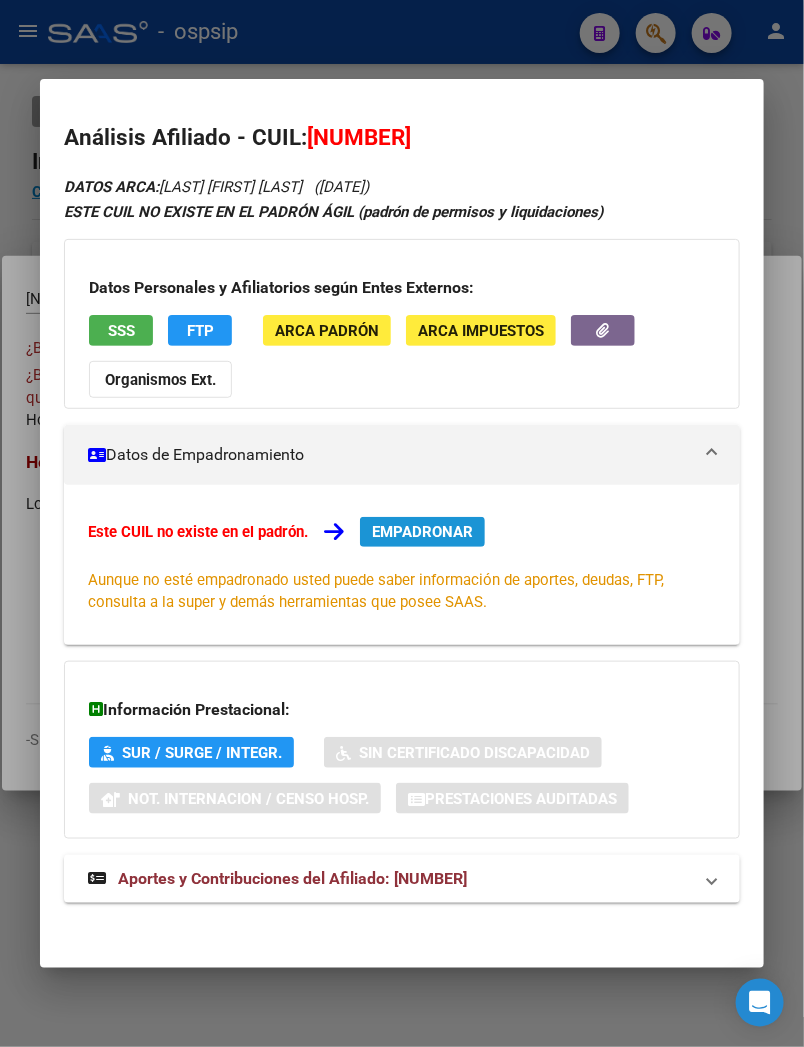 click on "EMPADRONAR" at bounding box center (422, 532) 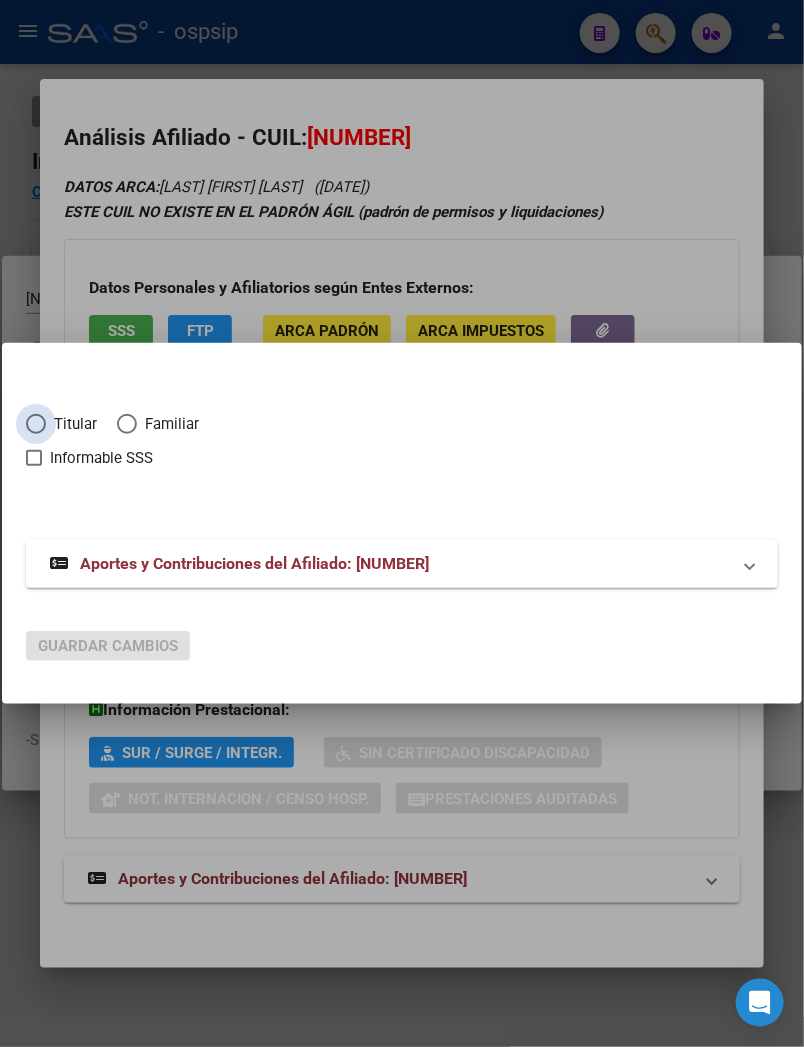 click at bounding box center [36, 424] 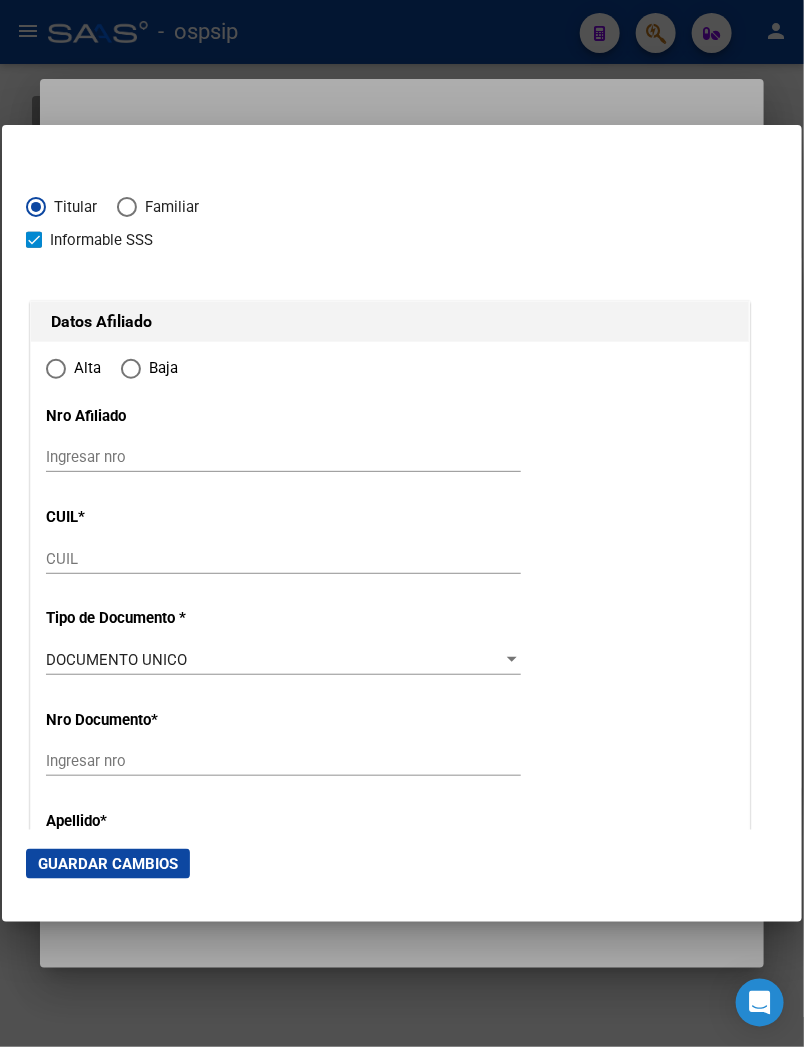 type on "20-17131935-9" 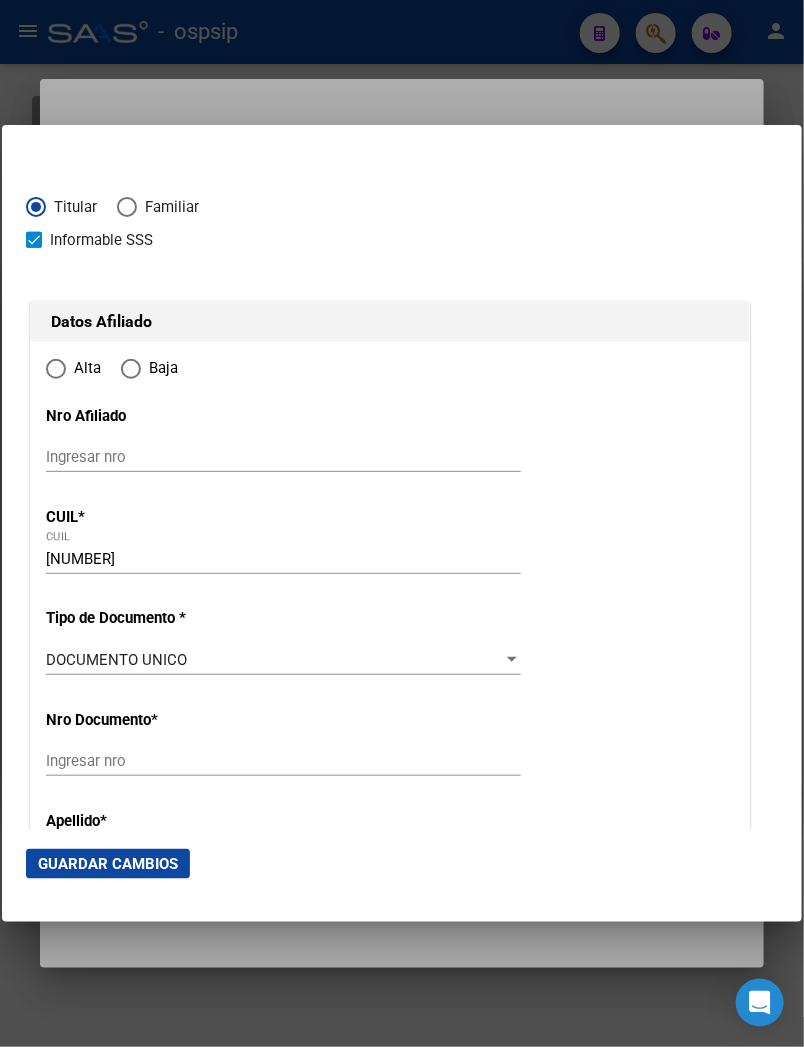 type on "17131935" 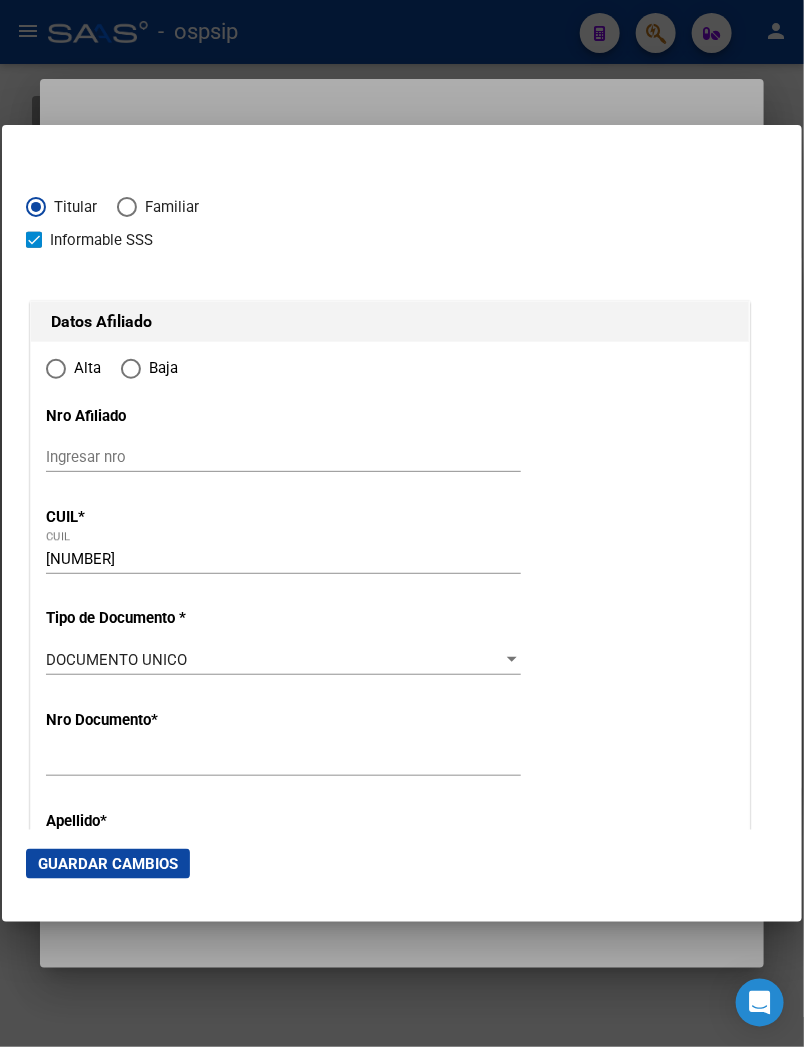 radio on "true" 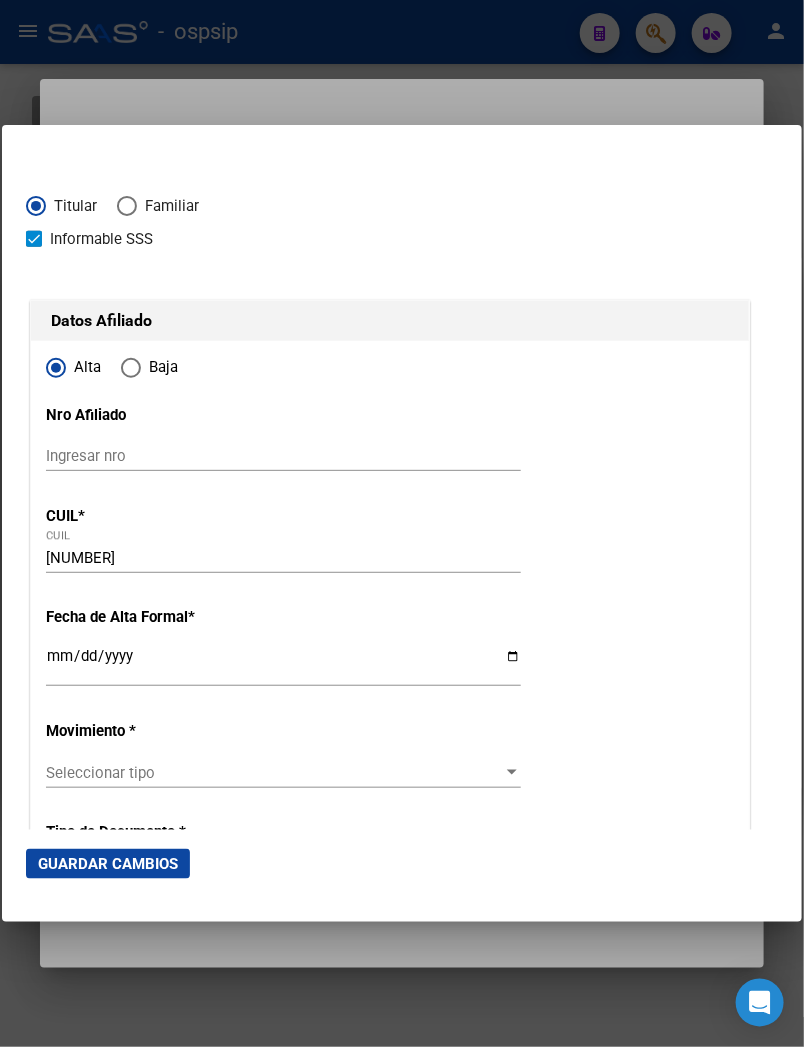 scroll, scrollTop: 0, scrollLeft: 0, axis: both 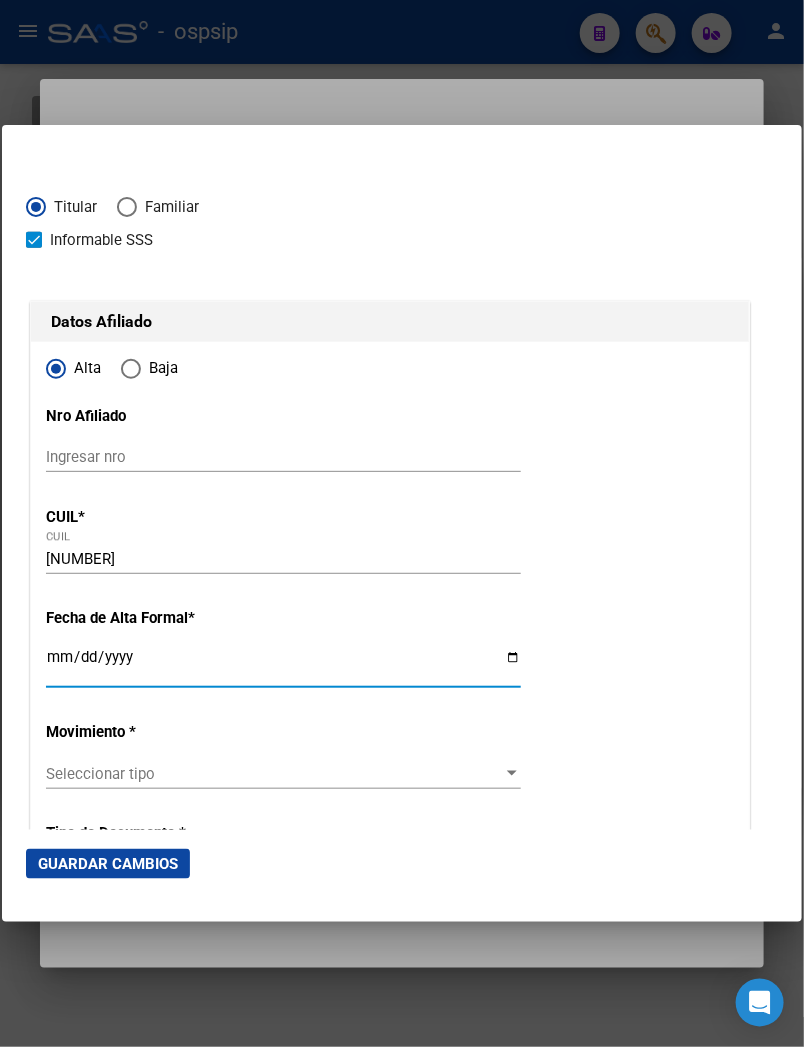 click on "Ingresar fecha" at bounding box center [283, 665] 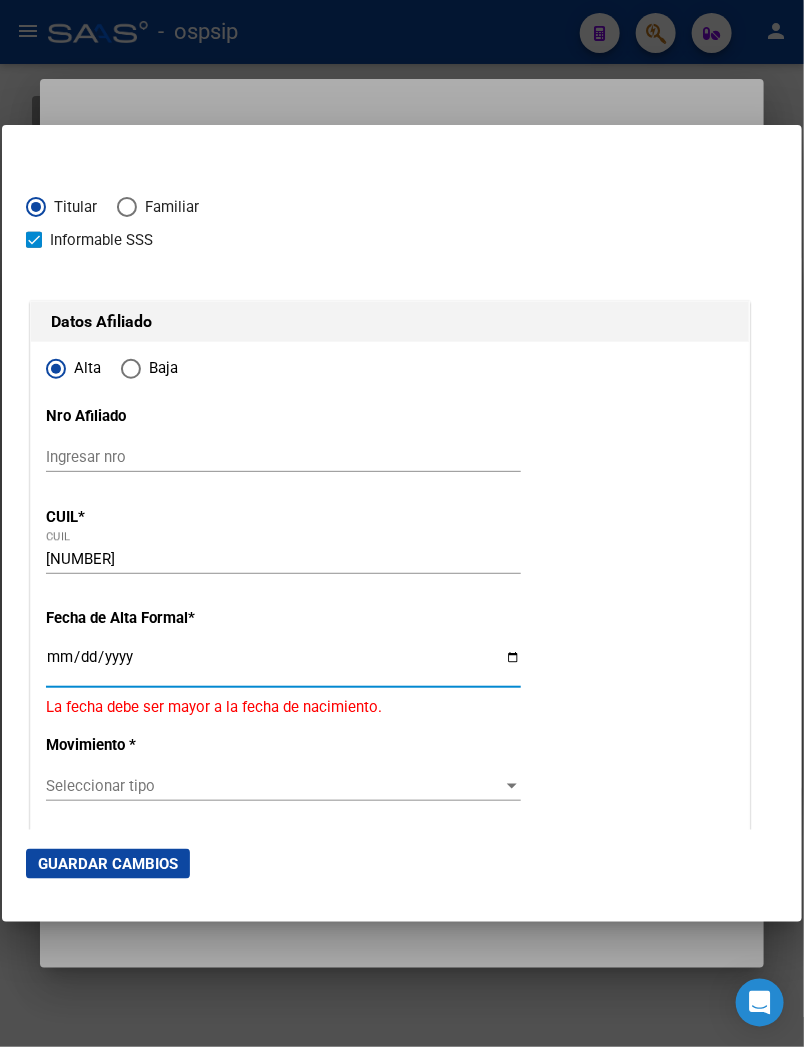 type on "2025-08-04" 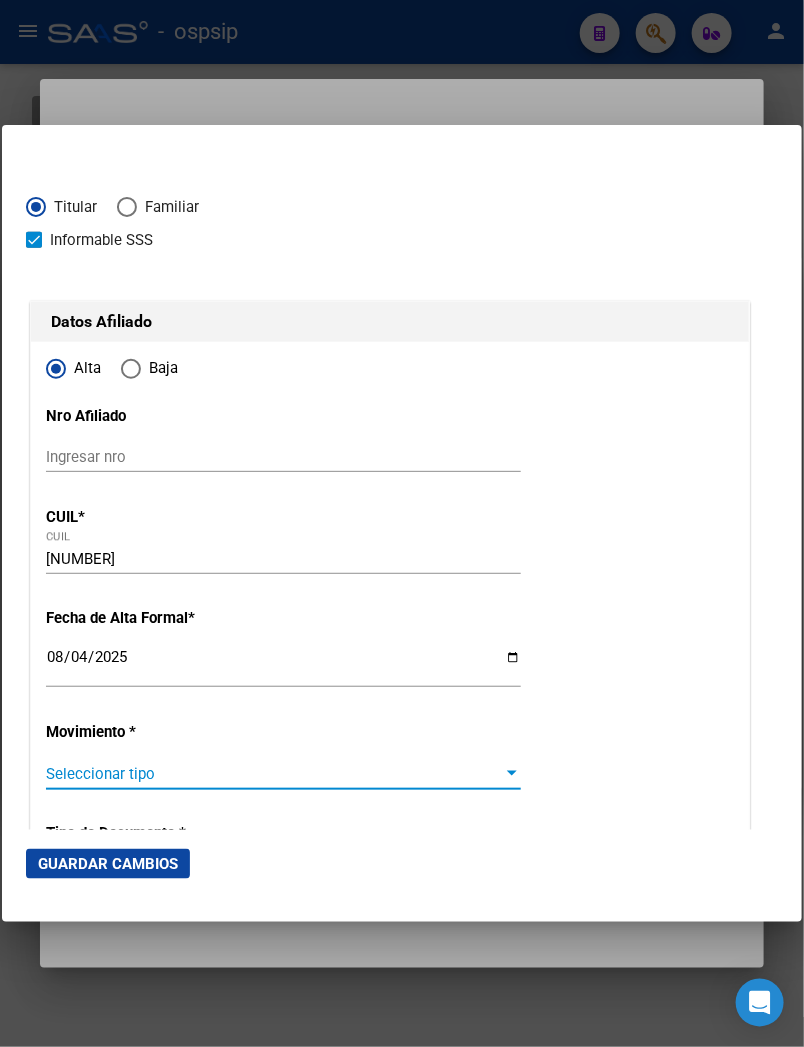 click on "Seleccionar tipo" at bounding box center [274, 774] 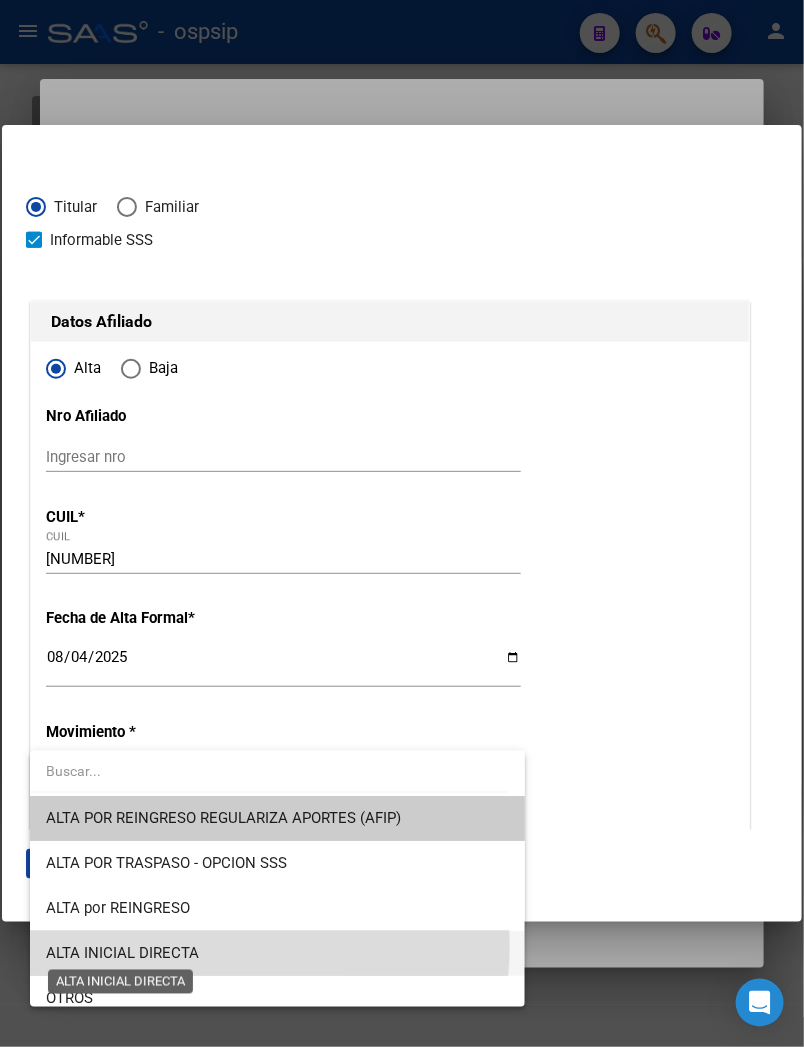 click on "ALTA INICIAL DIRECTA" at bounding box center (122, 953) 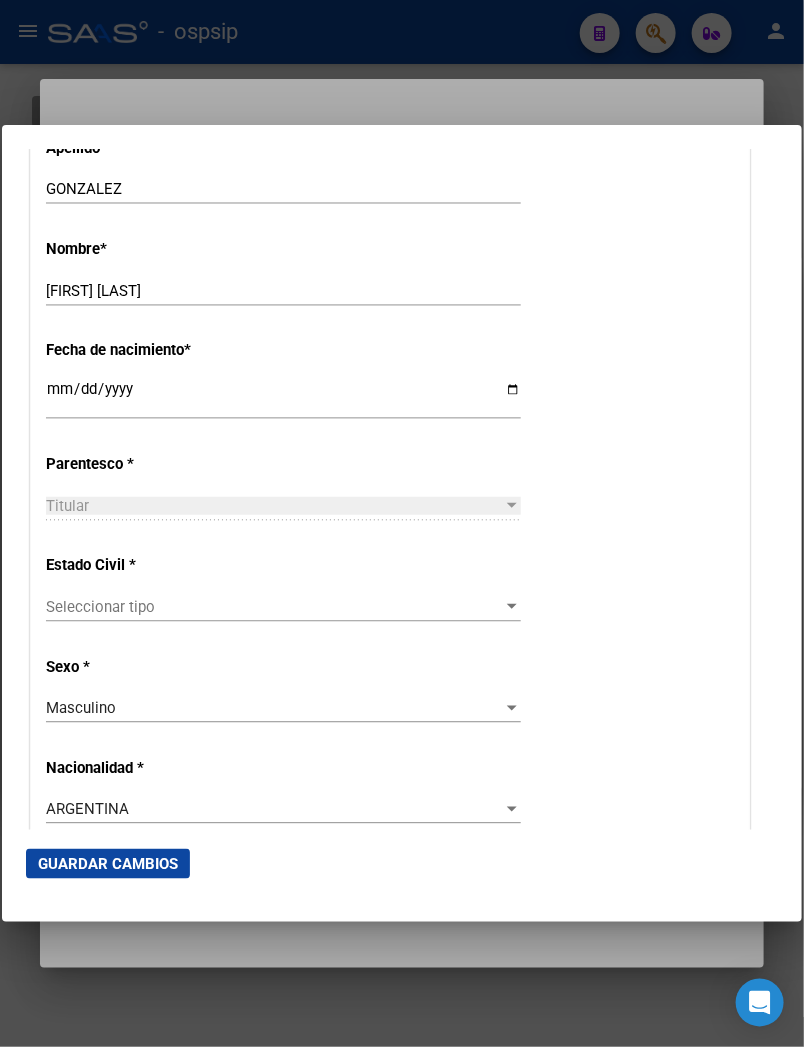 scroll, scrollTop: 1000, scrollLeft: 0, axis: vertical 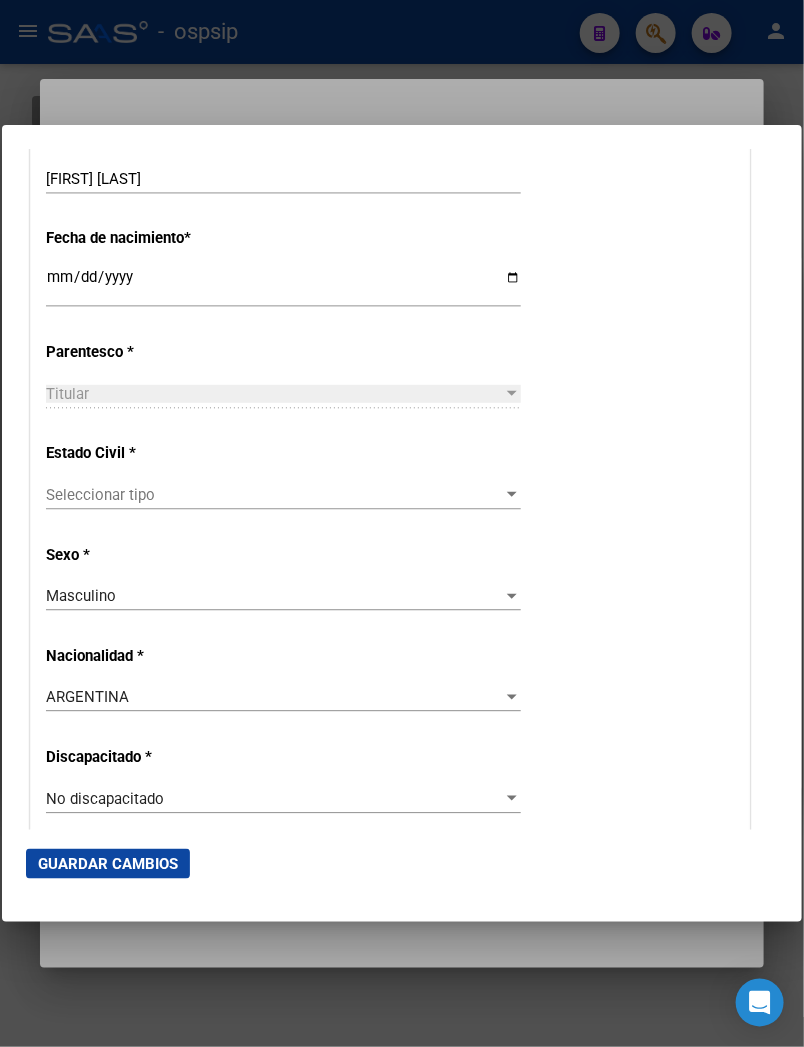 click on "Seleccionar tipo" at bounding box center (274, 495) 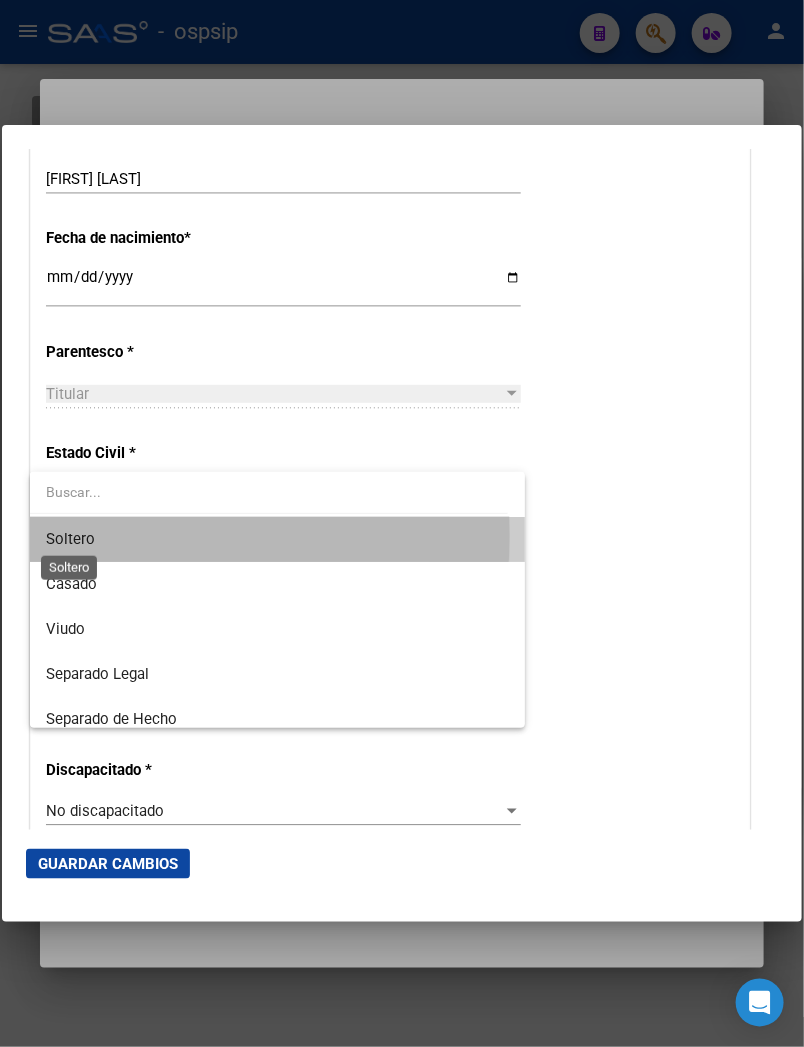 click on "Soltero" at bounding box center [70, 539] 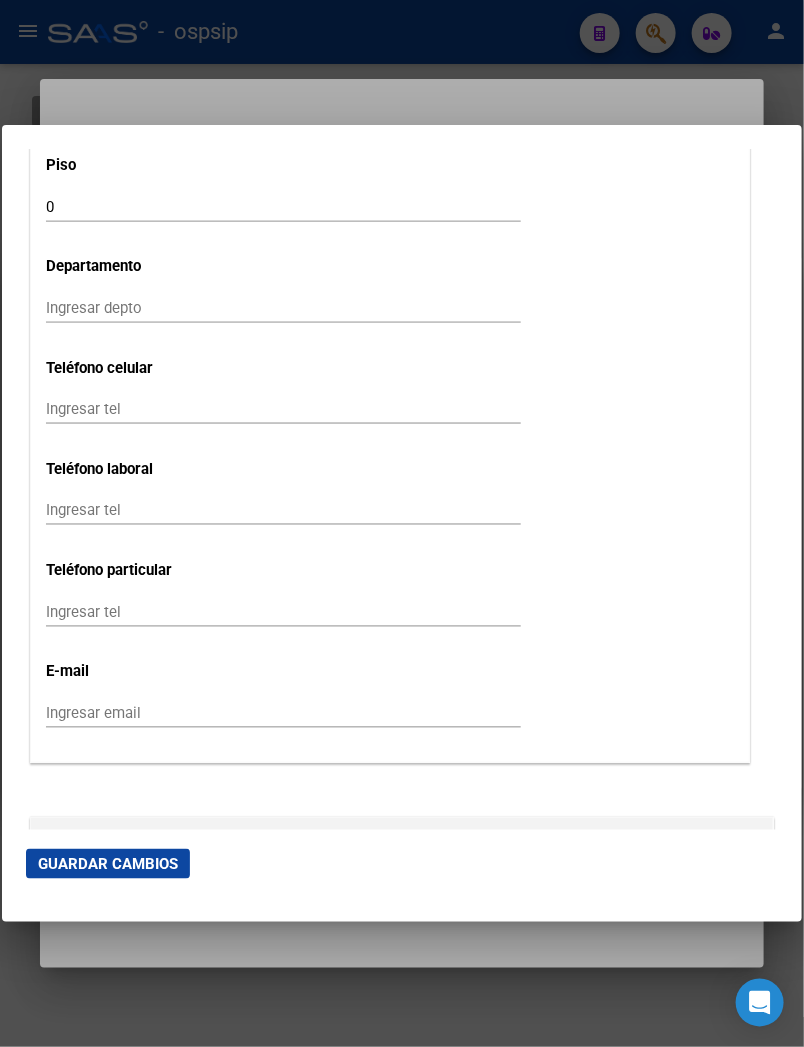 scroll, scrollTop: 2444, scrollLeft: 0, axis: vertical 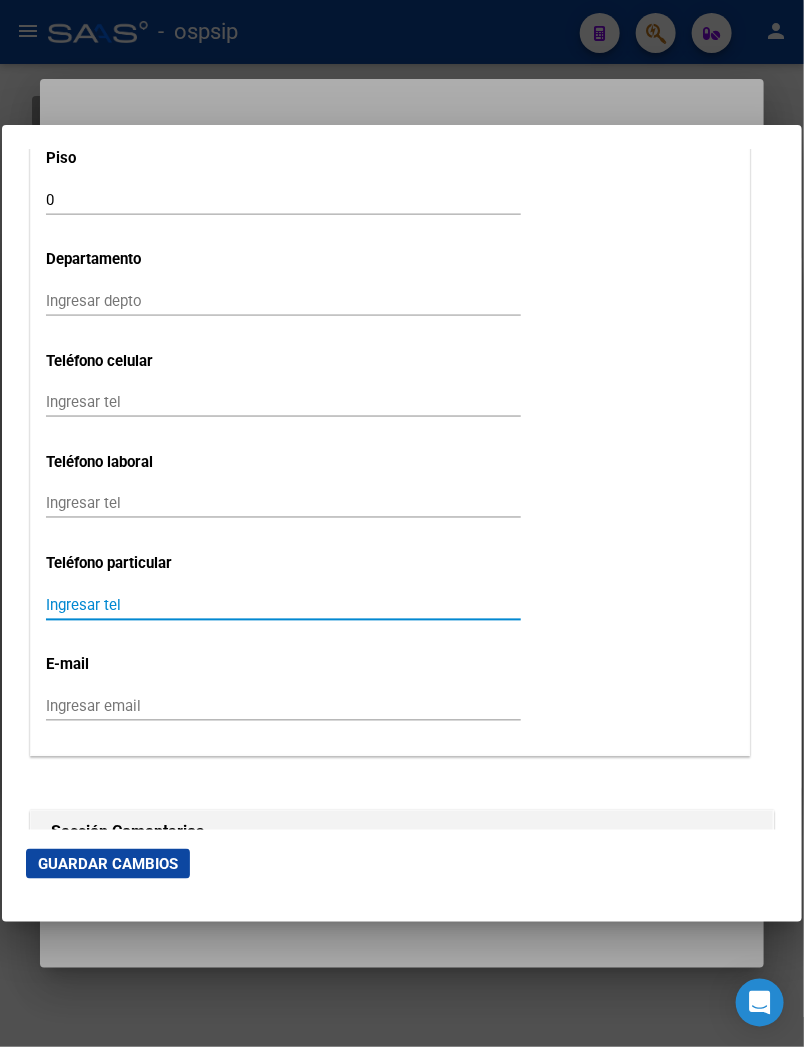 paste on "2964510404" 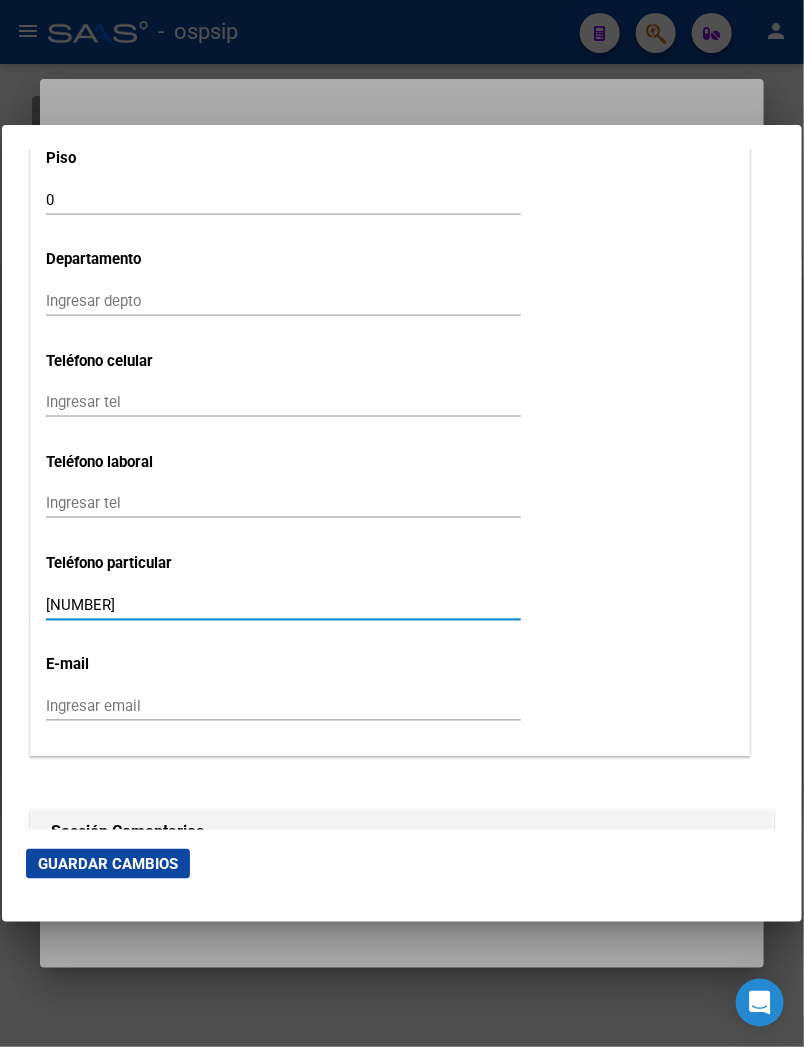 type on "2964510404" 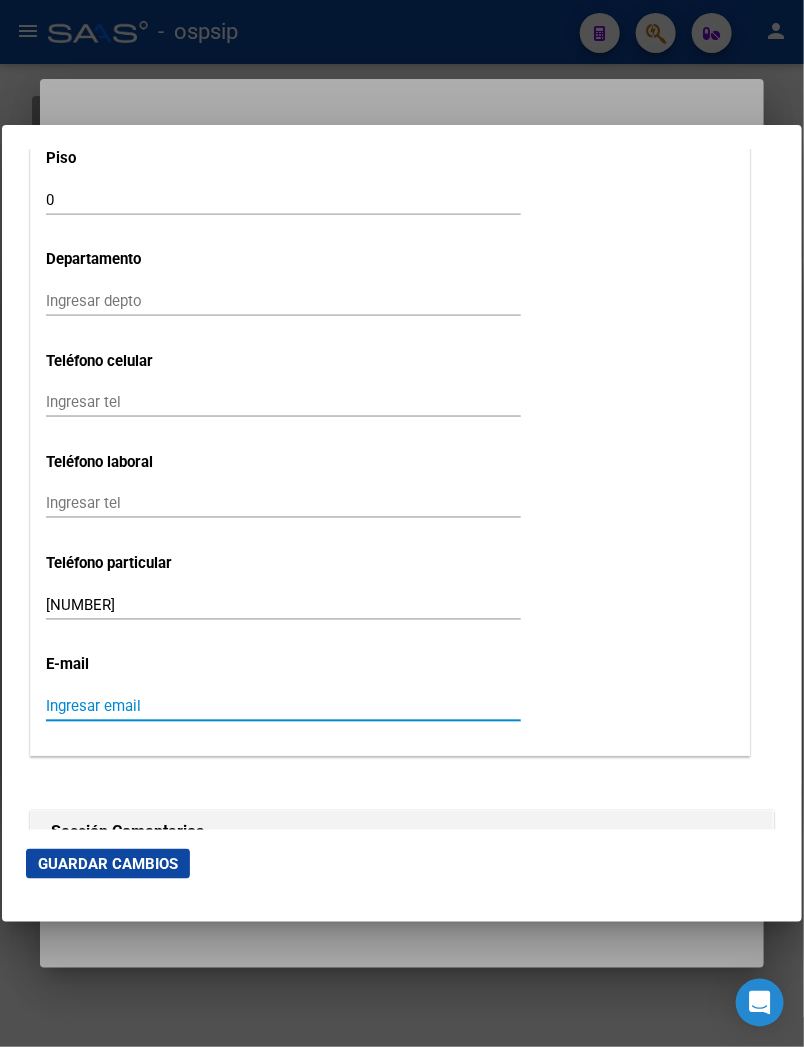 paste on "rikygonzalez81@gmail.com" 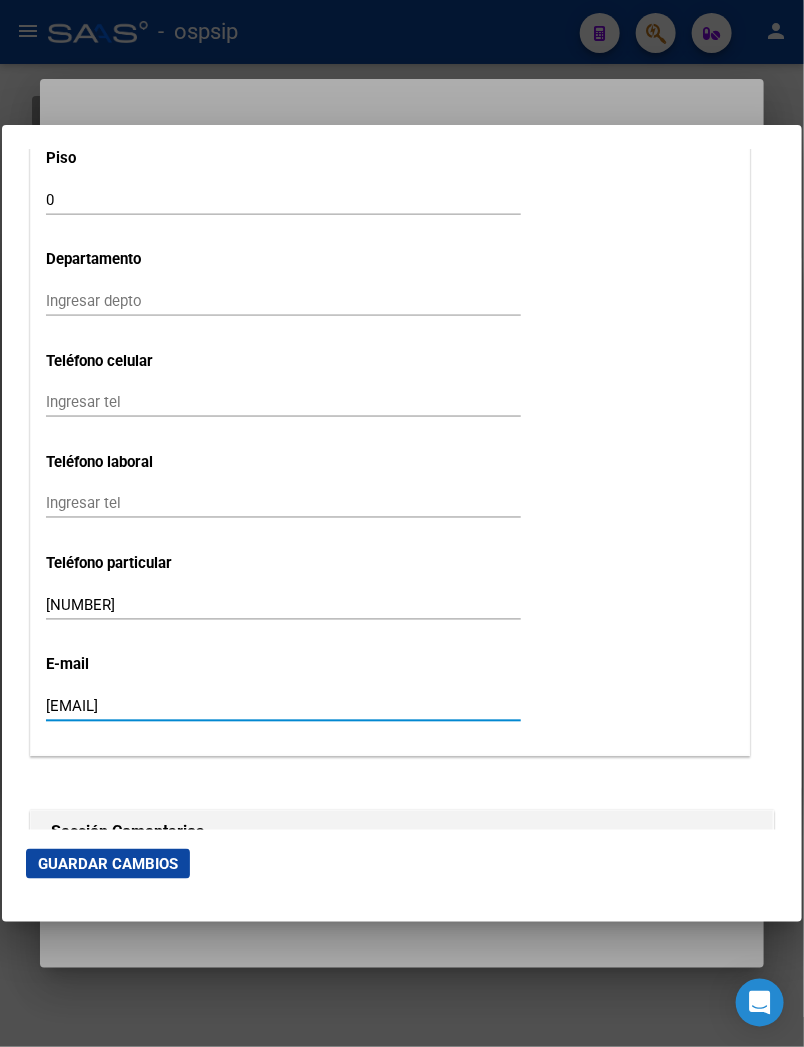 type on "rikygonzalez81@gmail.com" 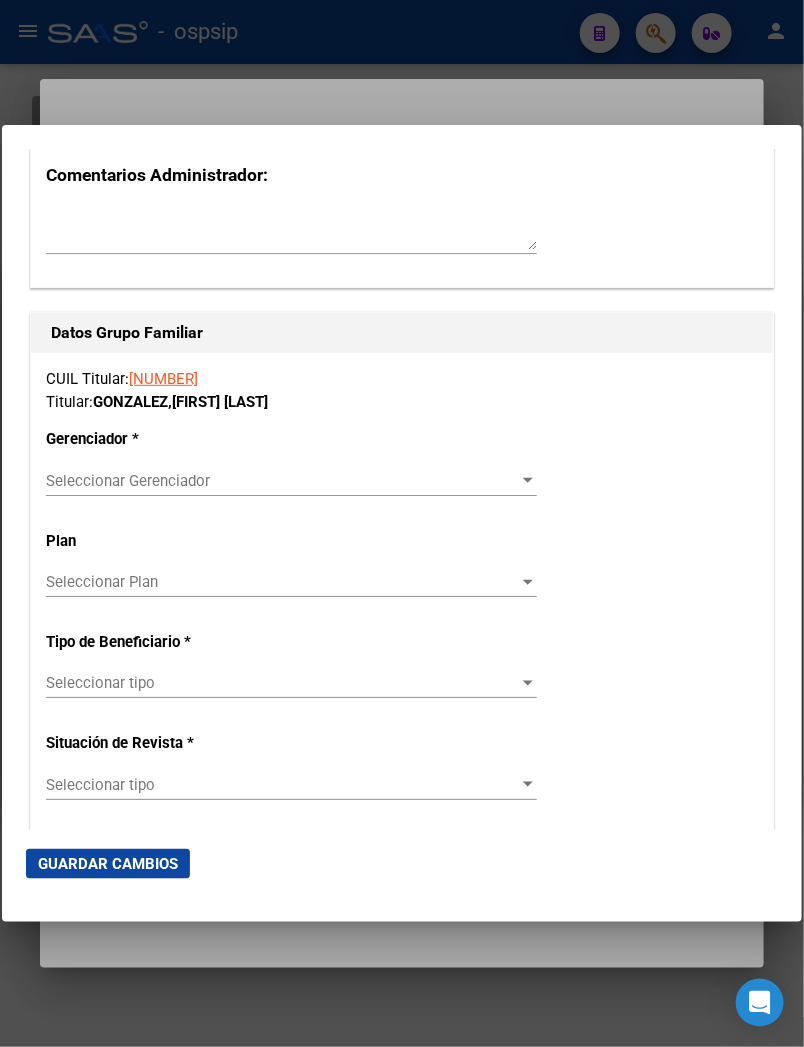 scroll, scrollTop: 3333, scrollLeft: 0, axis: vertical 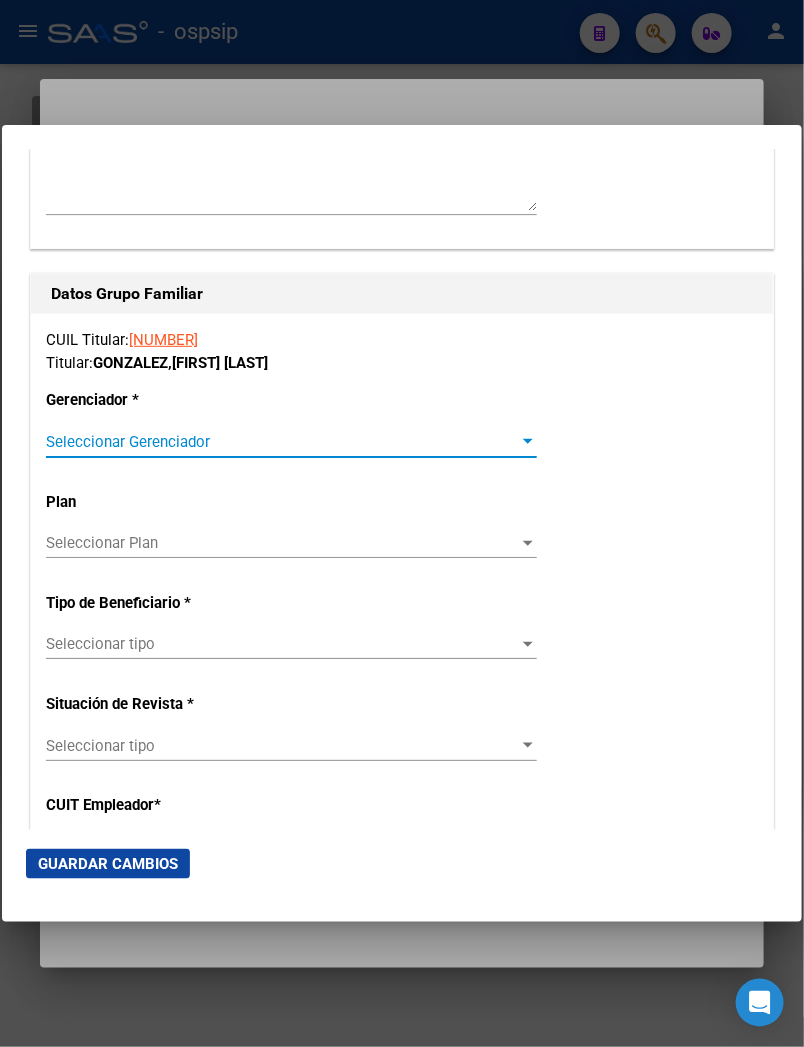 click on "Seleccionar Gerenciador" at bounding box center [282, 442] 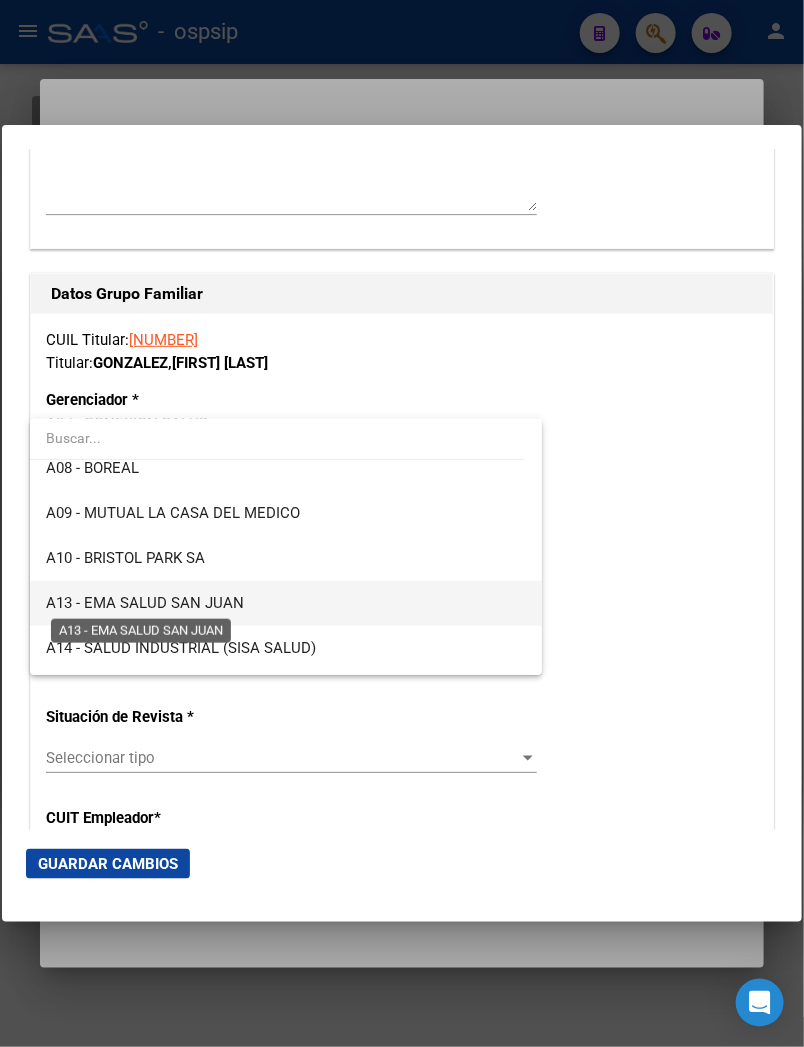 scroll, scrollTop: 444, scrollLeft: 0, axis: vertical 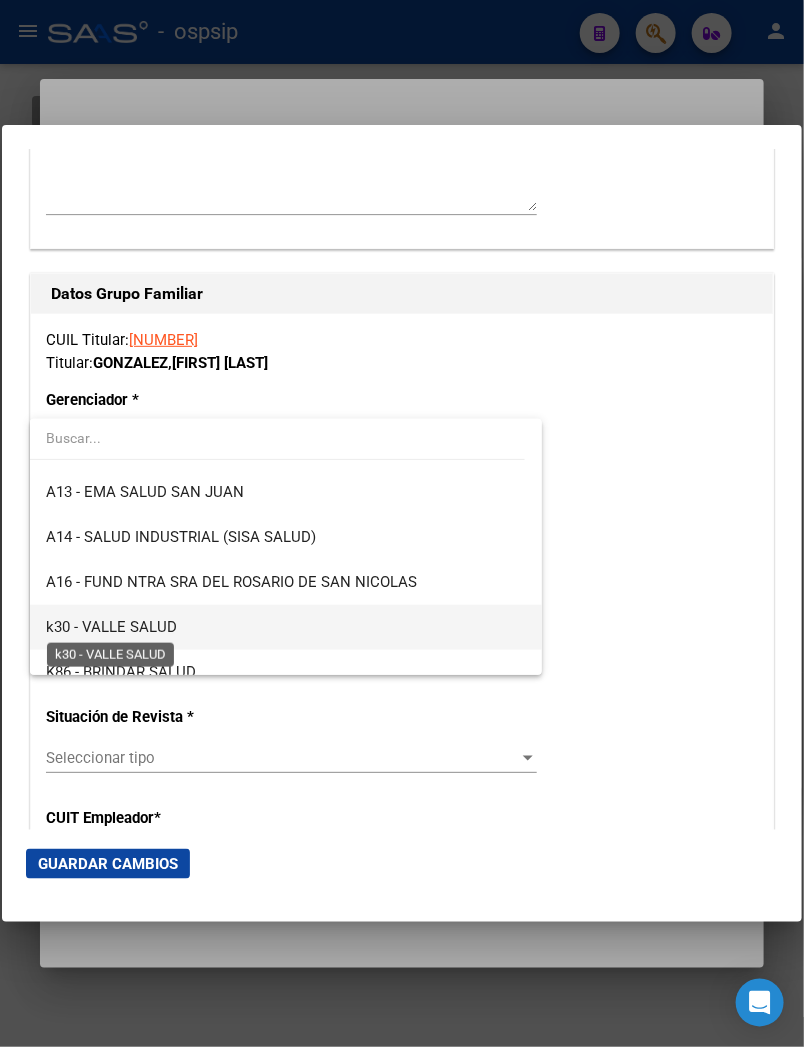 click on "k30 - VALLE SALUD" at bounding box center (111, 627) 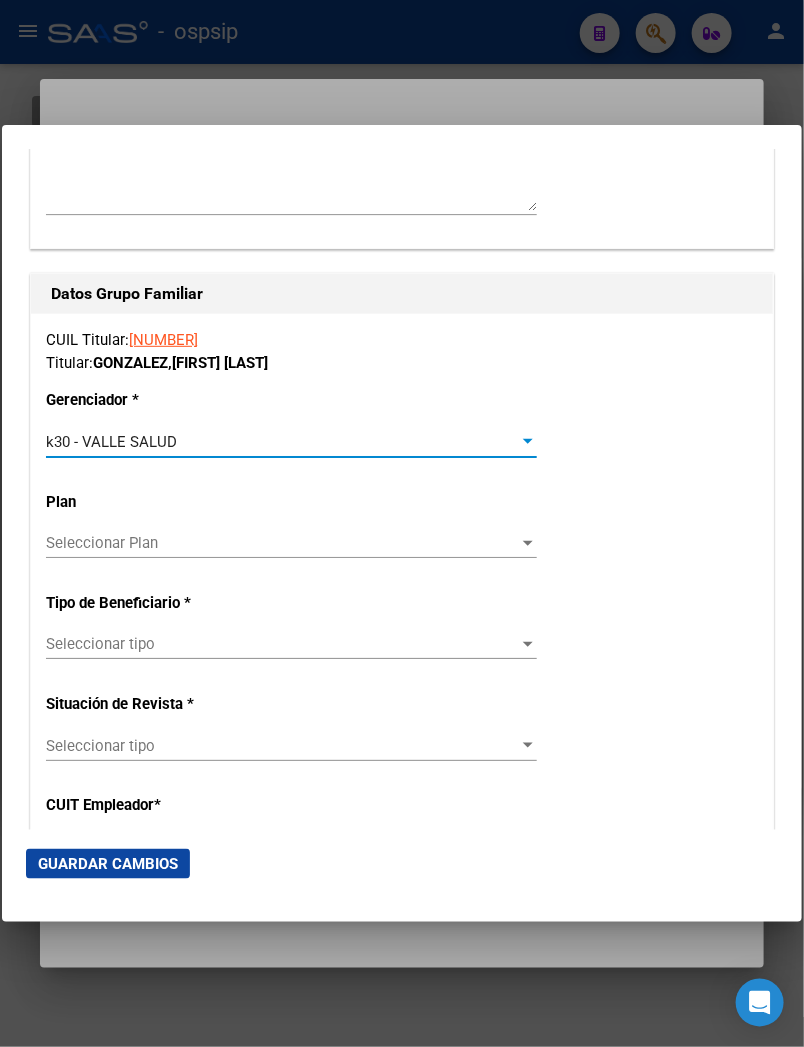 click on "Seleccionar tipo" at bounding box center [282, 644] 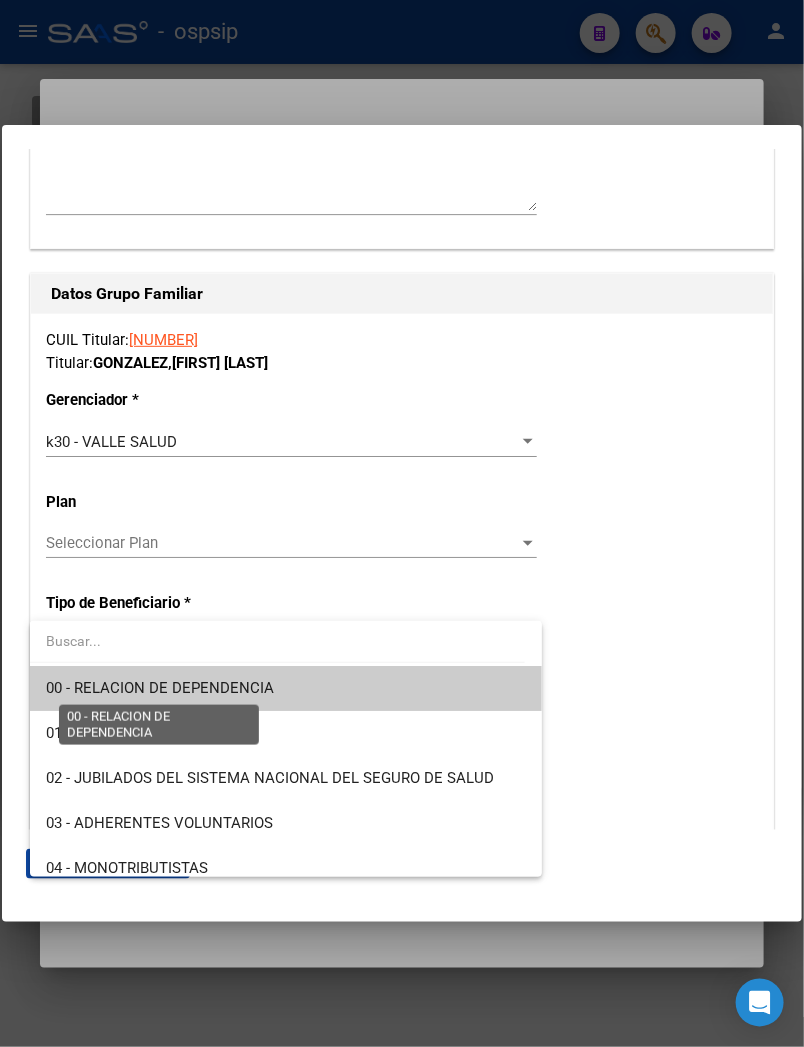 click on "00 - RELACION DE DEPENDENCIA" at bounding box center [160, 688] 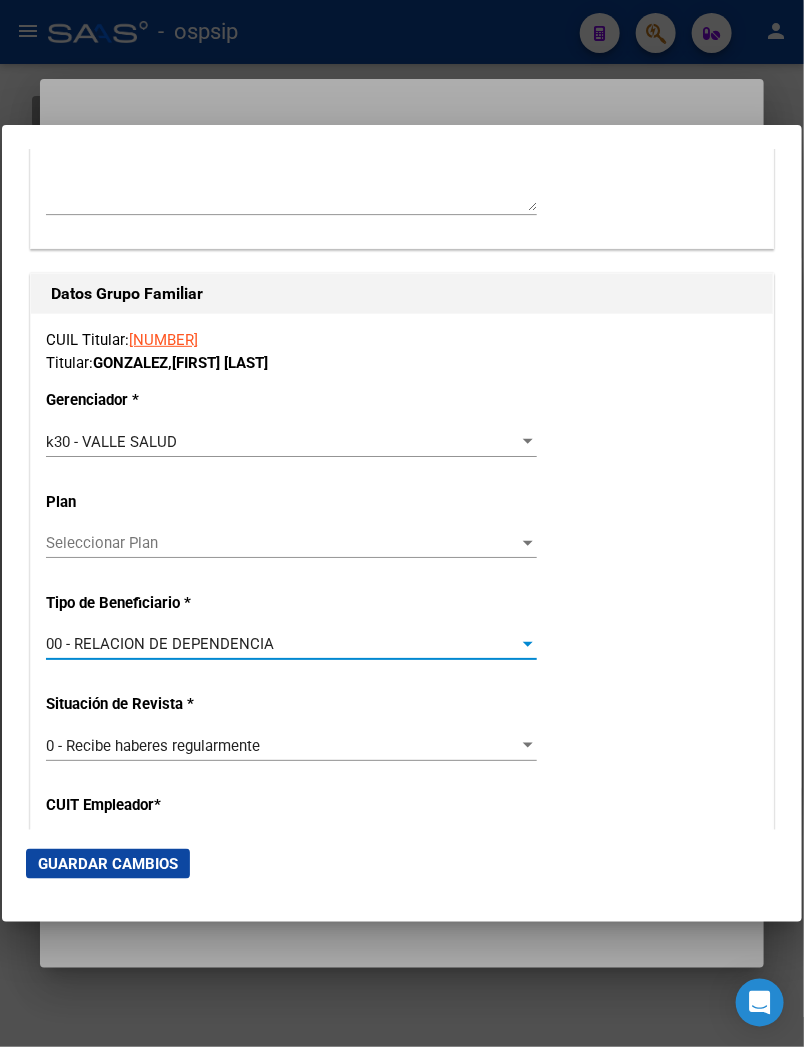 type on "30-70921206-7" 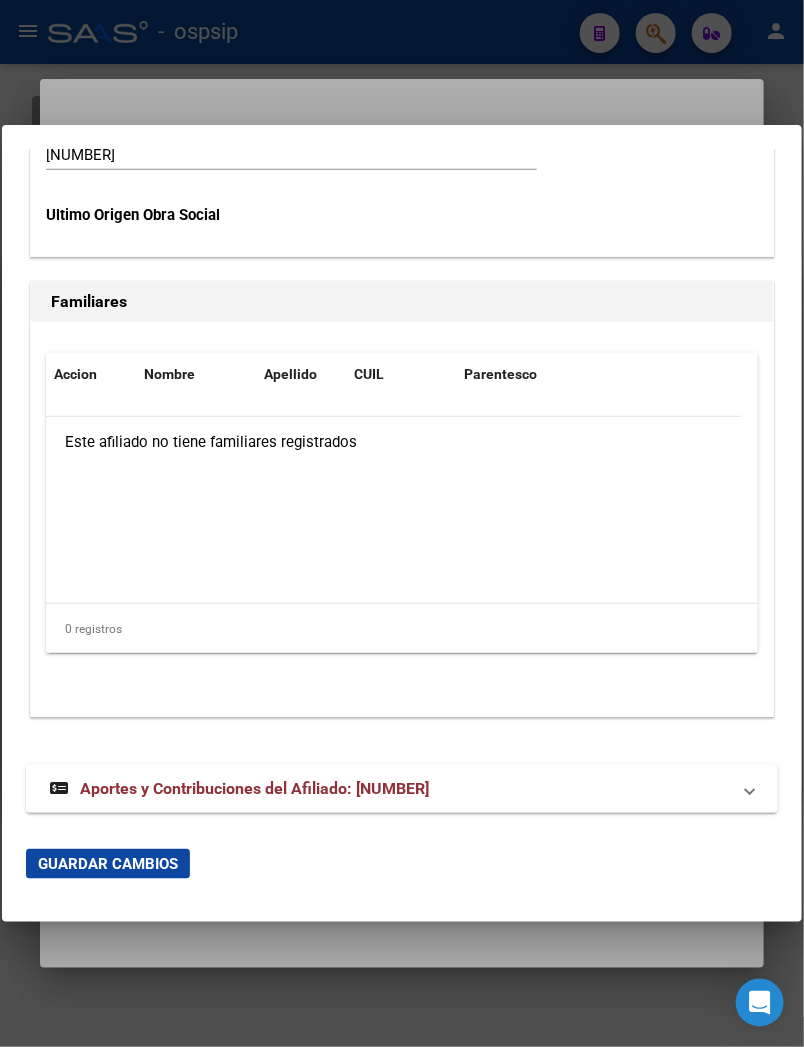 scroll, scrollTop: 4032, scrollLeft: 0, axis: vertical 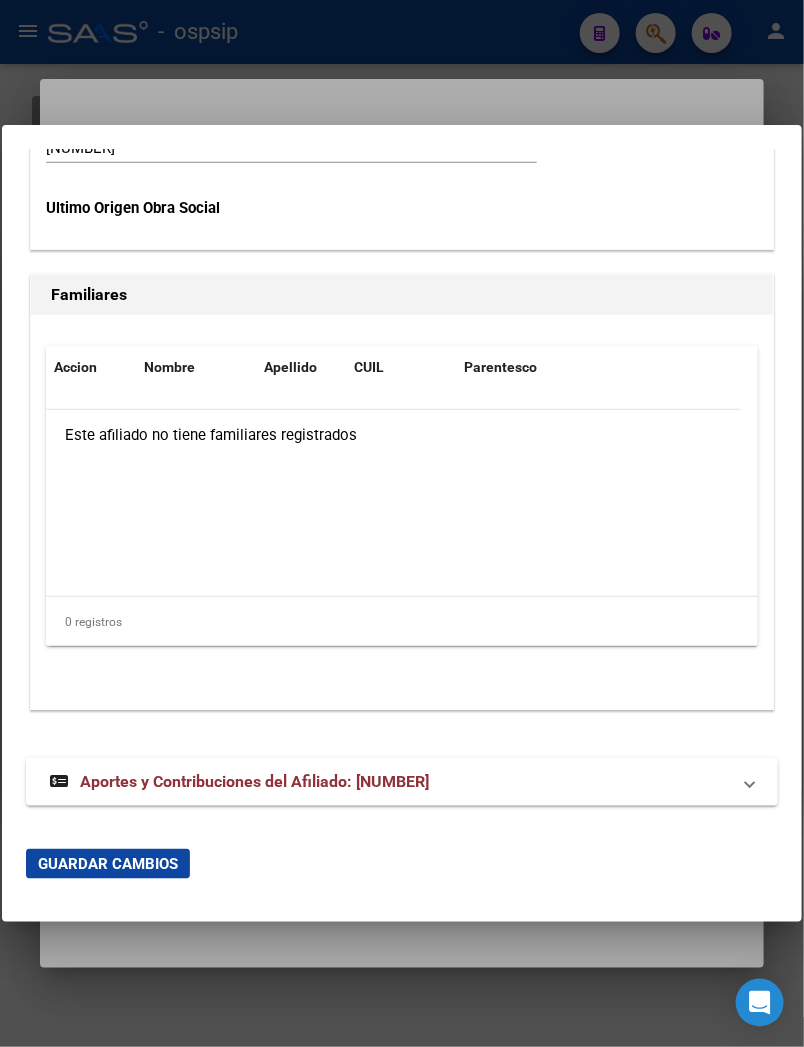 click on "Guardar Cambios" 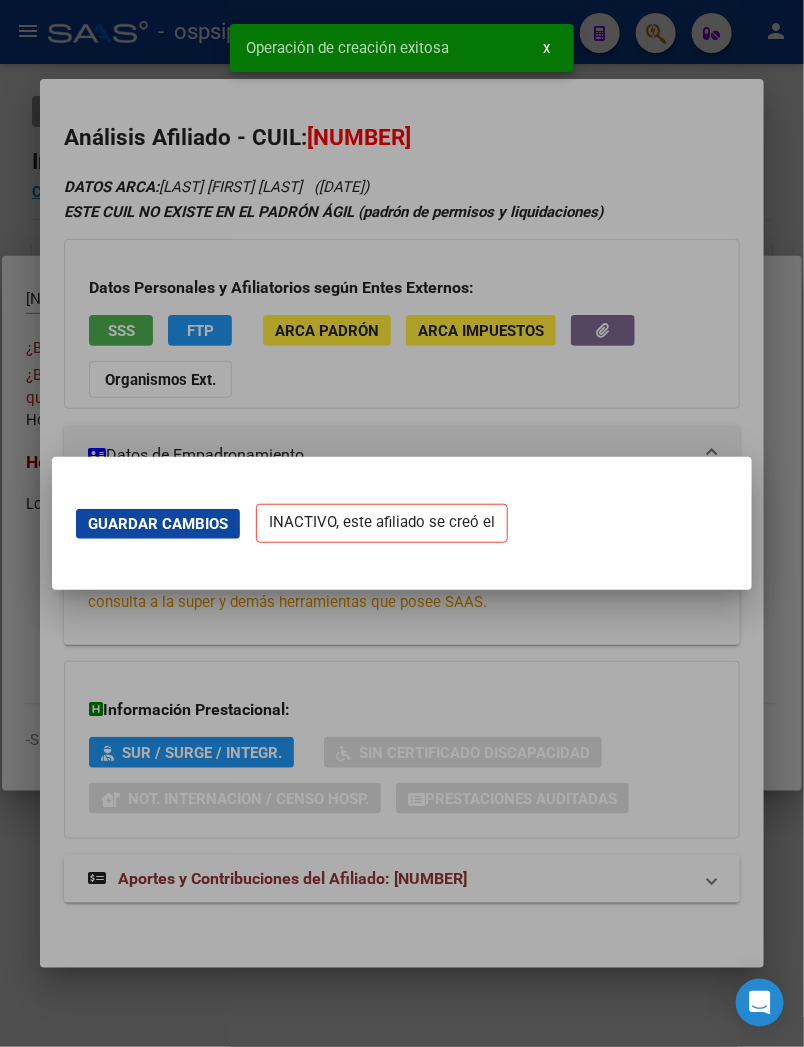 scroll, scrollTop: 0, scrollLeft: 0, axis: both 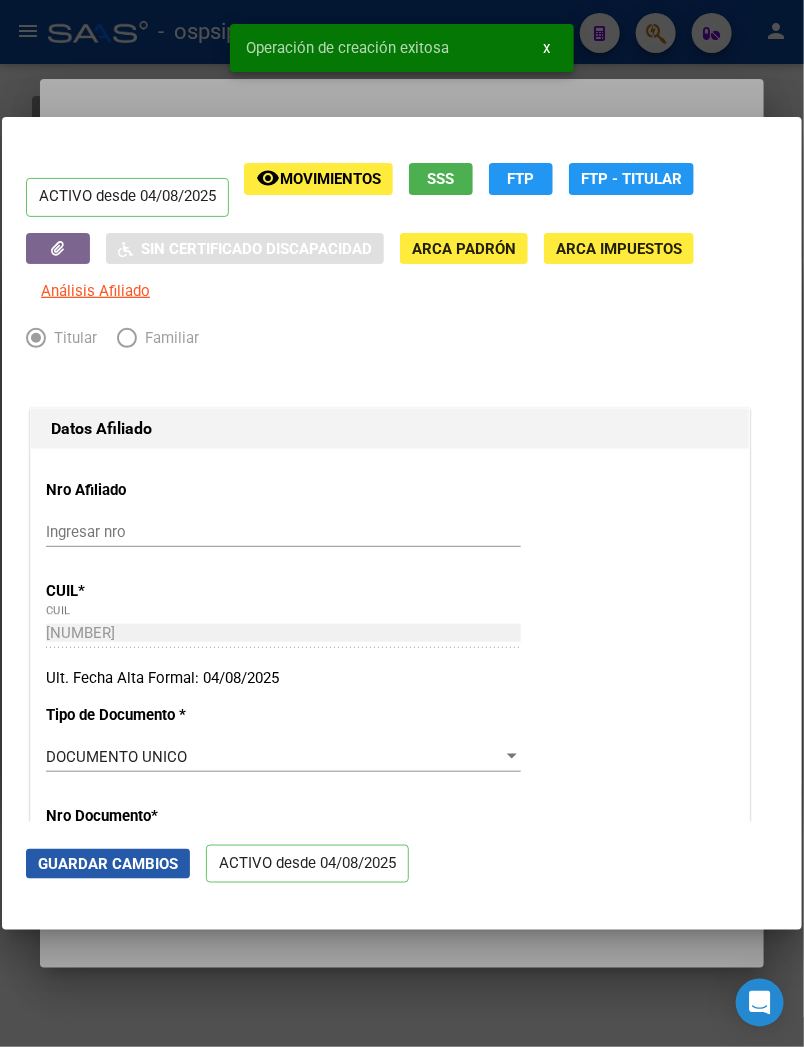 click on "Guardar Cambios" 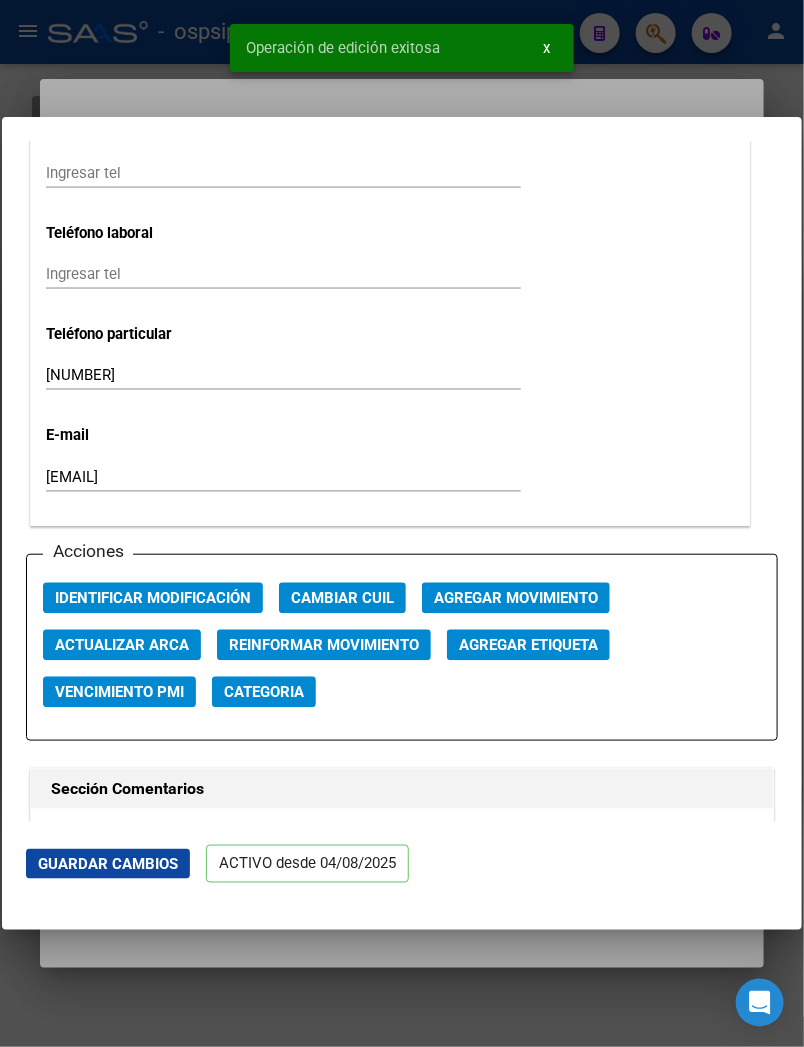 scroll, scrollTop: 2888, scrollLeft: 0, axis: vertical 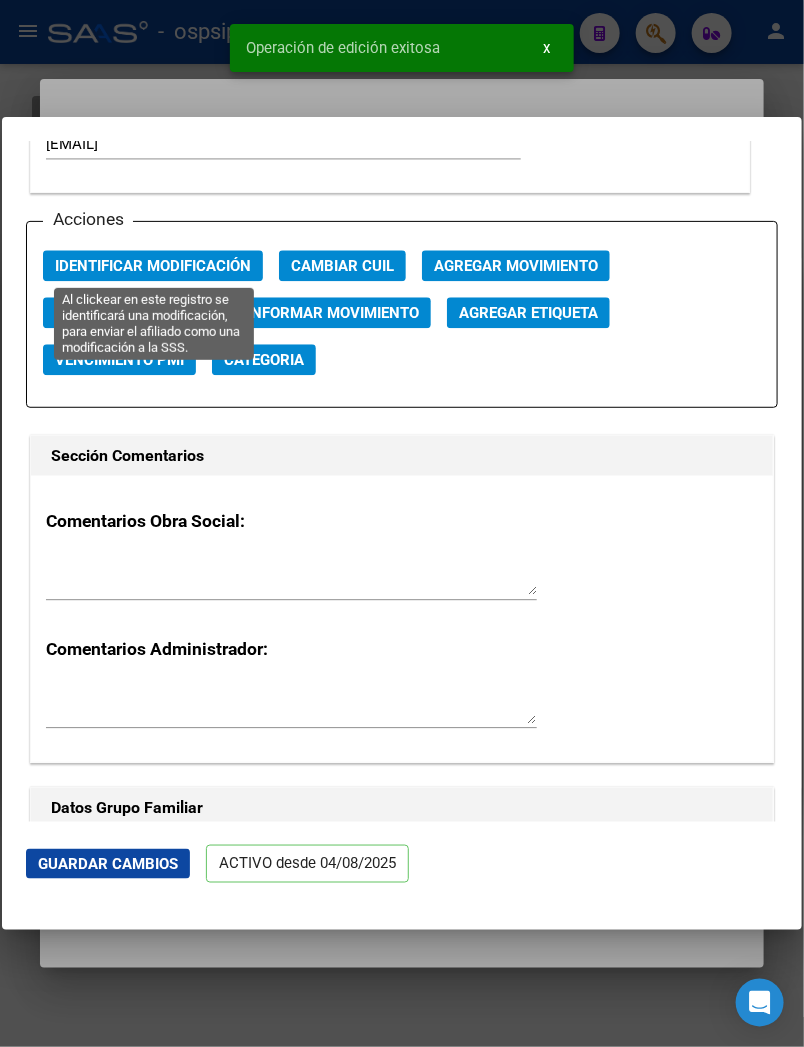 click on "Identificar Modificación" at bounding box center [153, 266] 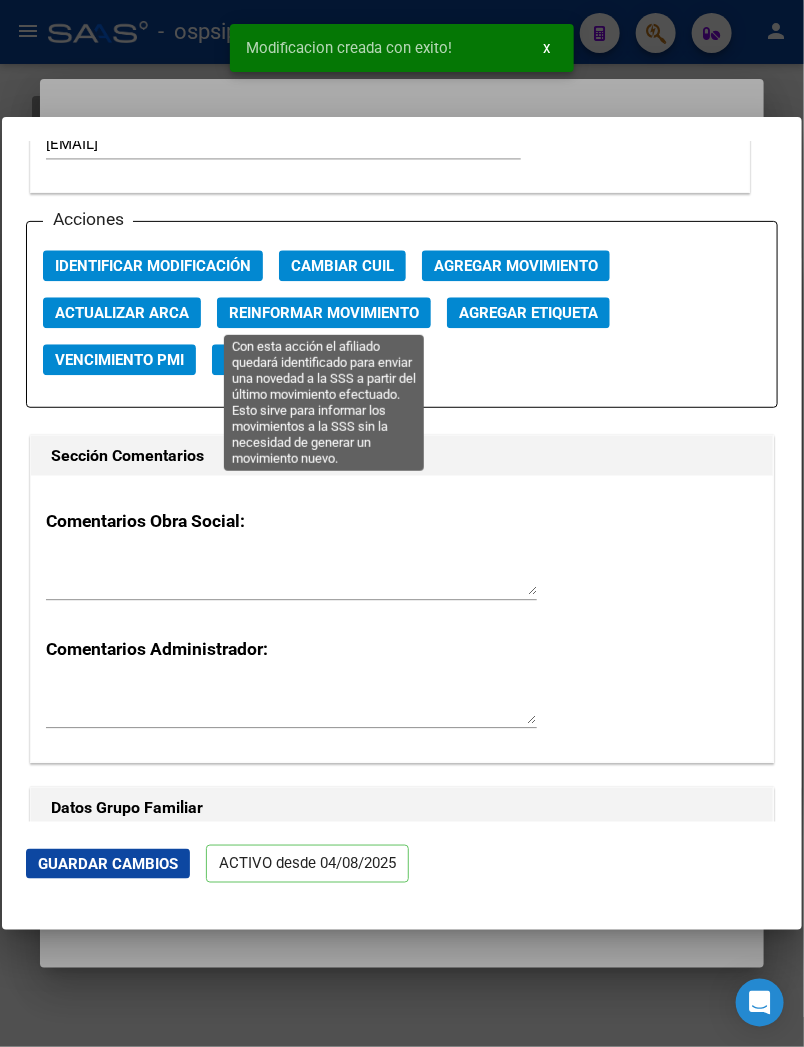click on "Reinformar Movimiento" 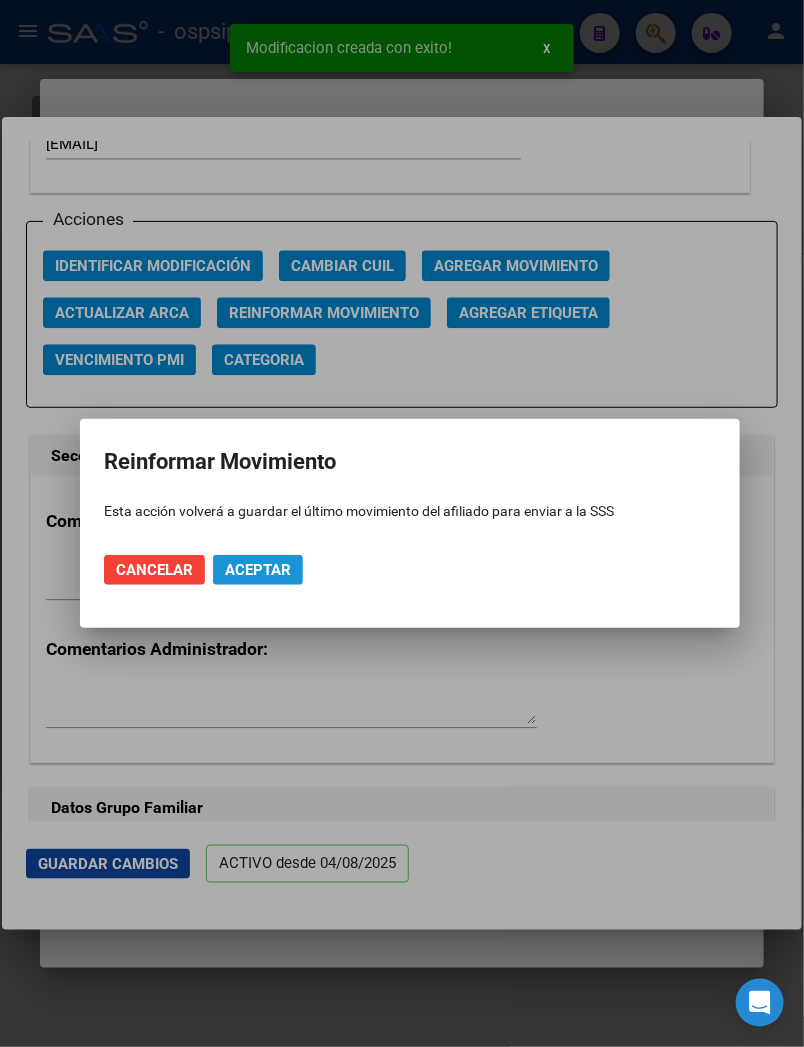 click on "Aceptar" at bounding box center (258, 570) 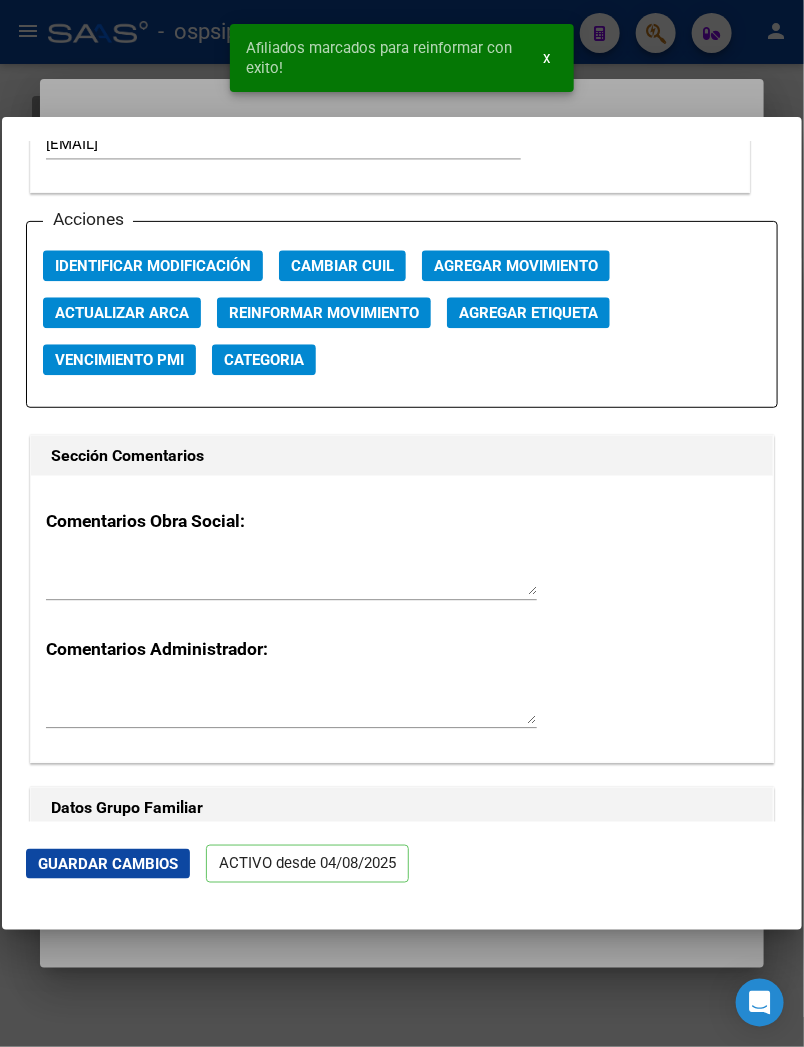 click at bounding box center [402, 523] 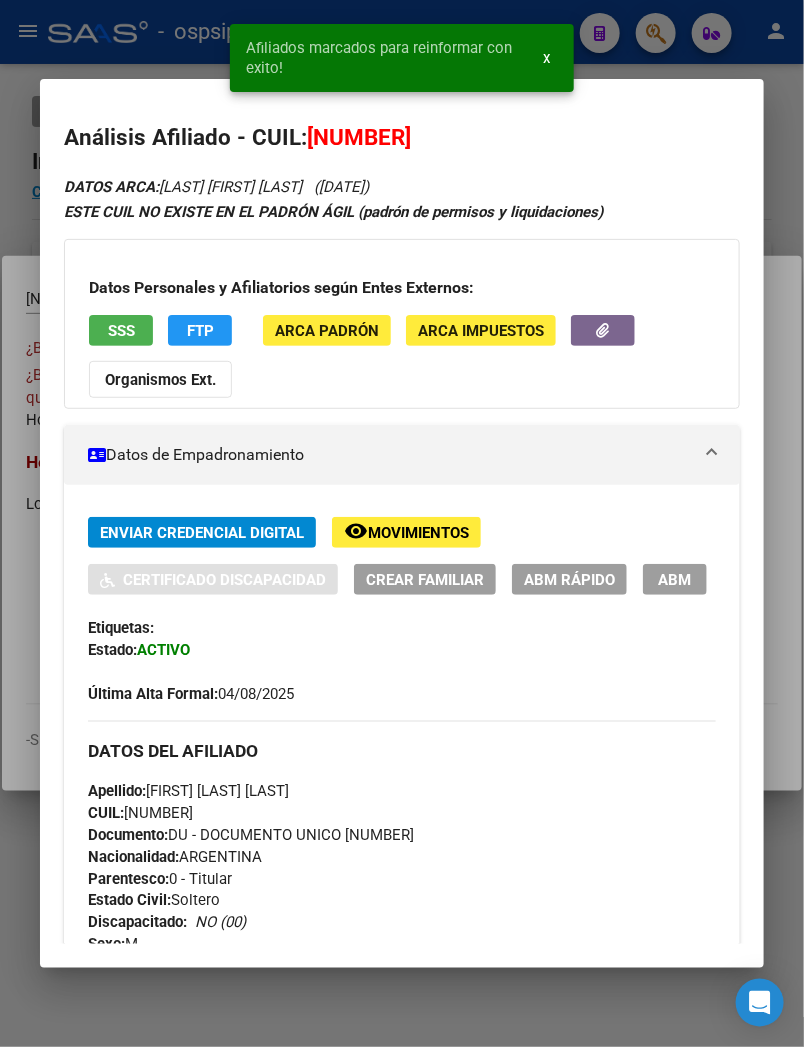 click at bounding box center [402, 523] 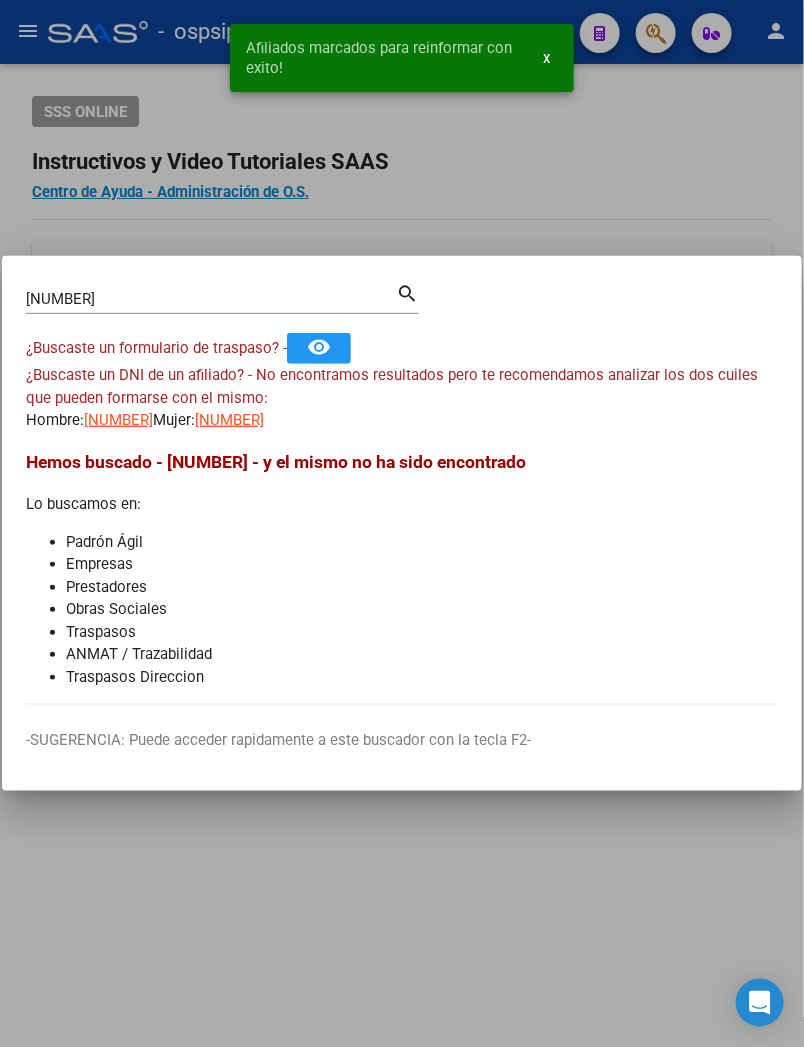 click on "Afiliados marcados para reinformar con exito! x" at bounding box center (402, 58) 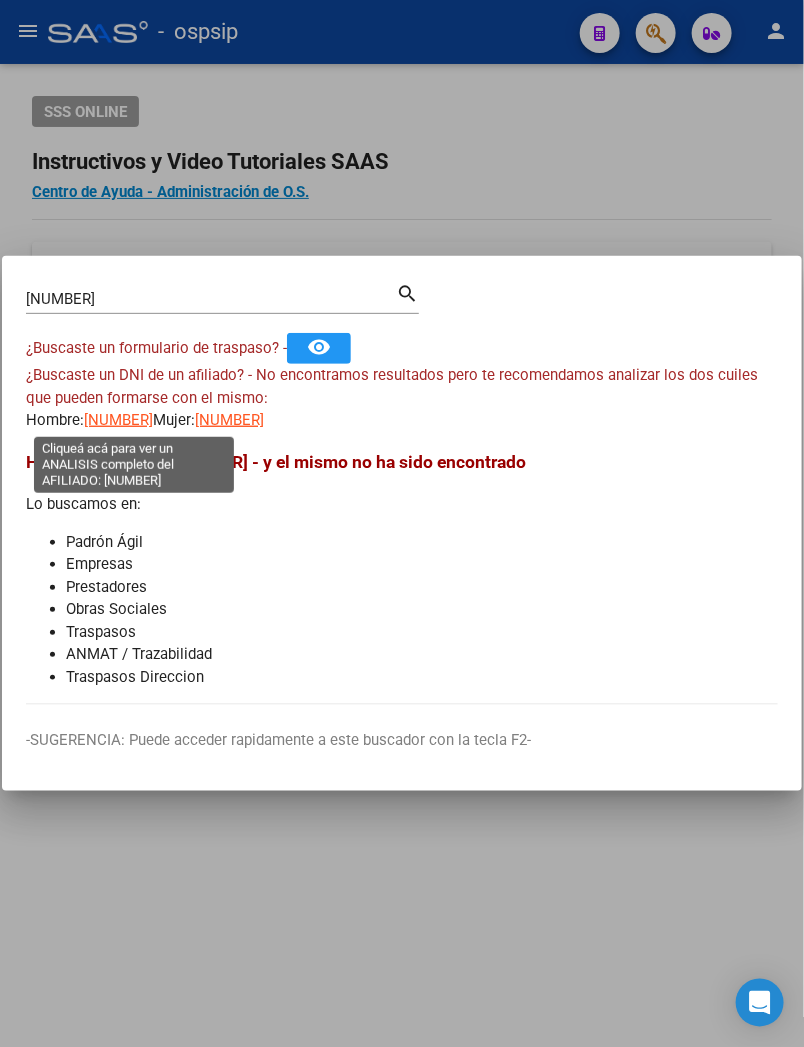 click on "20171319359" at bounding box center [118, 420] 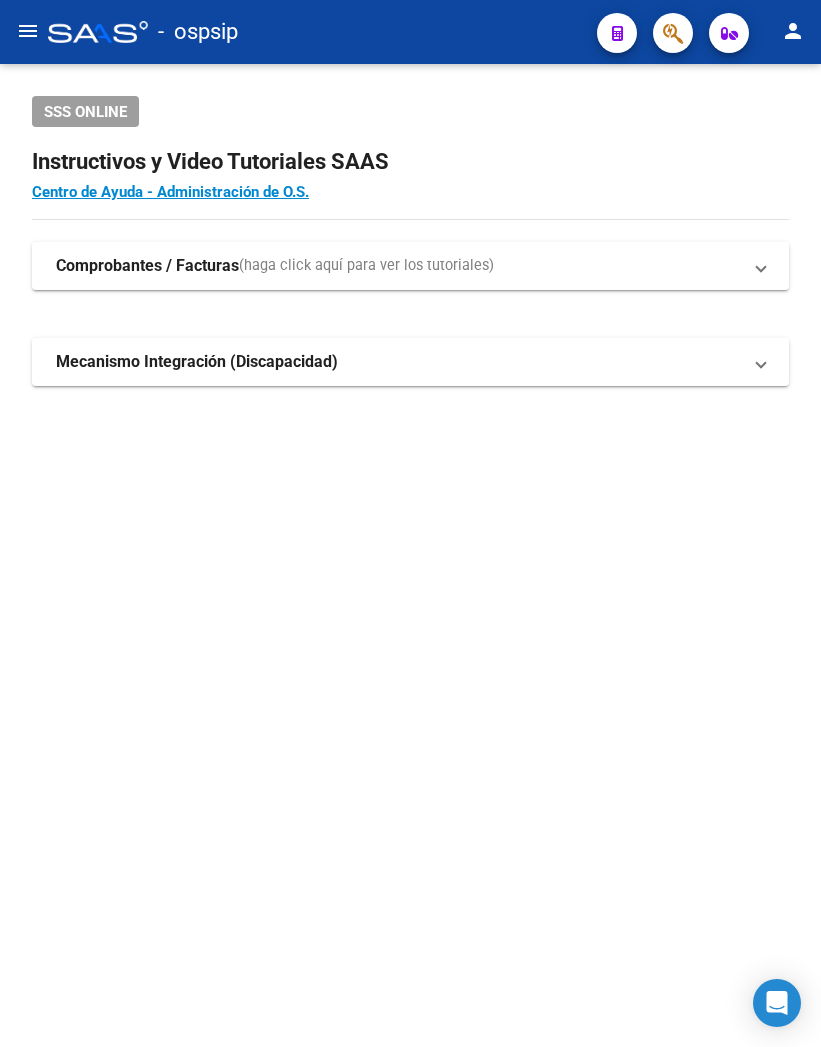scroll, scrollTop: 0, scrollLeft: 0, axis: both 